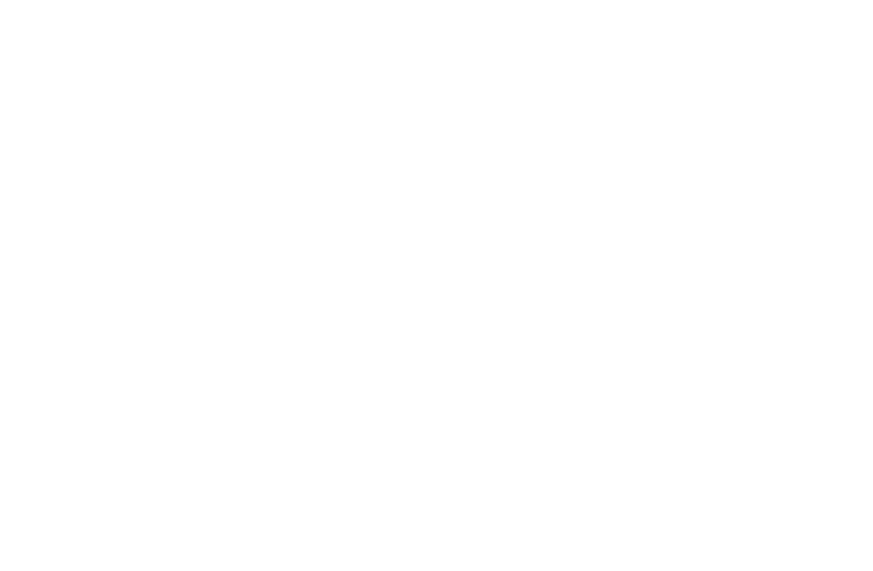 scroll, scrollTop: 0, scrollLeft: 0, axis: both 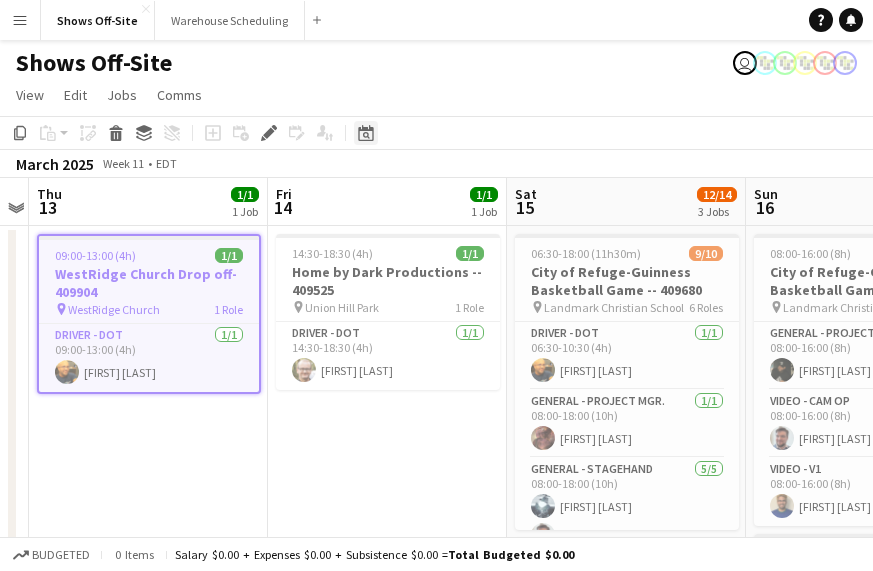 click on "Date picker" 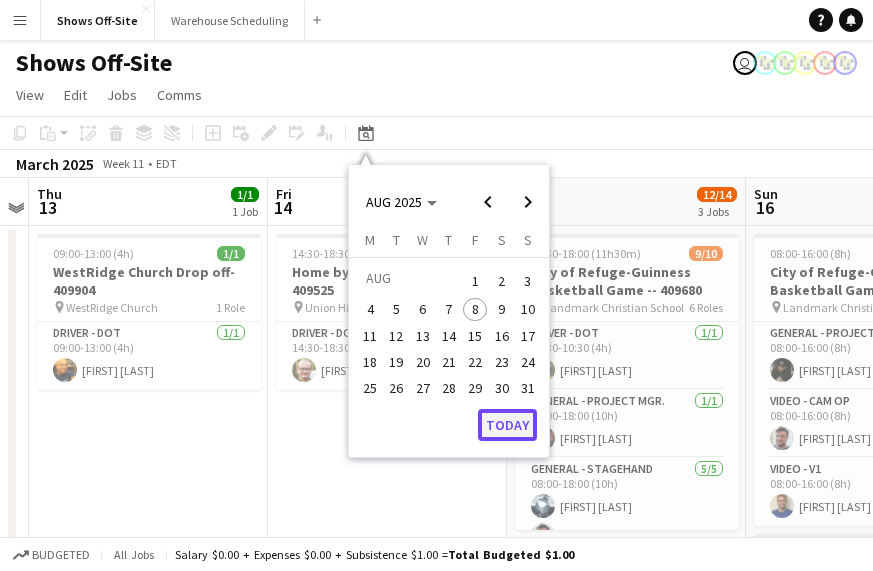 click on "Today" at bounding box center [507, 425] 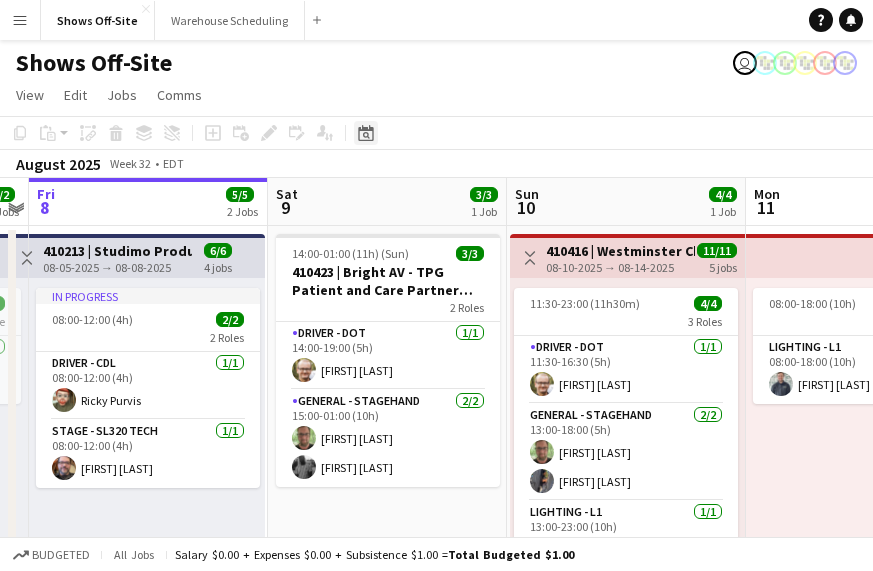 click 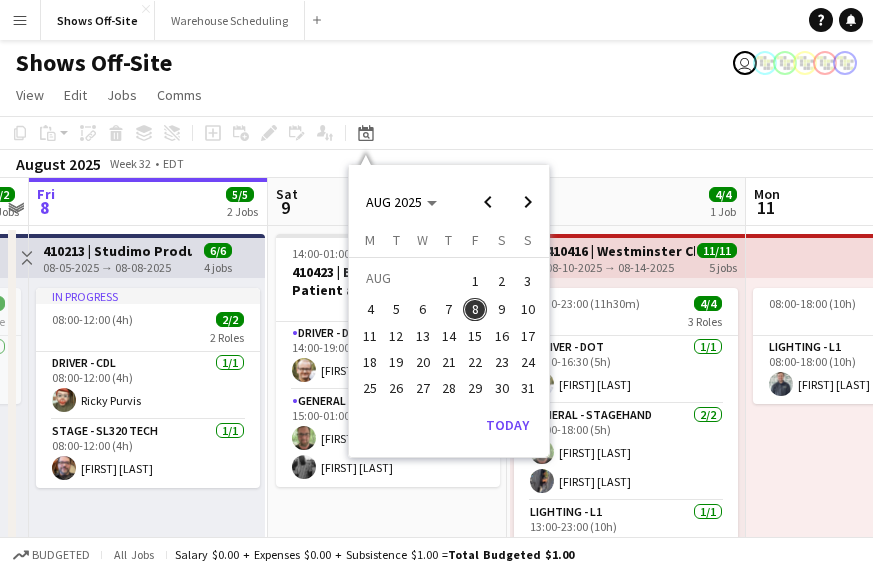 click on "30" at bounding box center (502, 388) 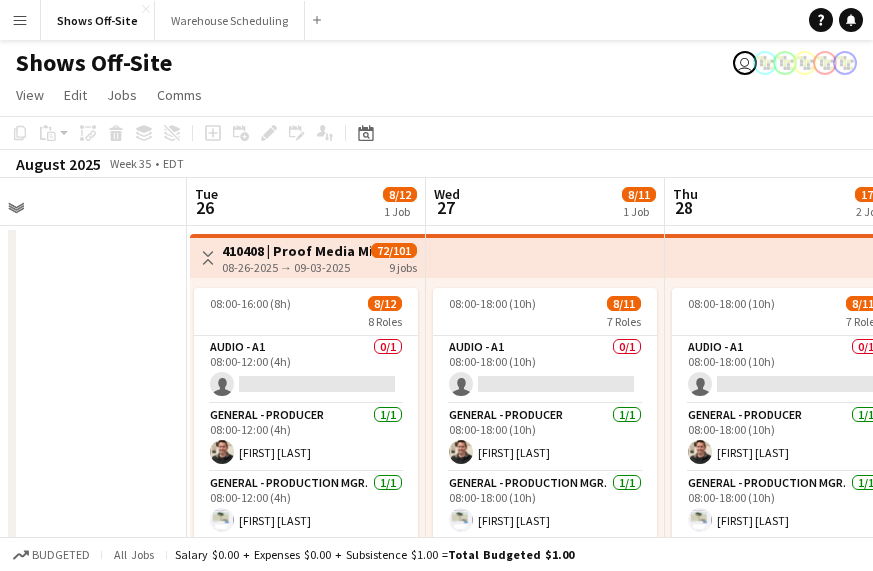 scroll, scrollTop: 0, scrollLeft: 843, axis: horizontal 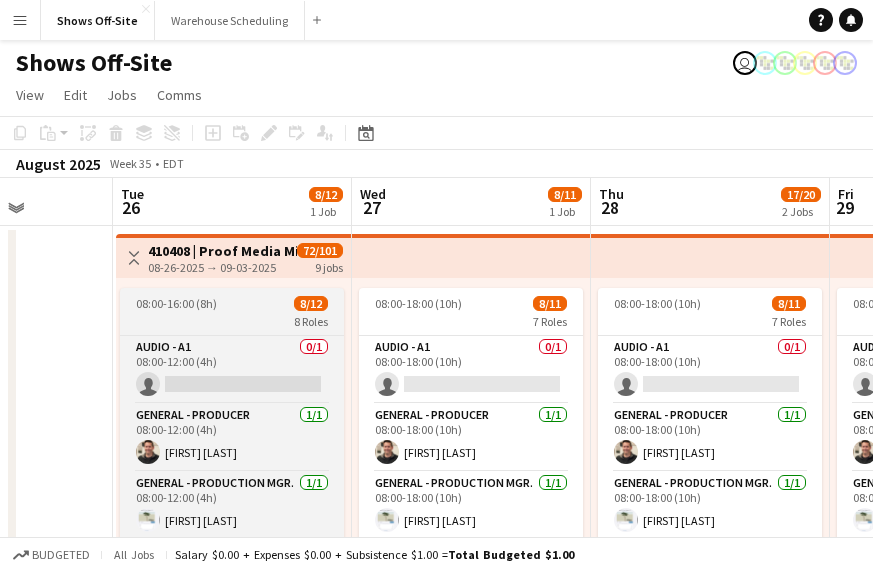 click on "[TIME] - [TIME] ([DURATION]) [DATE]" at bounding box center (232, 303) 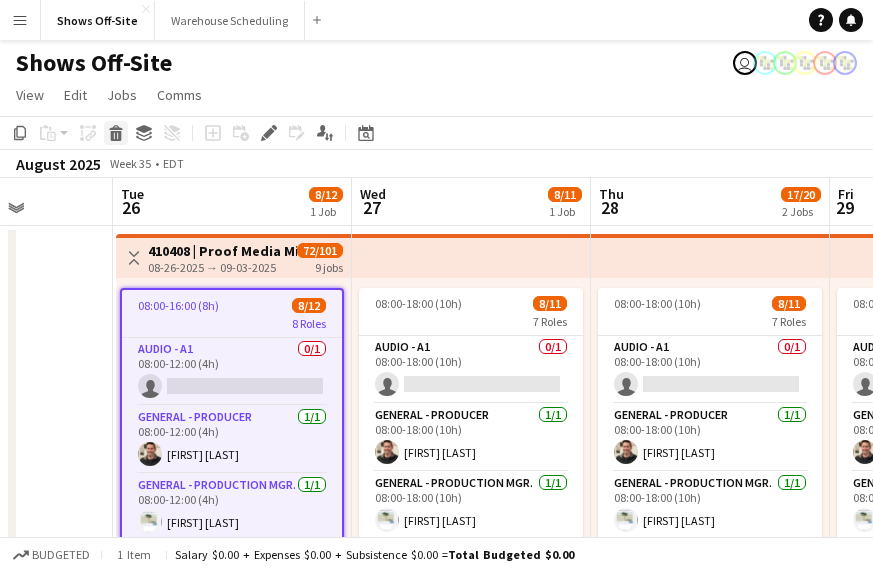 click 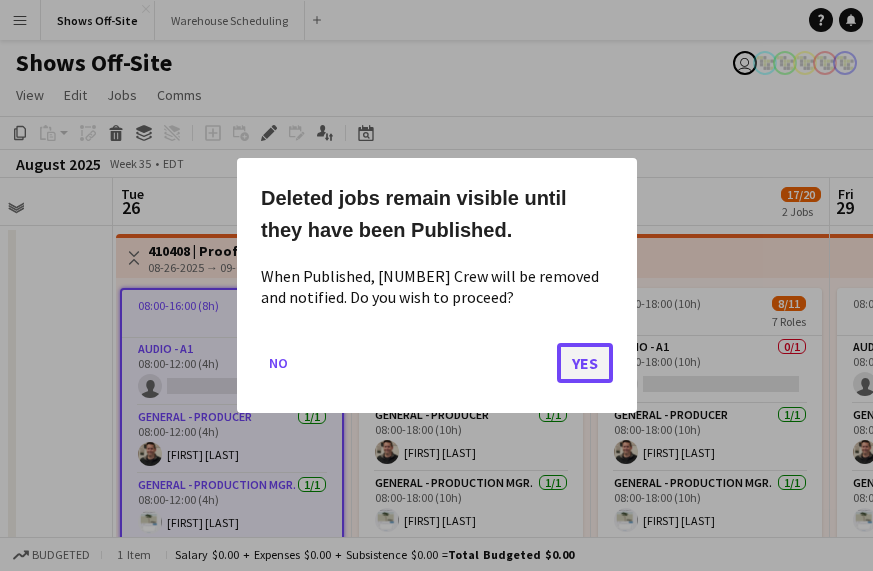 click on "Yes" 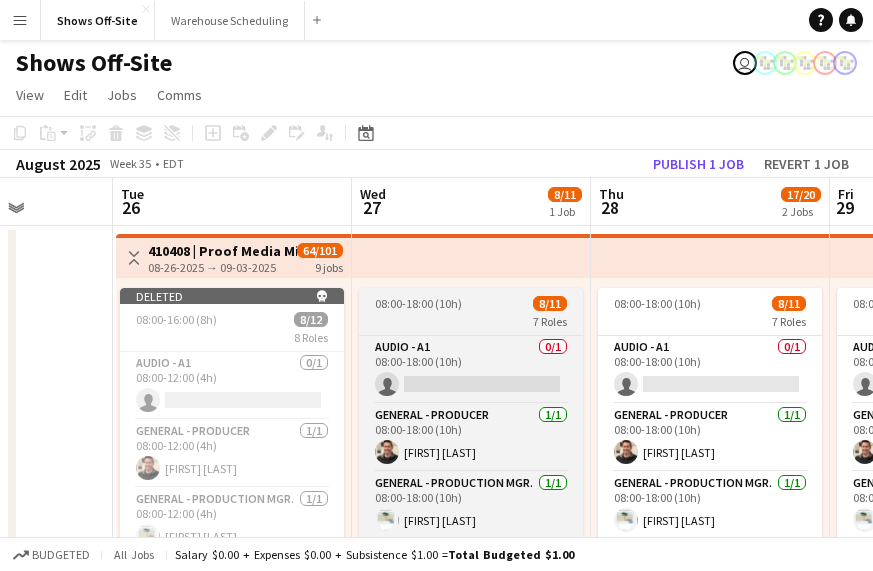 click on "08:00-18:00 (10h)" at bounding box center (418, 303) 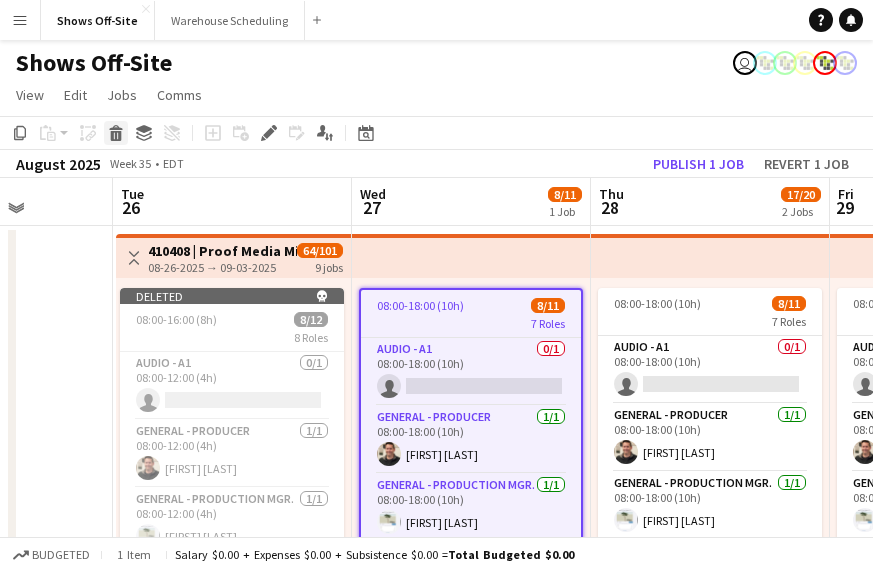 click 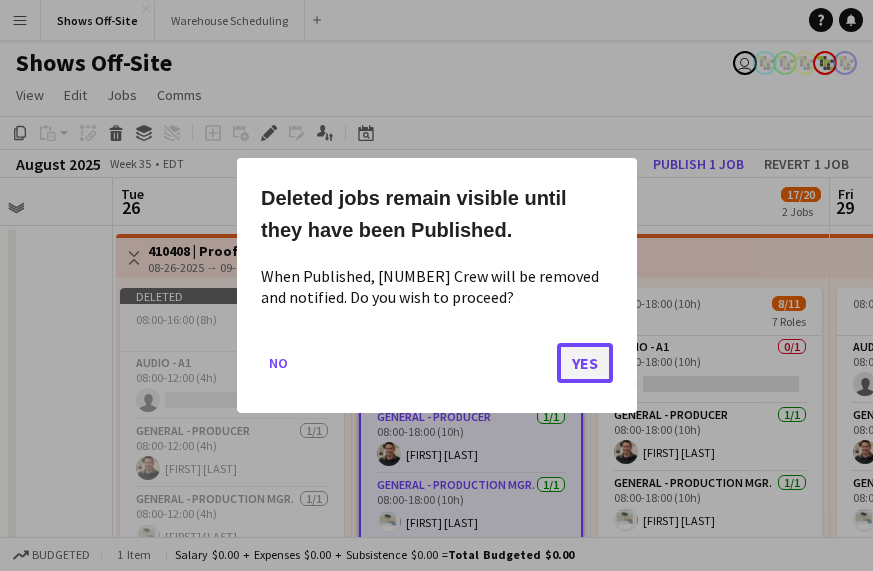 click on "Yes" 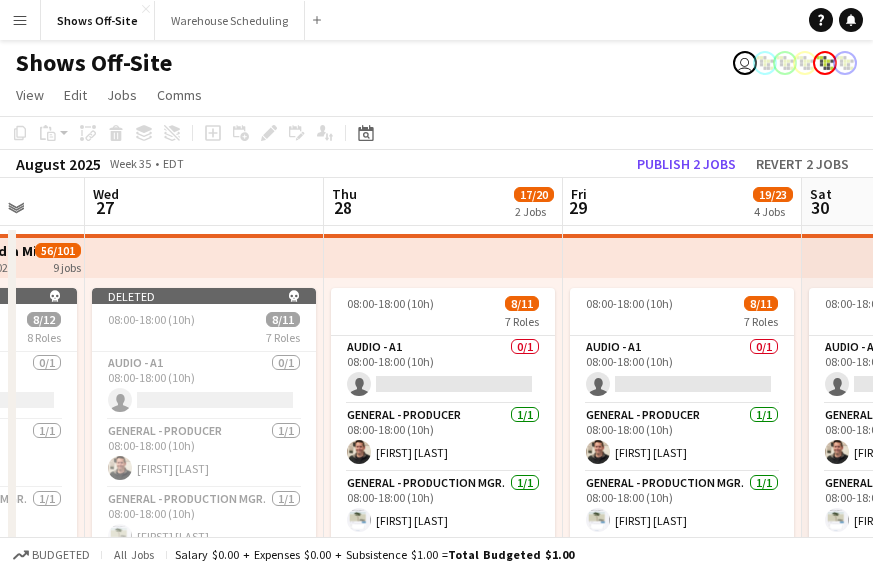 scroll, scrollTop: 0, scrollLeft: 757, axis: horizontal 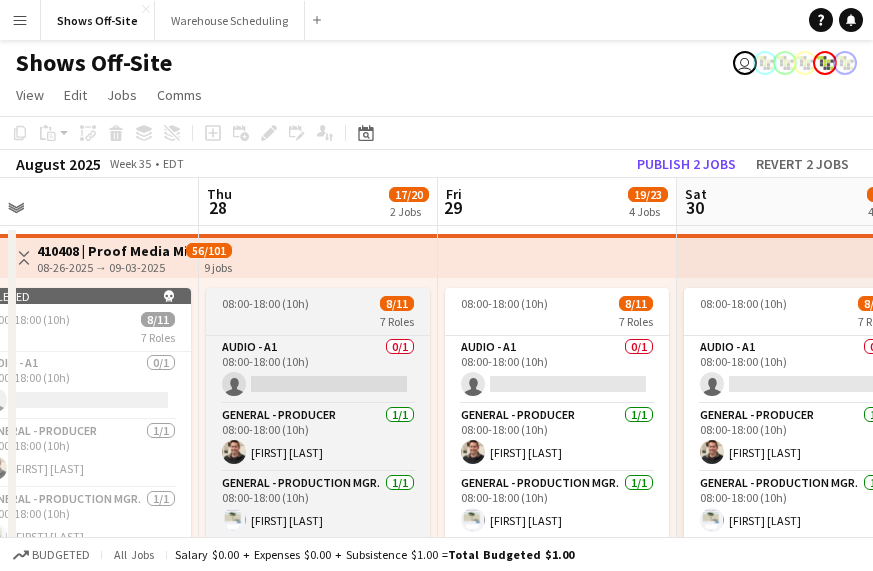 click on "08:00-18:00 (10h)" at bounding box center [265, 303] 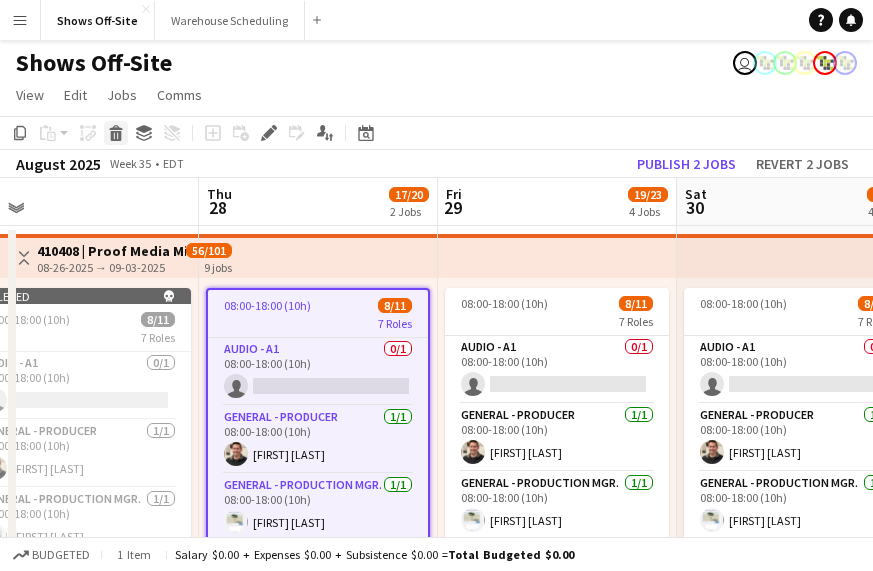 click 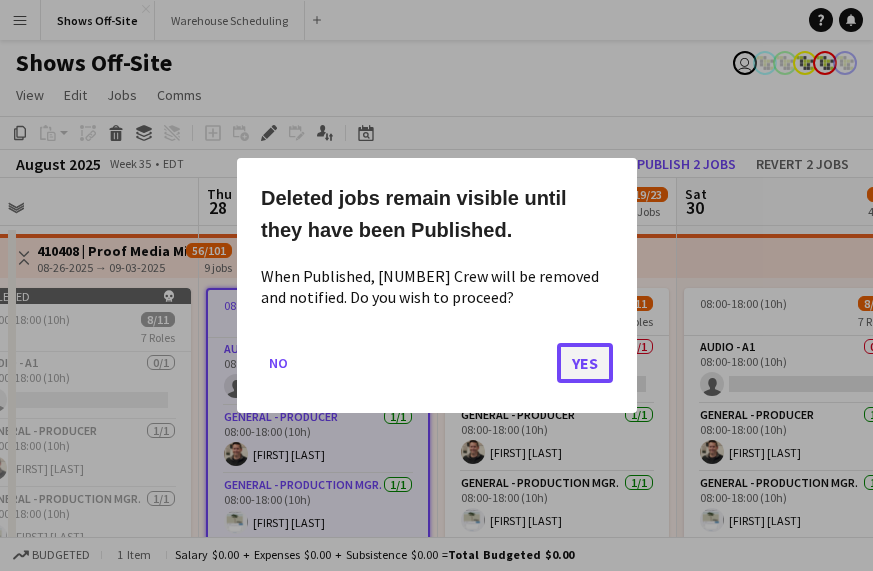 click on "Yes" 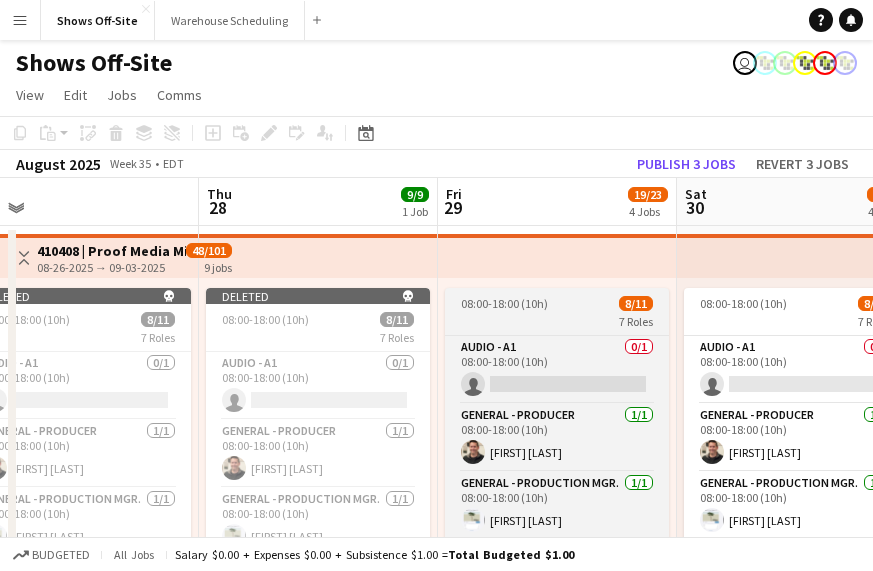 click on "7 Roles" at bounding box center [557, 321] 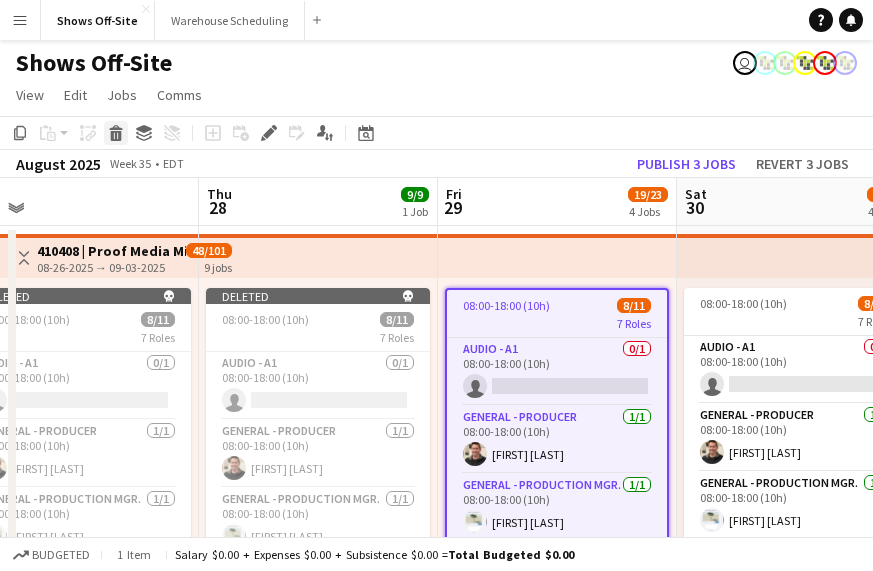 click 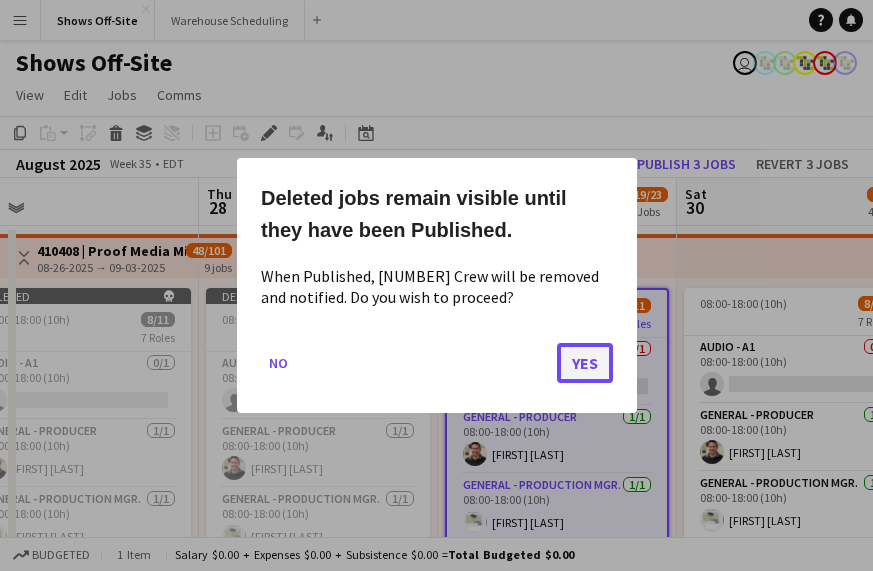 click on "Yes" 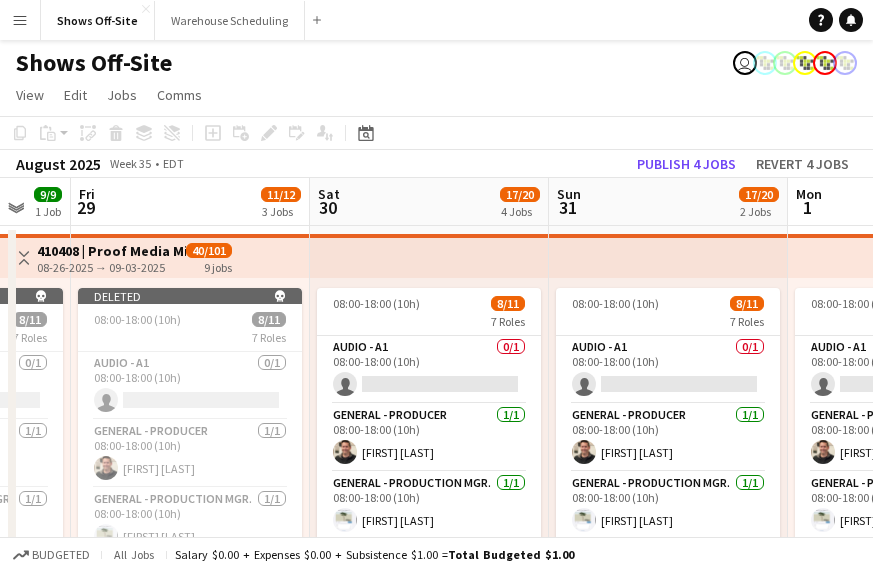 scroll, scrollTop: 0, scrollLeft: 764, axis: horizontal 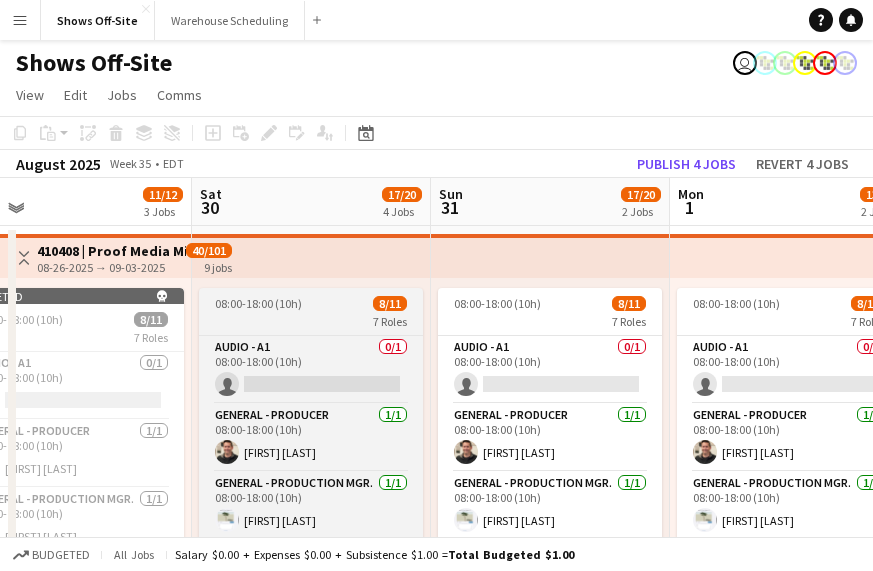 click on "[TIME]-[TIME] ([DURATION]) [DATE]" at bounding box center [311, 303] 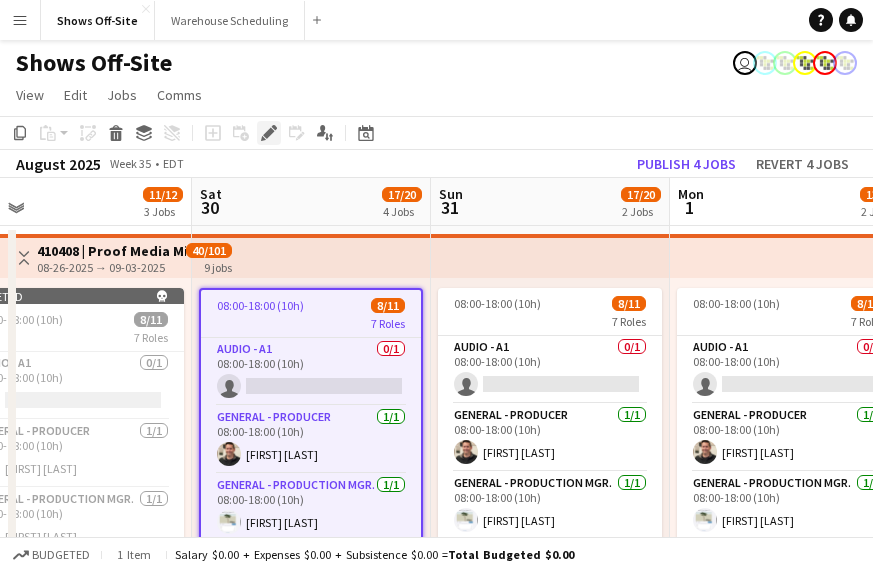 click on "Edit" 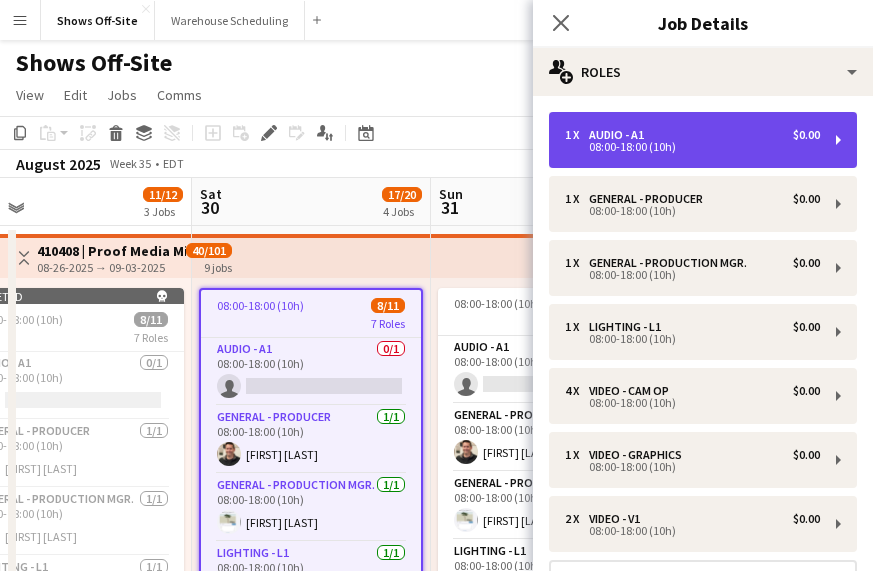 click on "1 x   Audio - A1   $0.00" at bounding box center (692, 135) 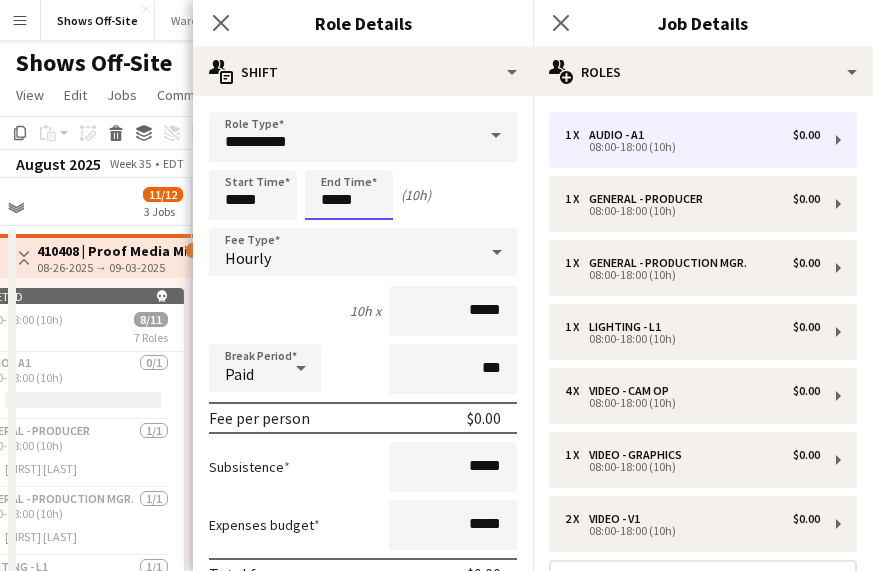 click on "*****" at bounding box center (349, 195) 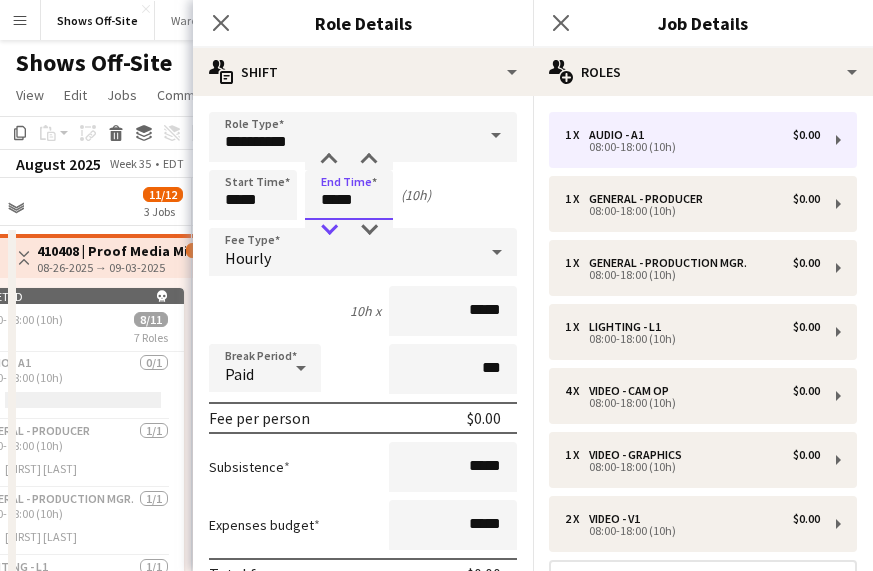 click at bounding box center [329, 230] 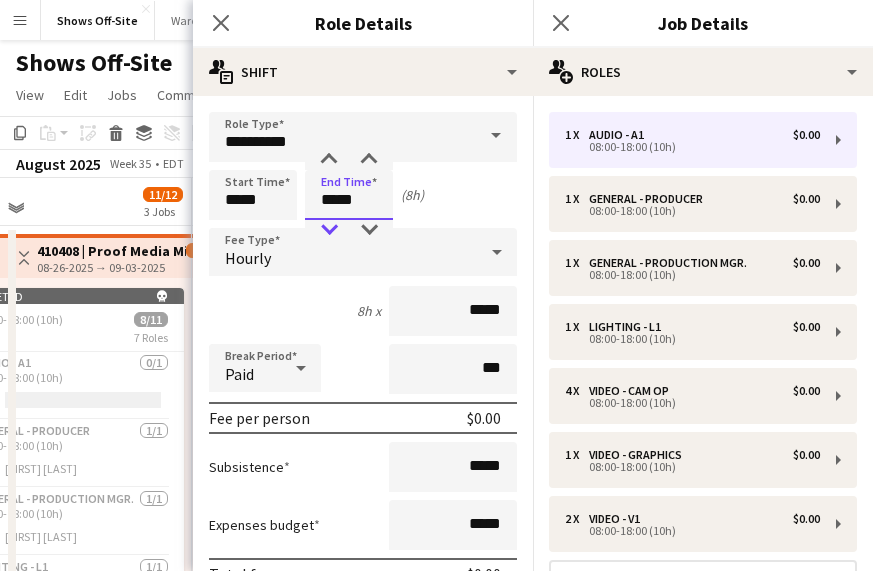 click at bounding box center (329, 230) 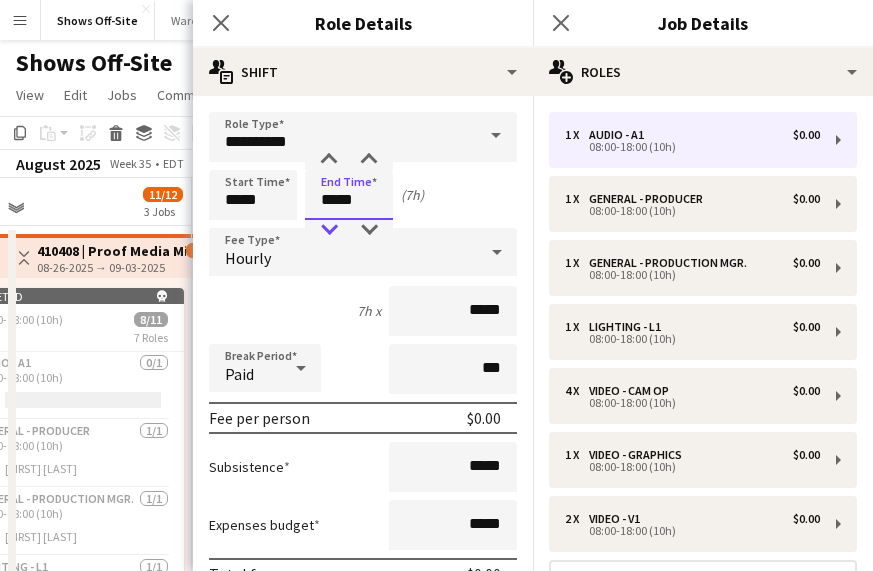 click at bounding box center [329, 230] 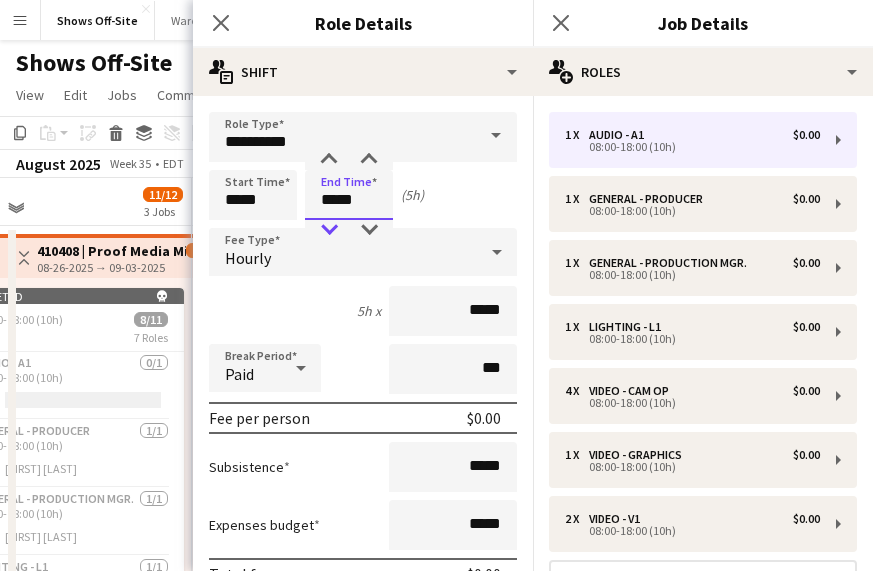 click at bounding box center (329, 230) 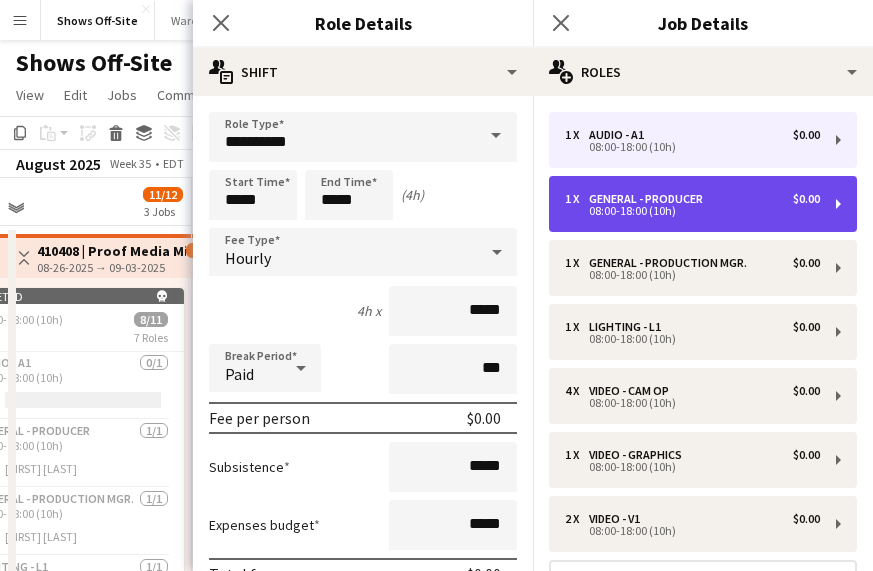 click on "1 x General - Producer $0.00 [TIME]-[TIME] ([DURATION])" at bounding box center [703, 204] 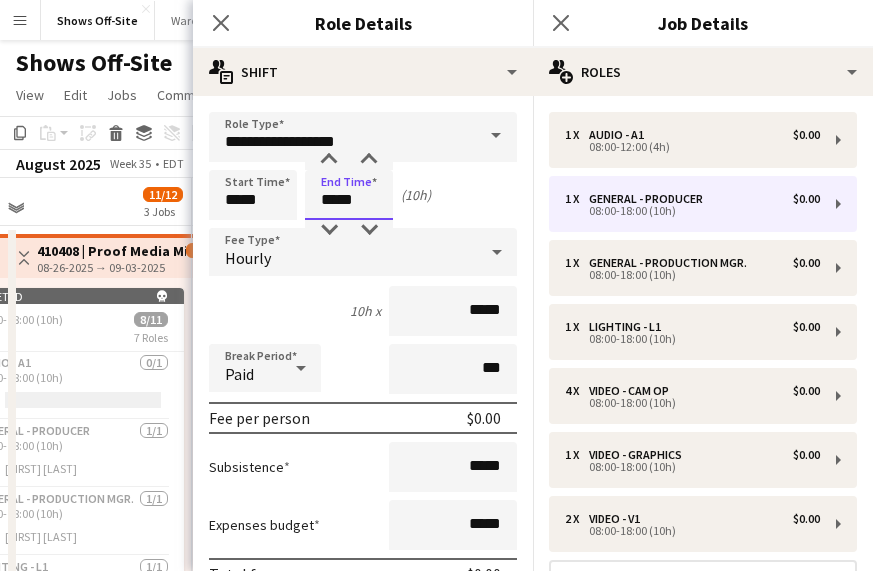 click on "*****" at bounding box center [349, 195] 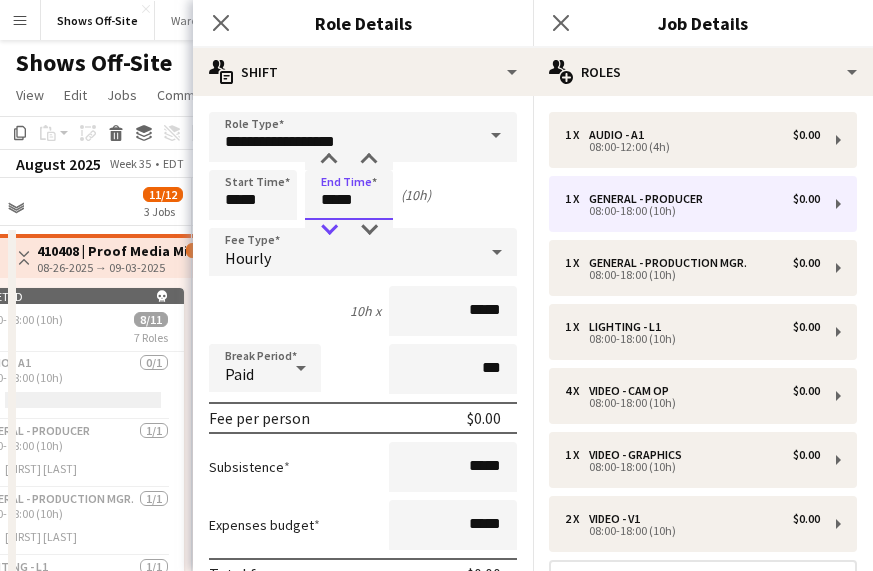 click at bounding box center (329, 230) 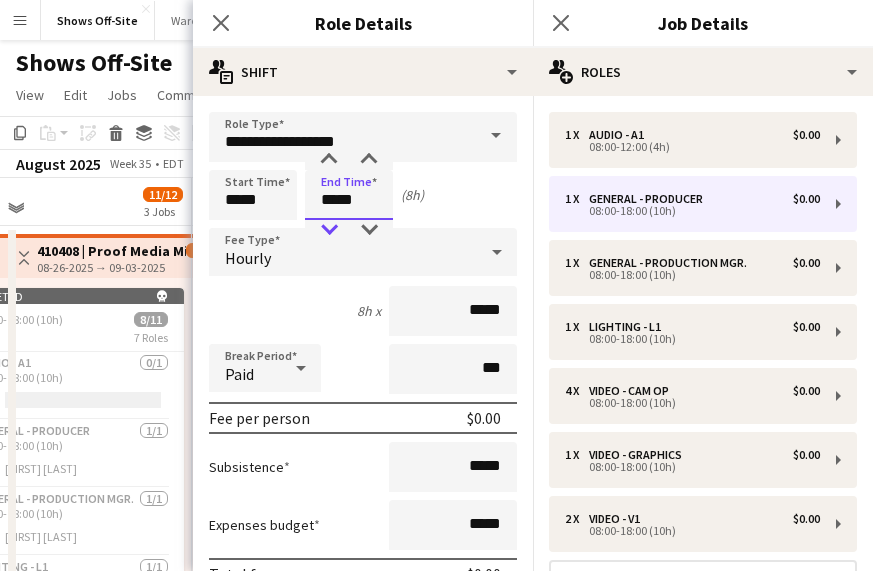 click at bounding box center (329, 230) 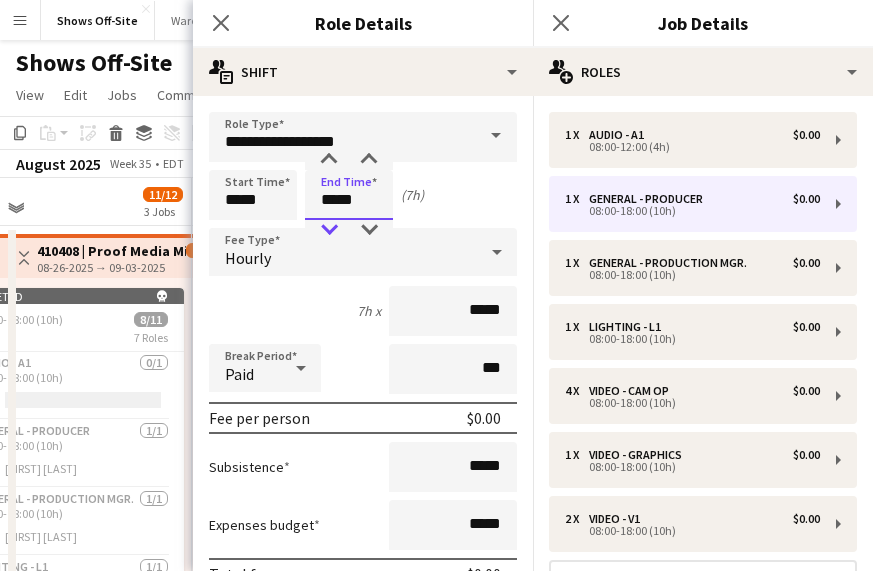 click at bounding box center (329, 230) 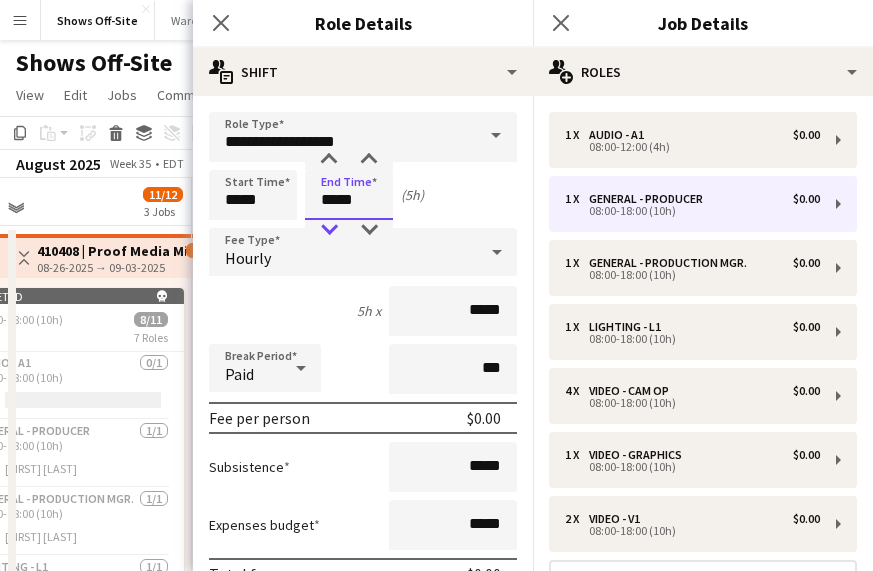 click at bounding box center [329, 230] 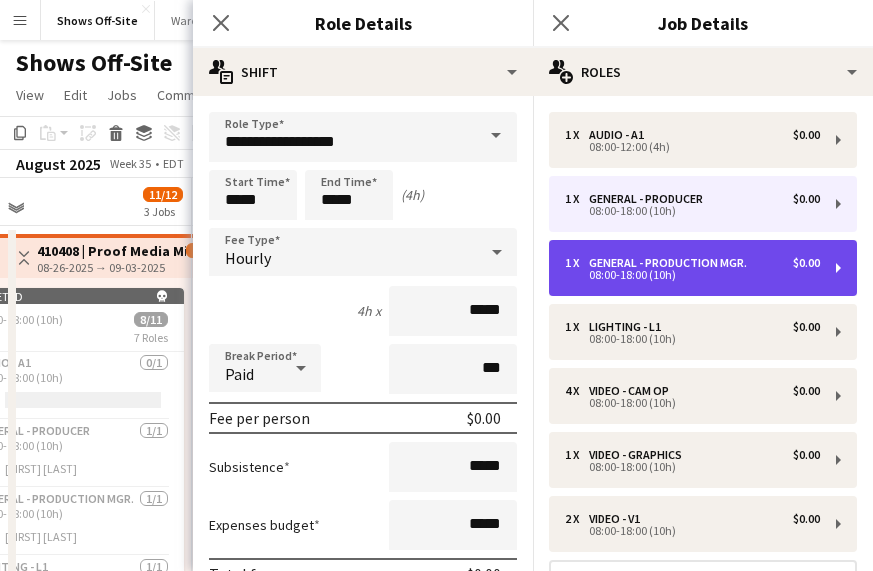 click on "1 x General - Production Mgr. $0.00 [TIME]-[TIME] ([DURATION])" at bounding box center (703, 268) 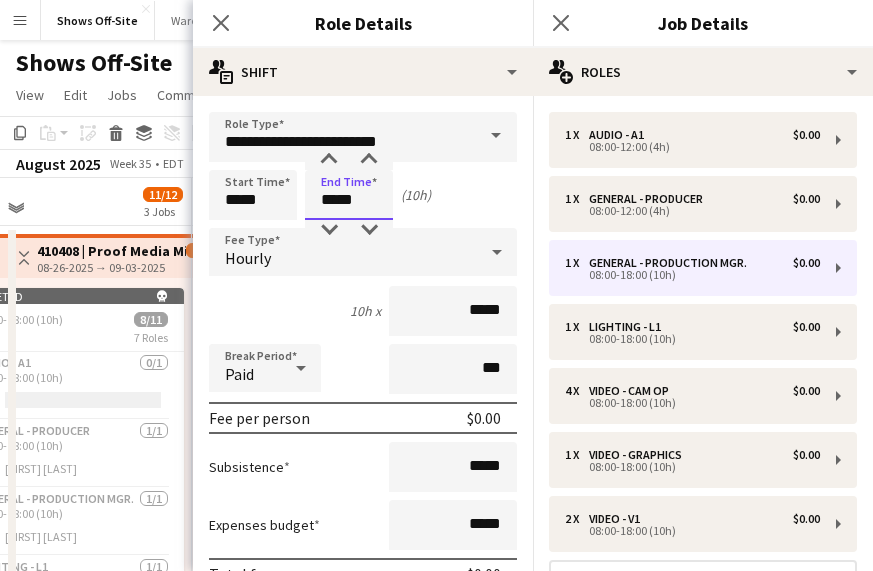 click on "*****" at bounding box center [349, 195] 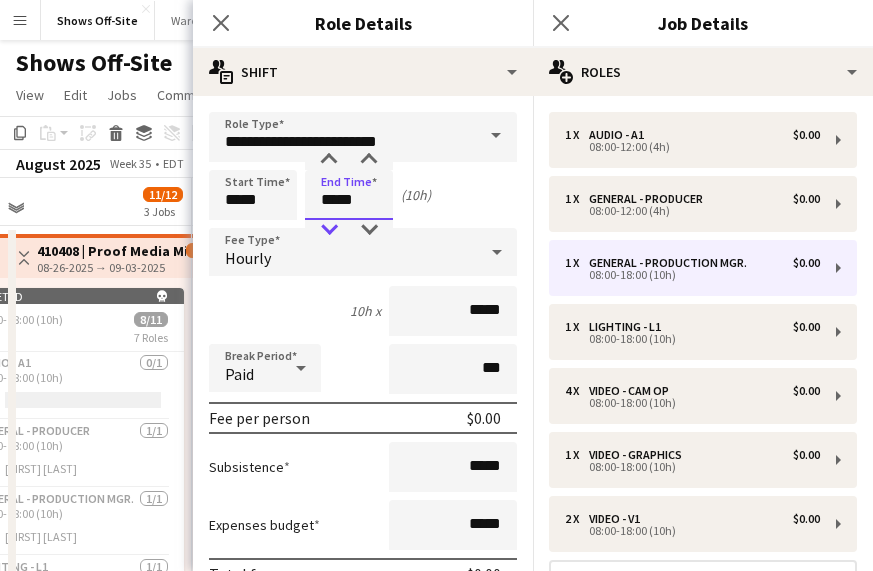 click at bounding box center (329, 230) 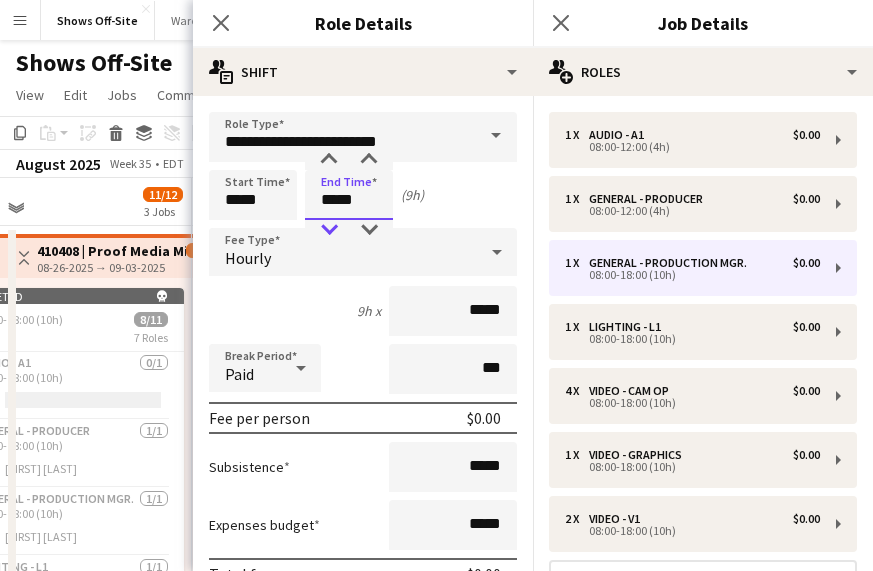 click at bounding box center [329, 230] 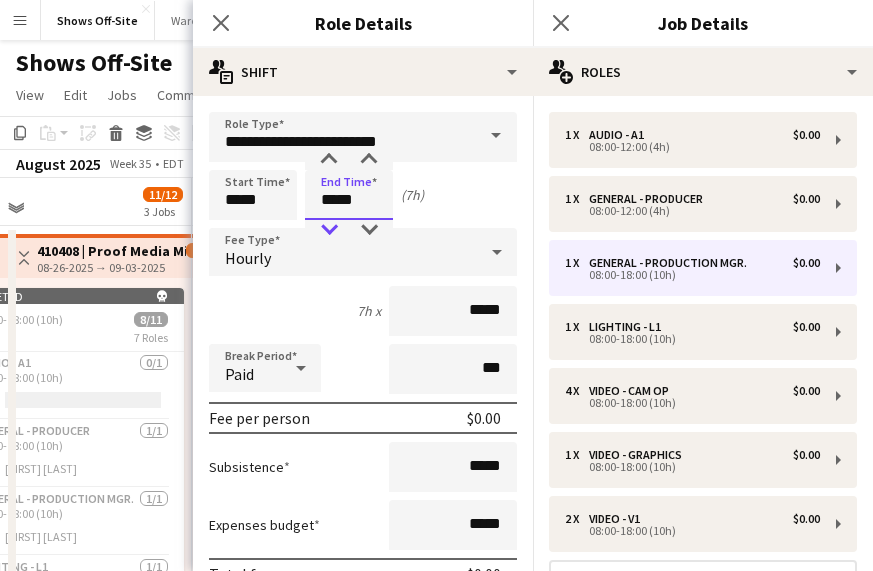 click at bounding box center (329, 230) 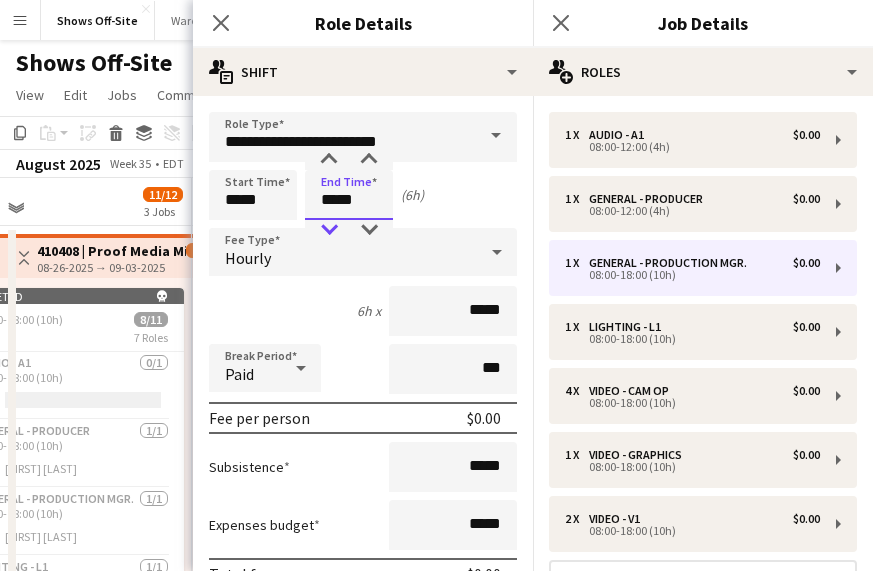 click at bounding box center (329, 230) 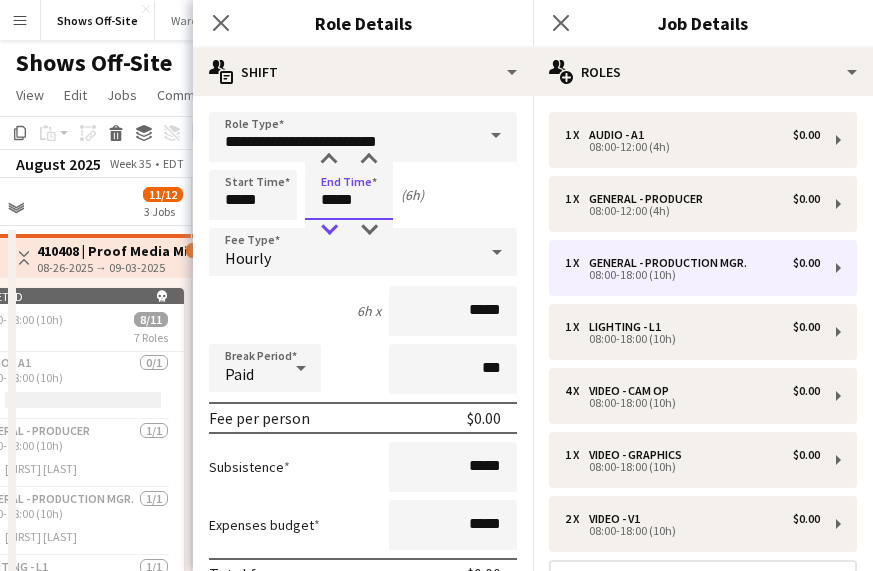 click at bounding box center [329, 230] 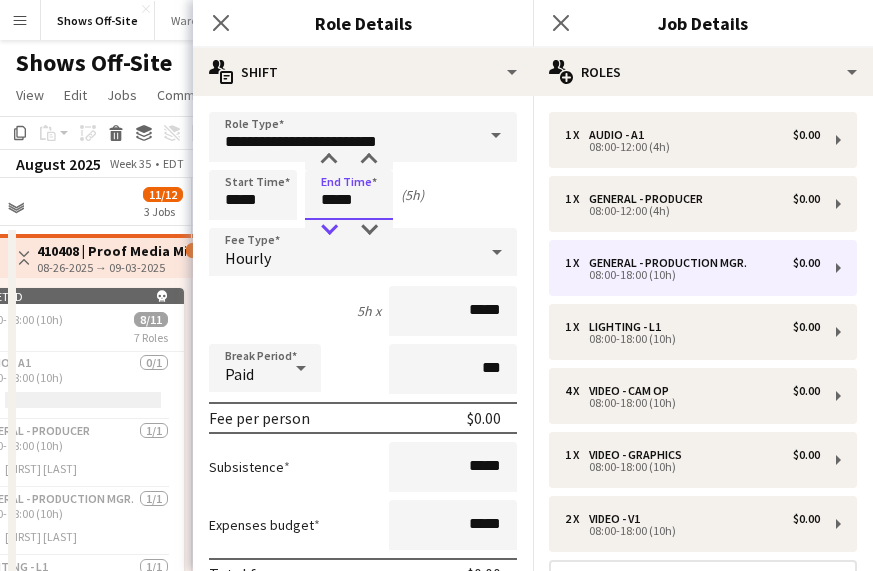 type on "*****" 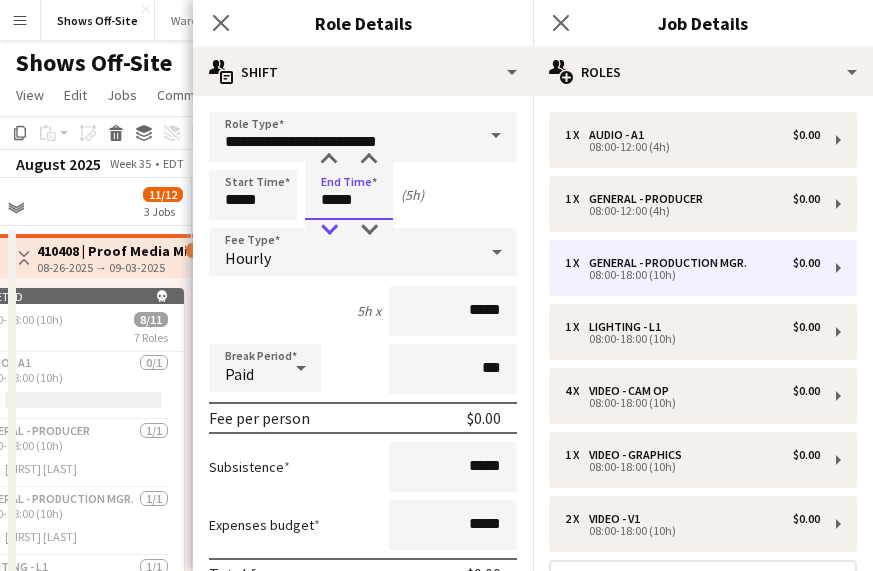 click at bounding box center [329, 230] 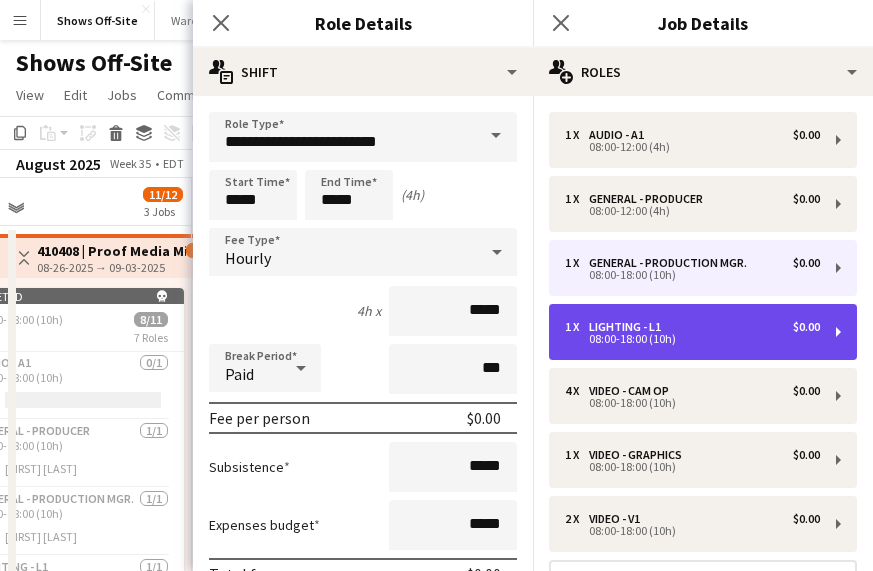 click on "Lighting - L1" at bounding box center [629, 327] 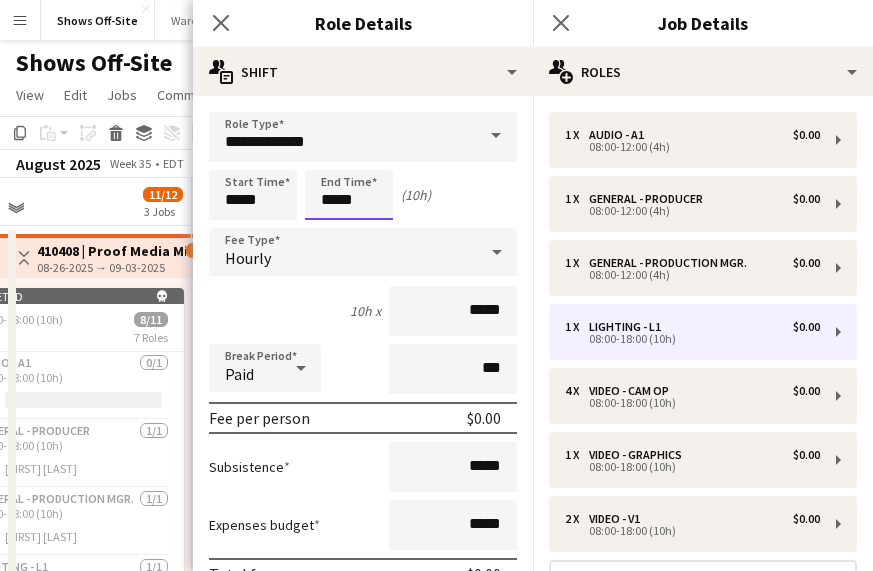 click on "*****" at bounding box center (349, 195) 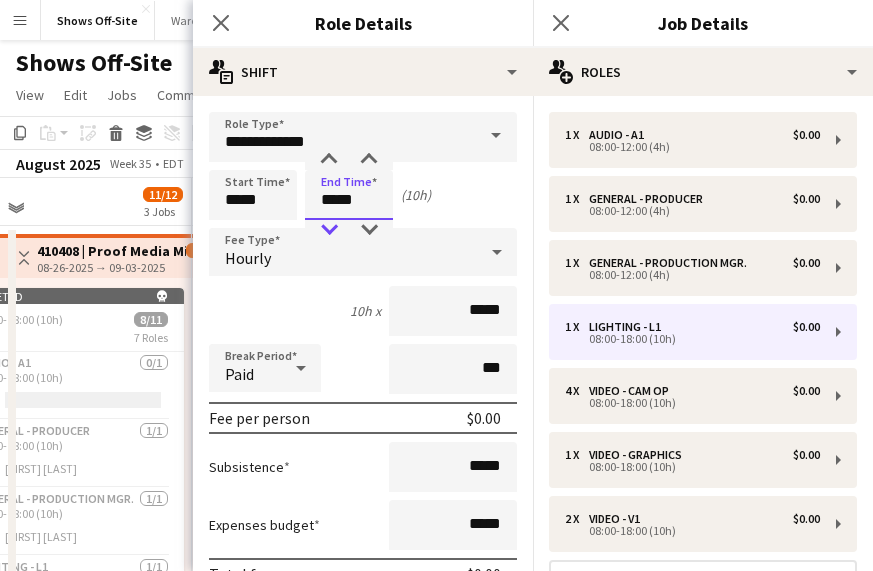click at bounding box center (329, 230) 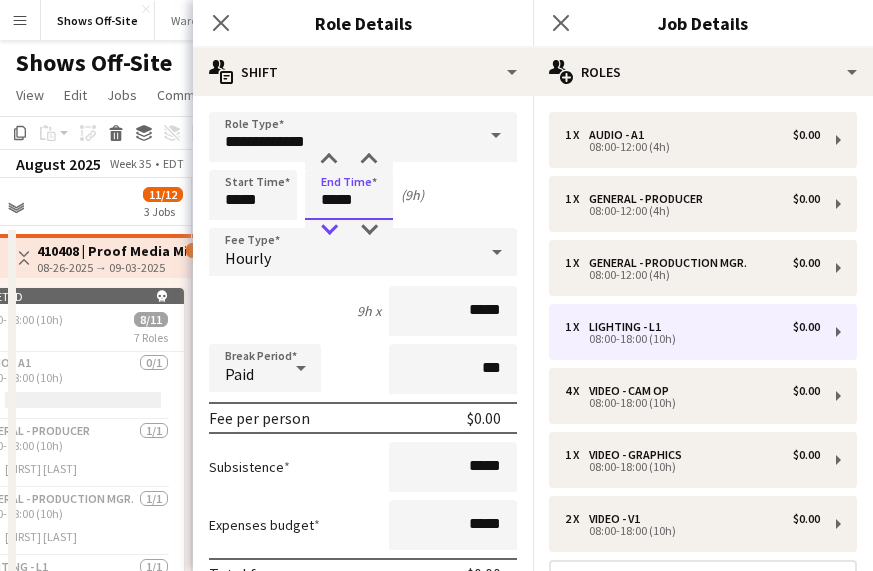 click at bounding box center (329, 230) 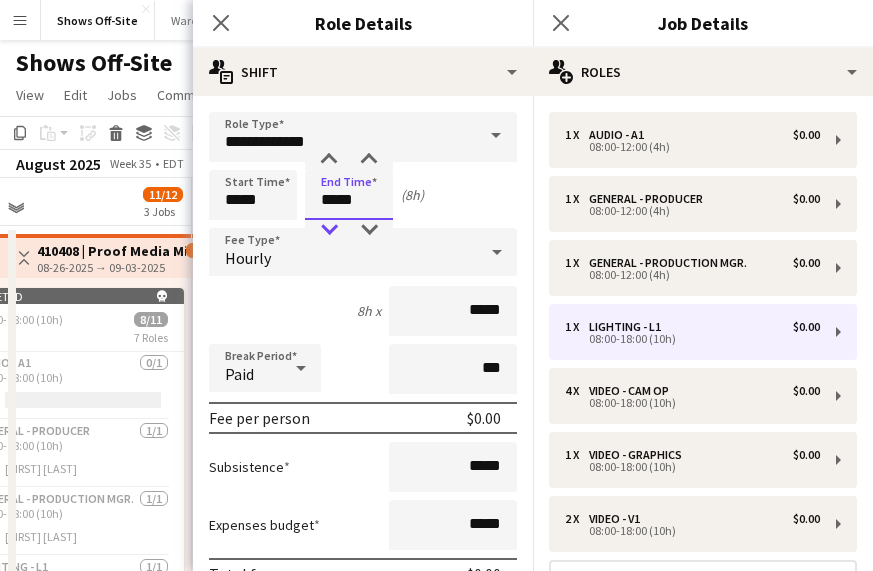 click at bounding box center (329, 230) 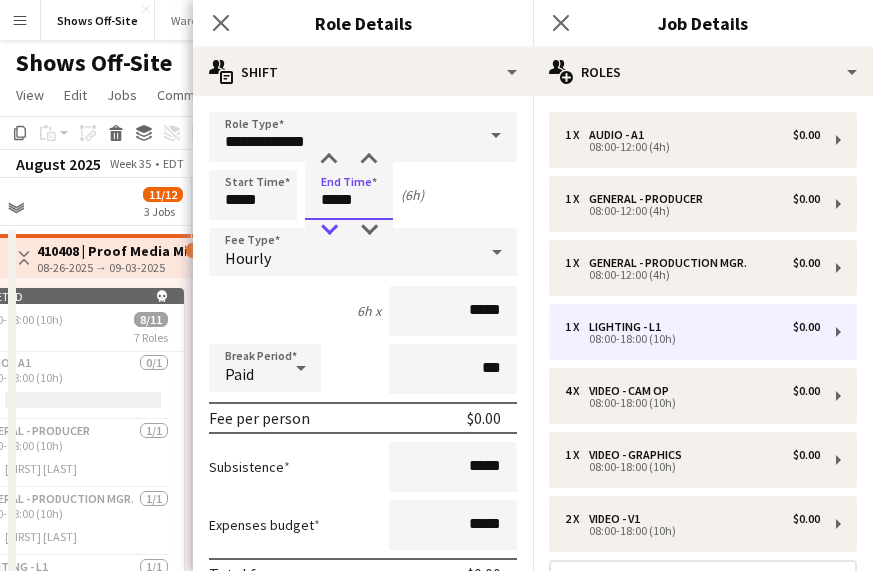 click at bounding box center (329, 230) 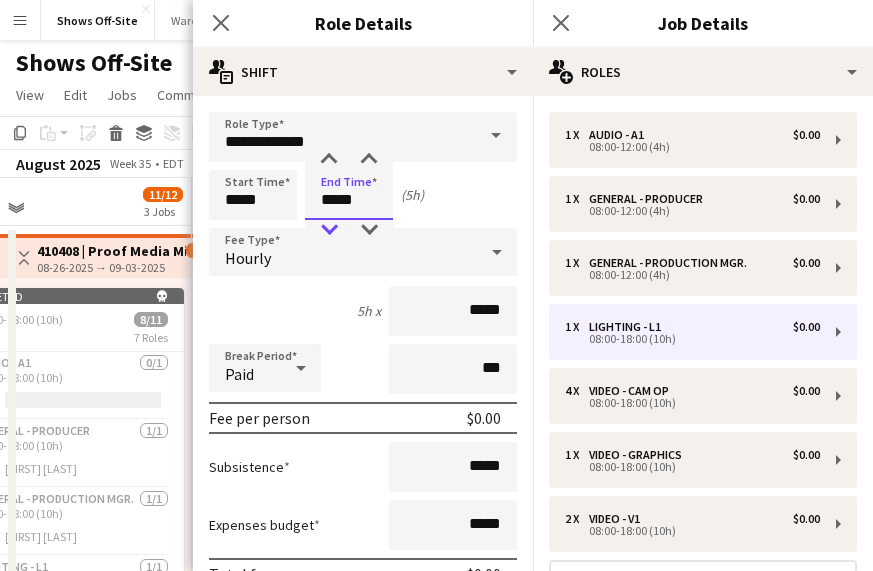 click at bounding box center (329, 230) 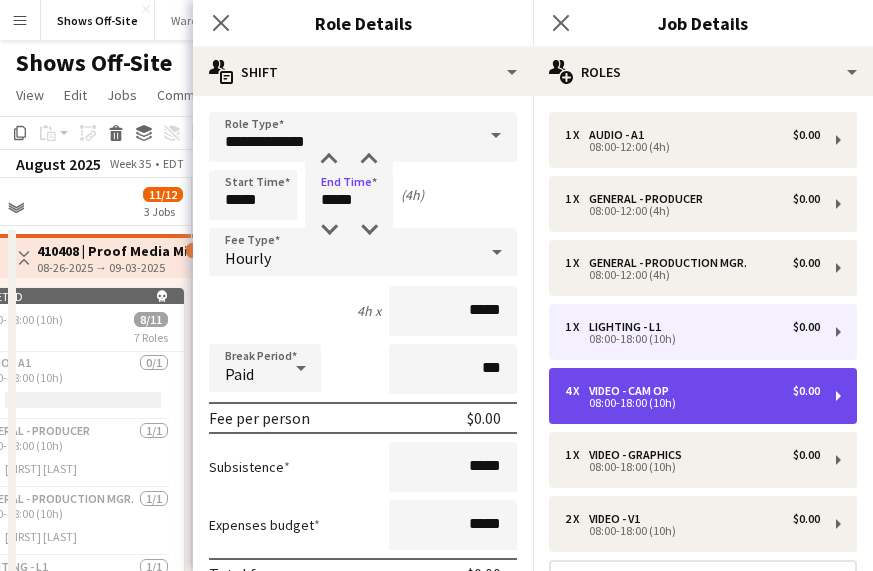 click on "08:00-18:00 (10h)" at bounding box center (692, 403) 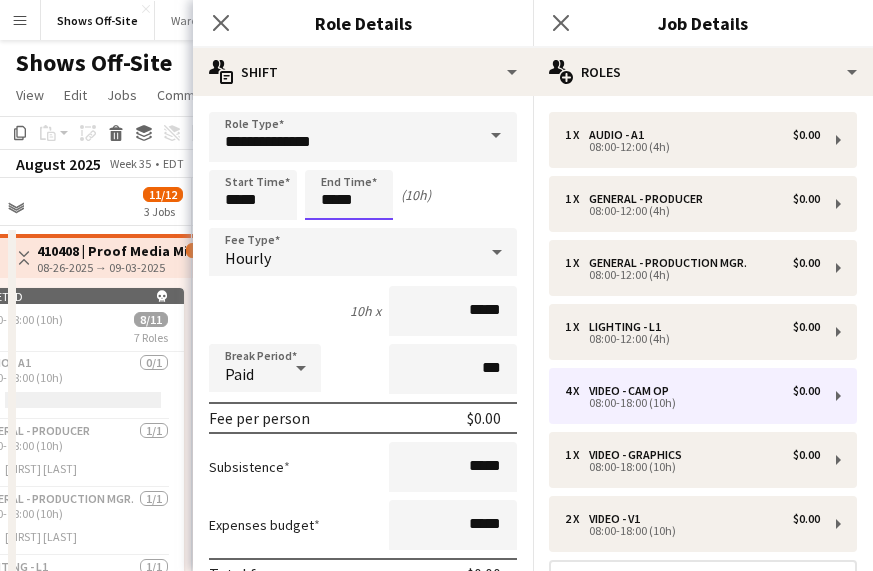 click on "*****" at bounding box center [349, 195] 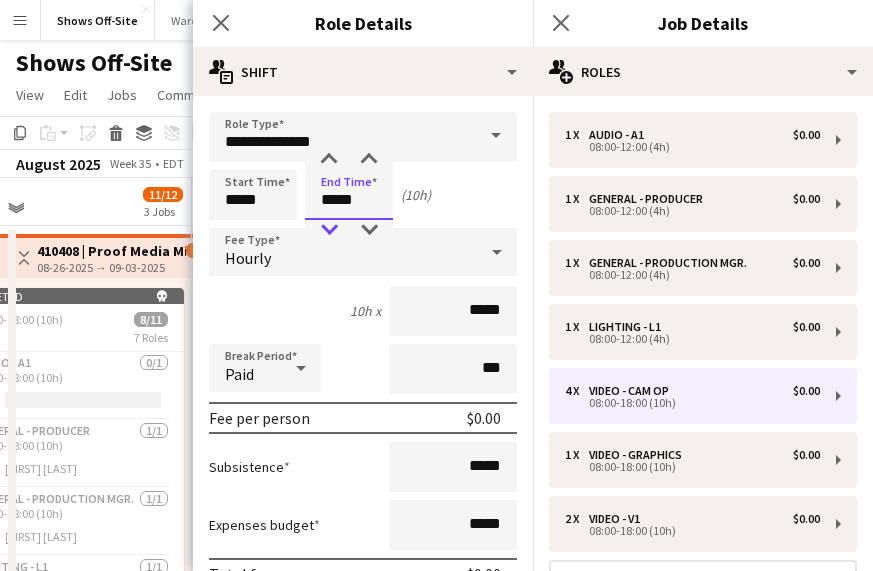 click at bounding box center [329, 230] 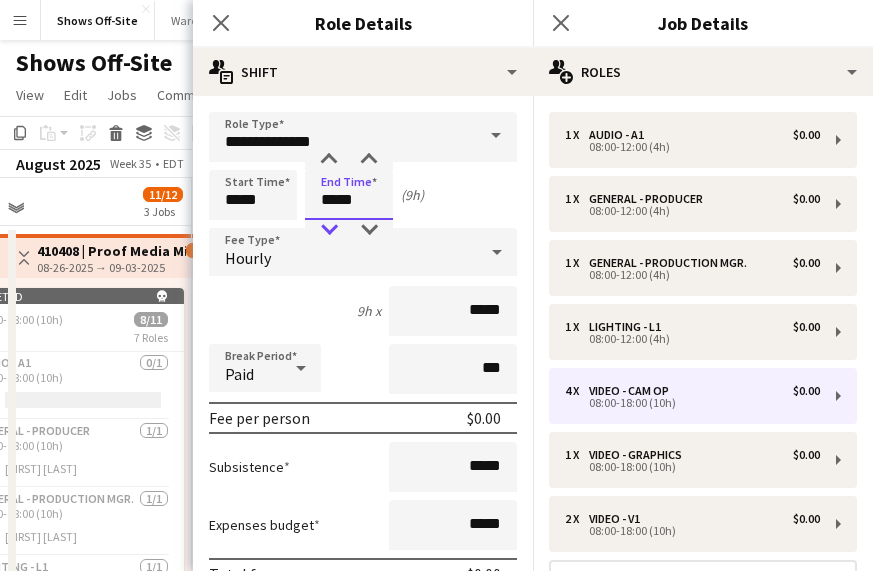 click at bounding box center [329, 230] 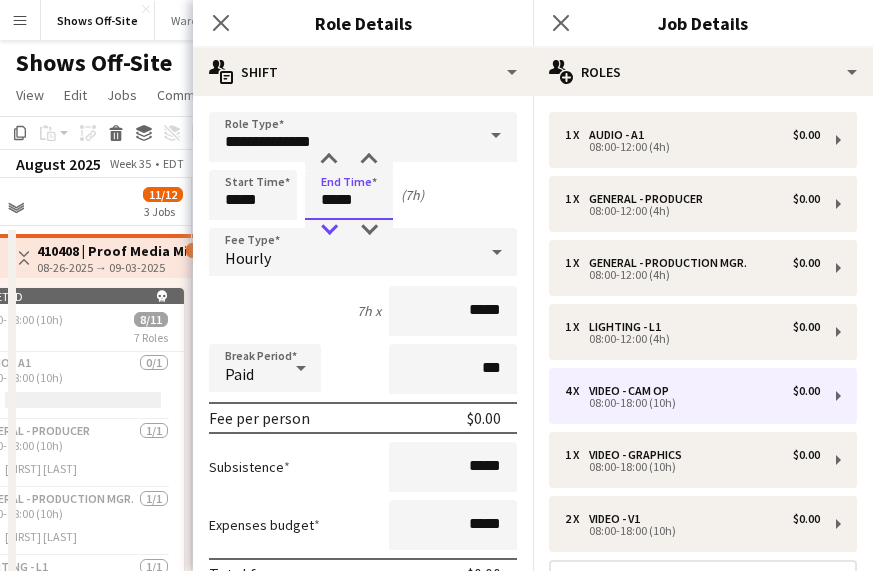 click at bounding box center [329, 230] 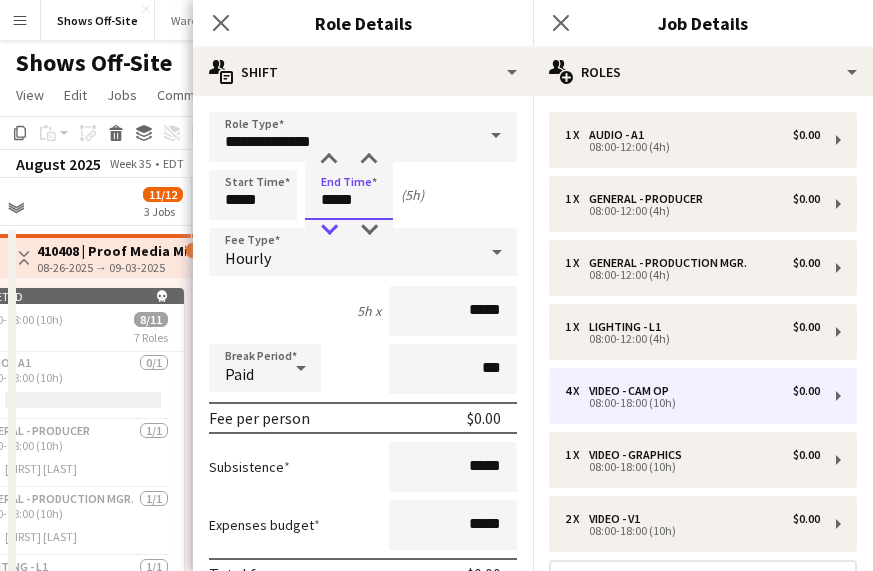 click at bounding box center (329, 230) 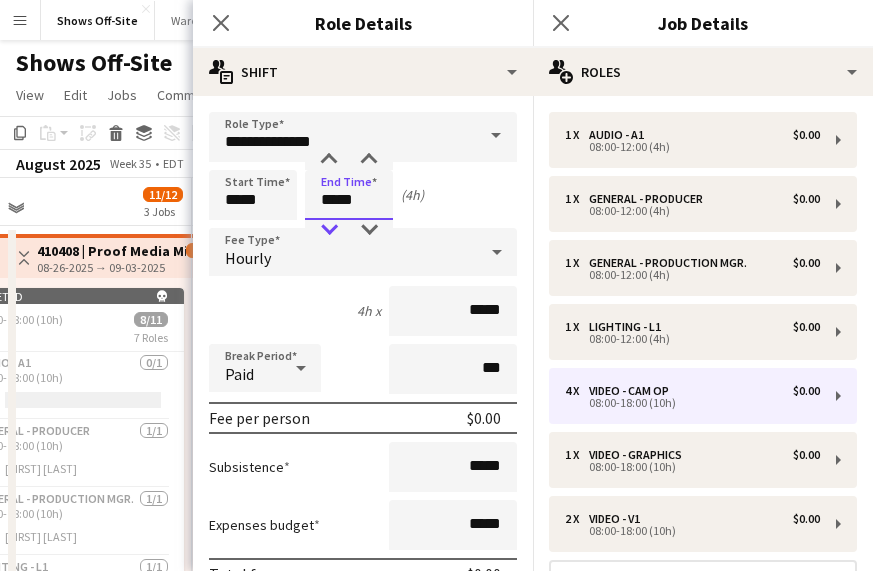 click at bounding box center [329, 230] 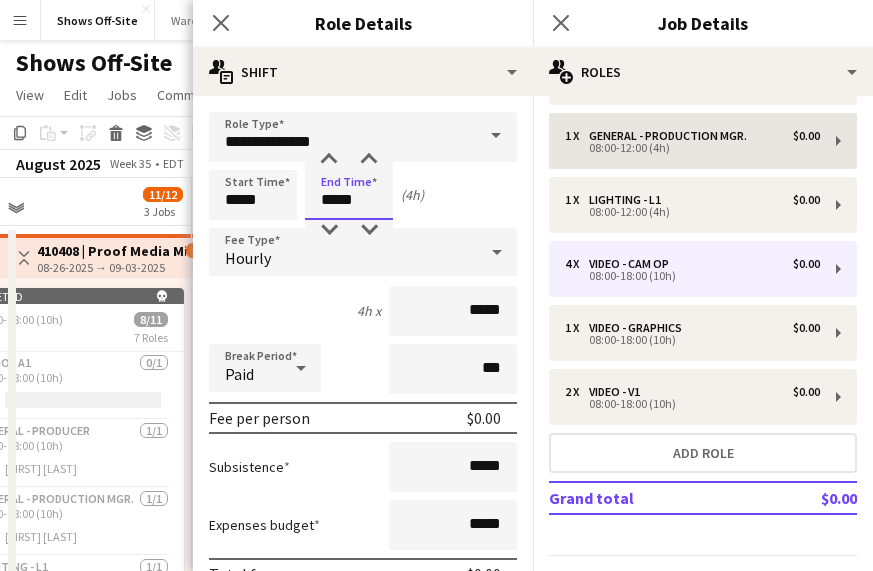 scroll, scrollTop: 153, scrollLeft: 0, axis: vertical 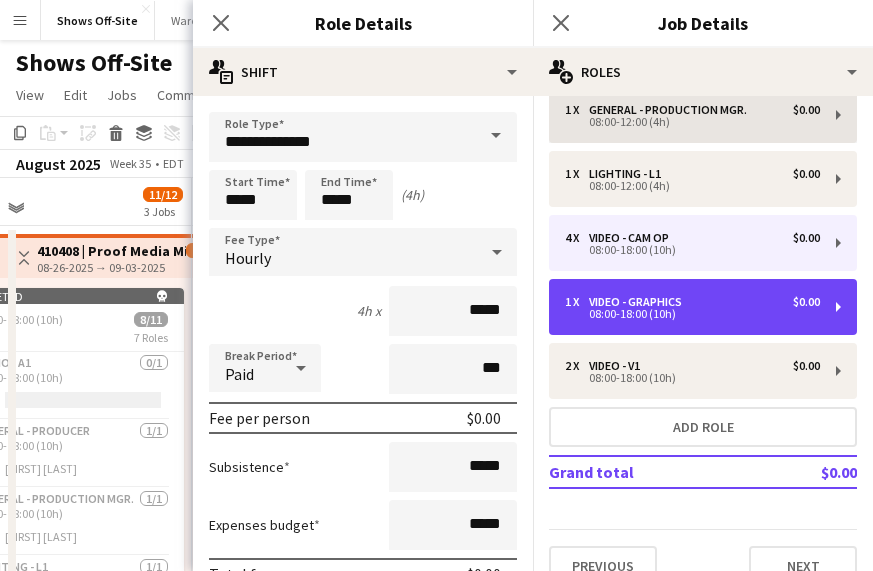 click on "1 x   Video - Graphics   $0.00   08:00-18:00 (10h)" at bounding box center [703, 307] 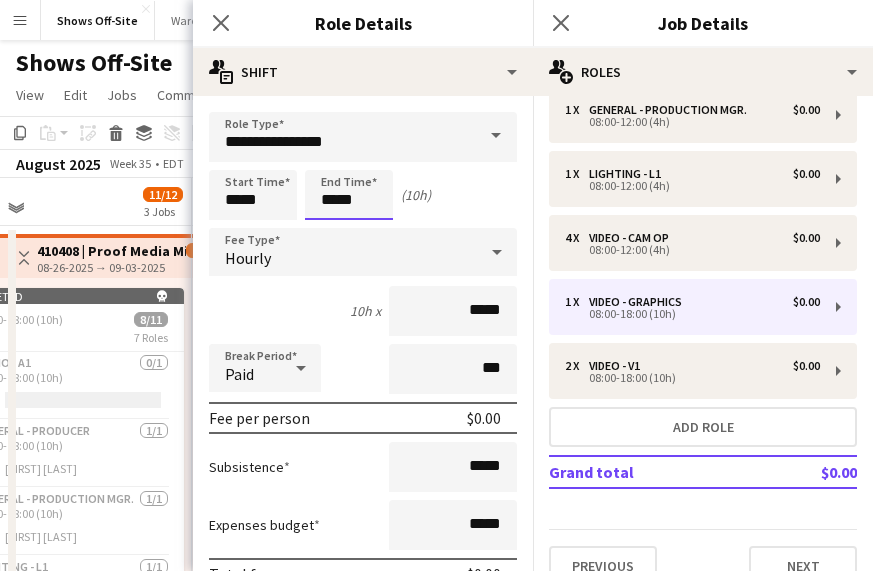 click on "*****" at bounding box center (349, 195) 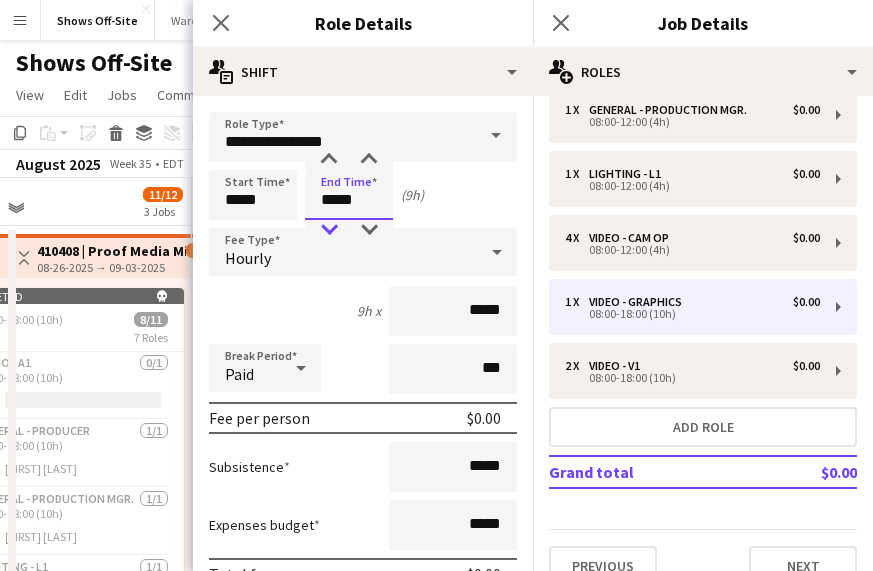 click at bounding box center [329, 230] 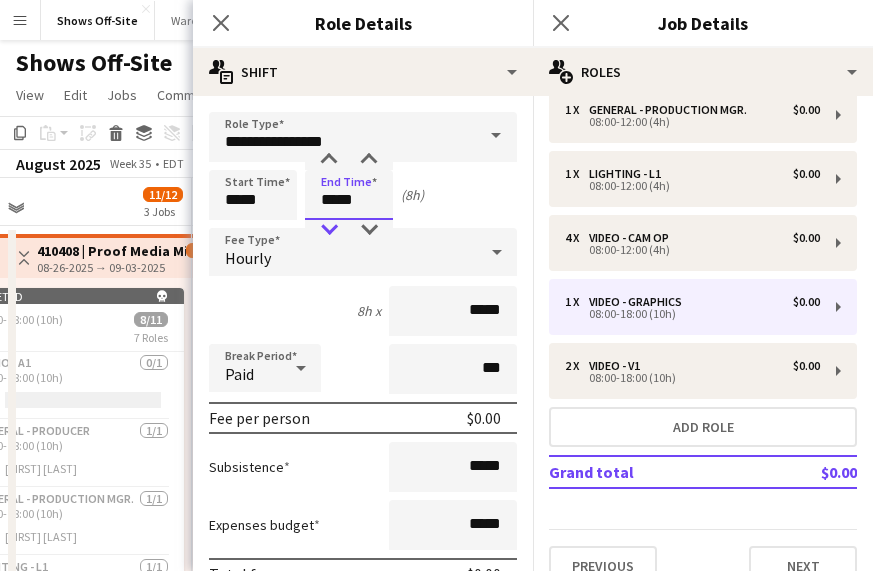 click at bounding box center [329, 230] 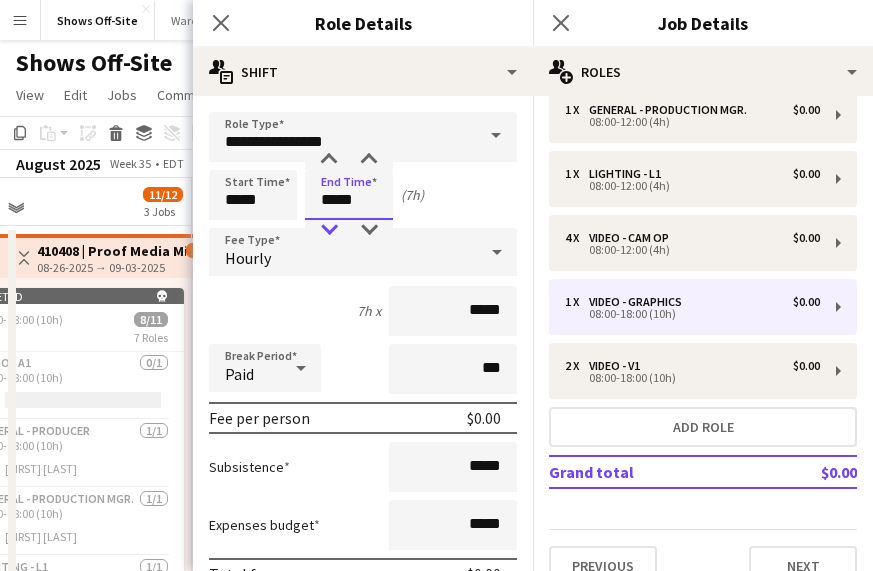 click at bounding box center [329, 230] 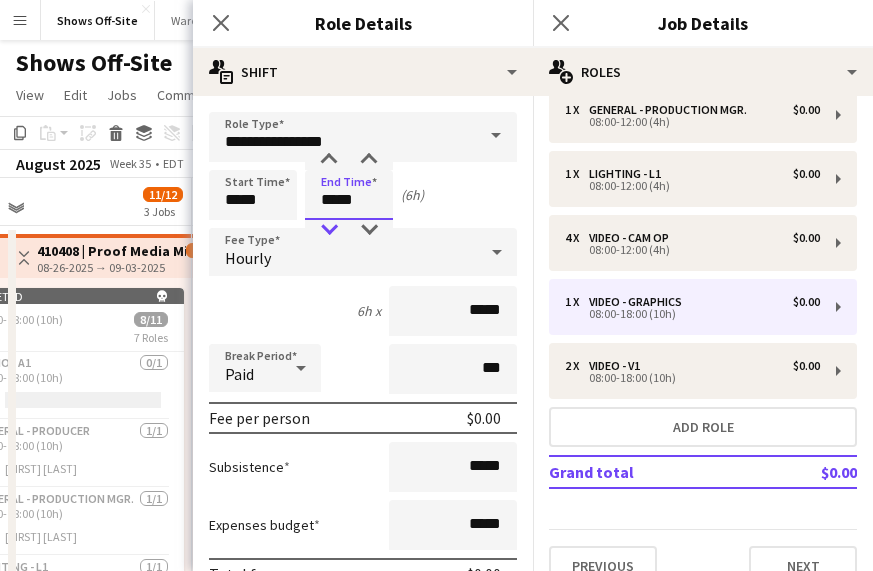 click at bounding box center [329, 230] 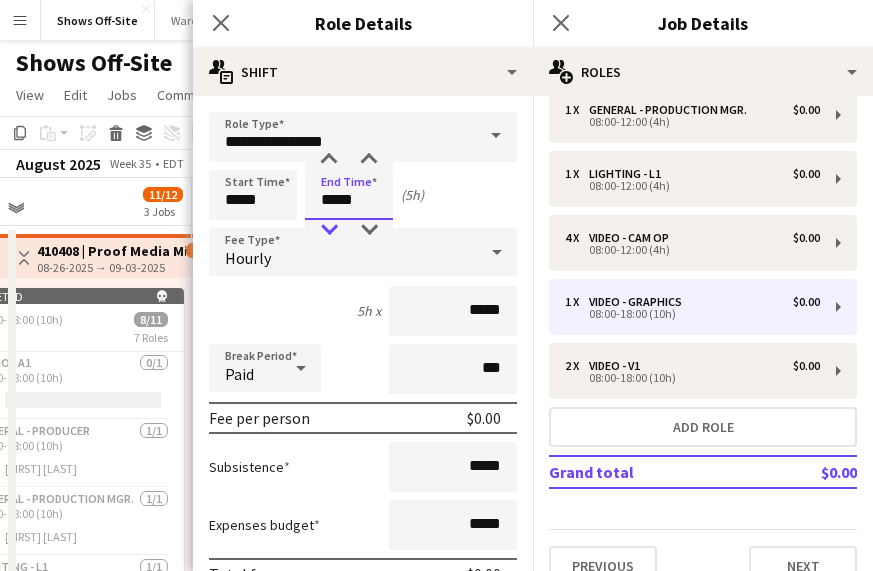 type on "*****" 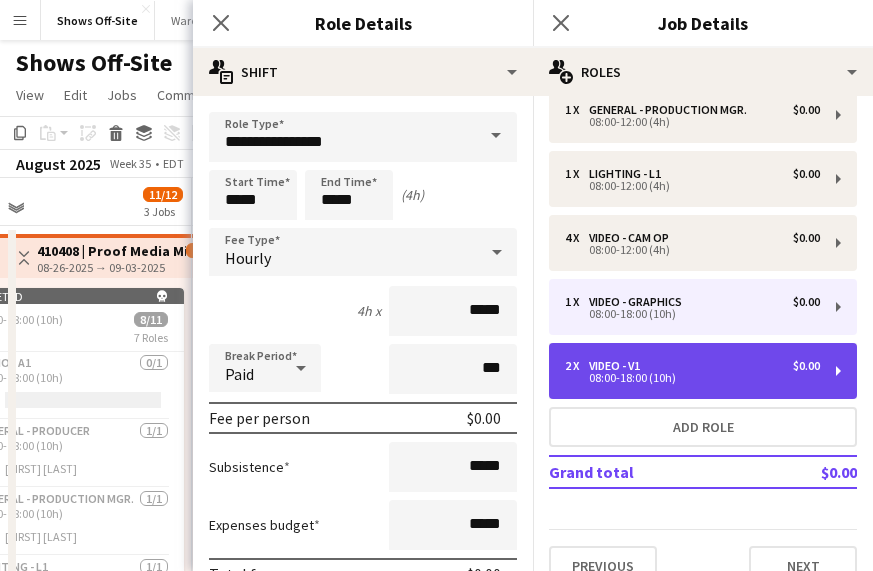 click on "08:00-18:00 (10h)" at bounding box center (692, 378) 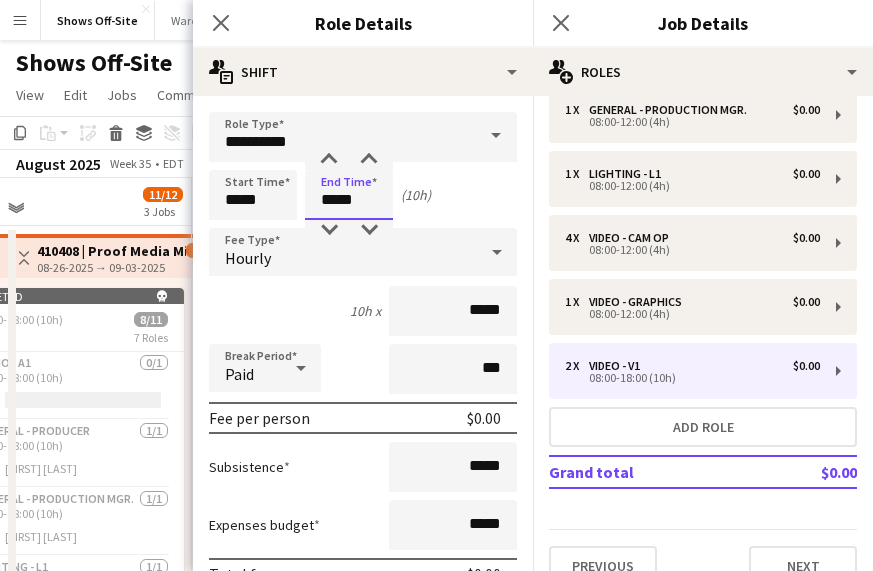 click on "*****" at bounding box center [349, 195] 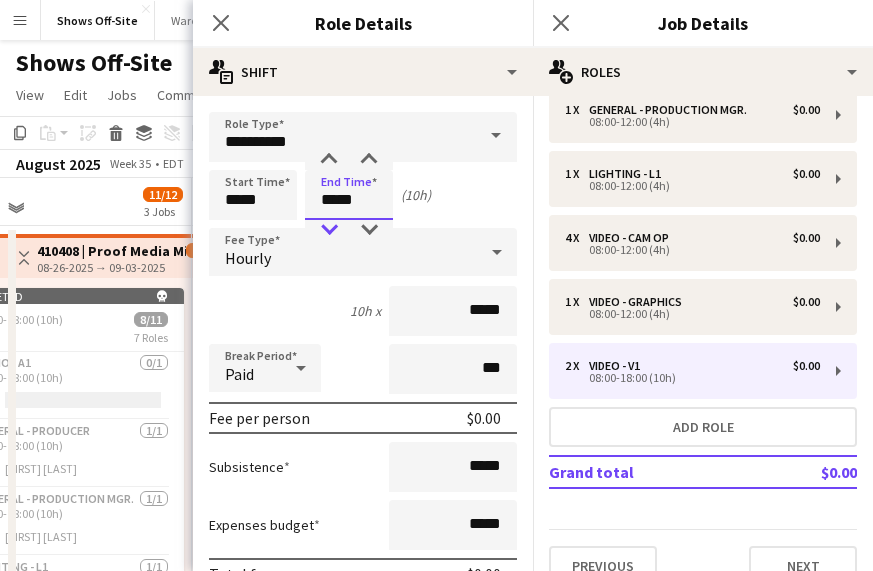 click at bounding box center [329, 230] 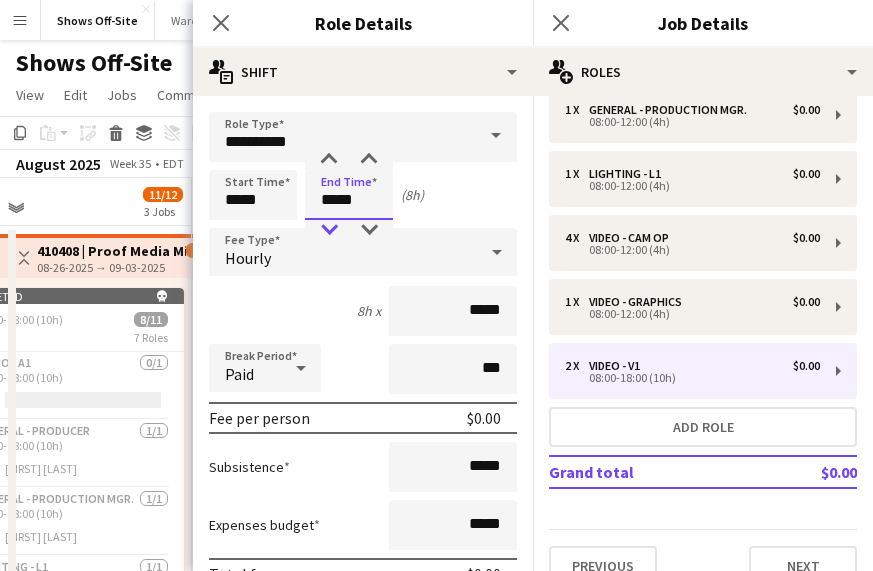 click at bounding box center [329, 230] 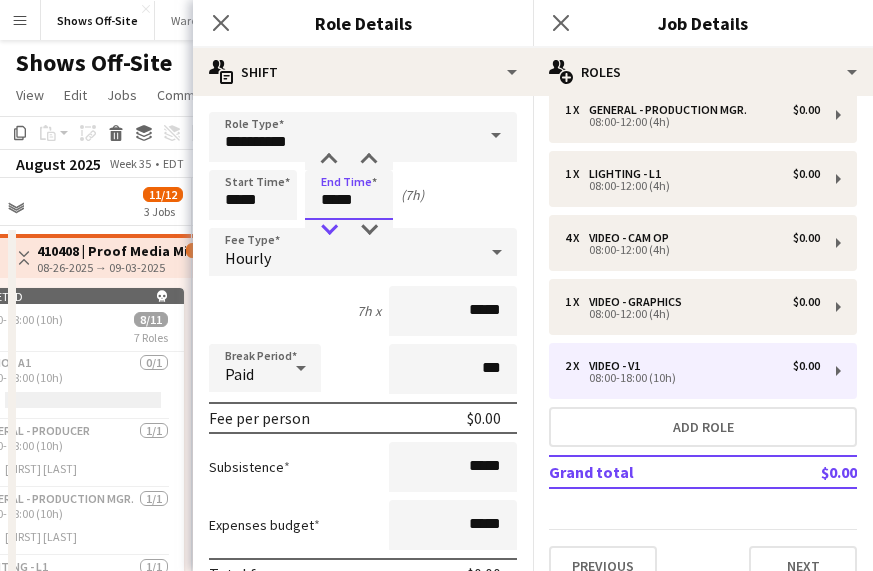 click at bounding box center (329, 230) 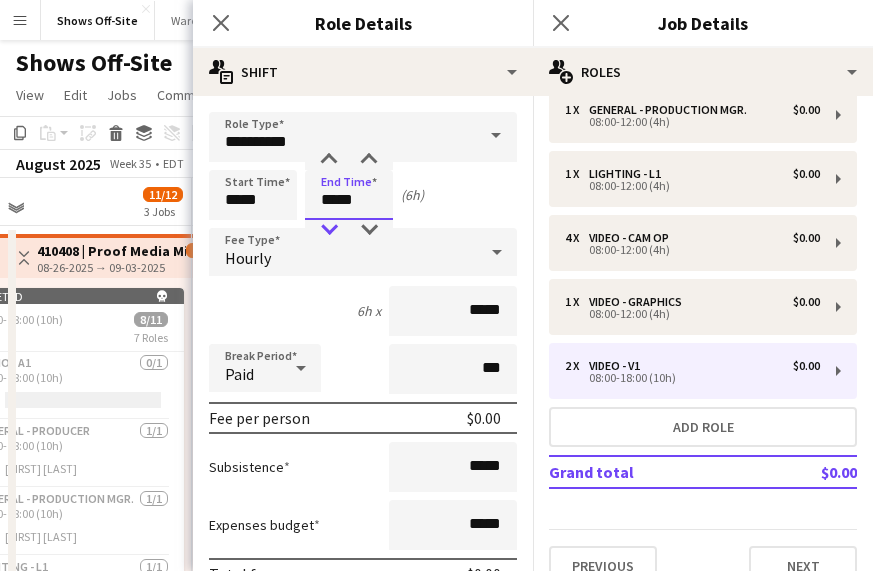 click at bounding box center (329, 230) 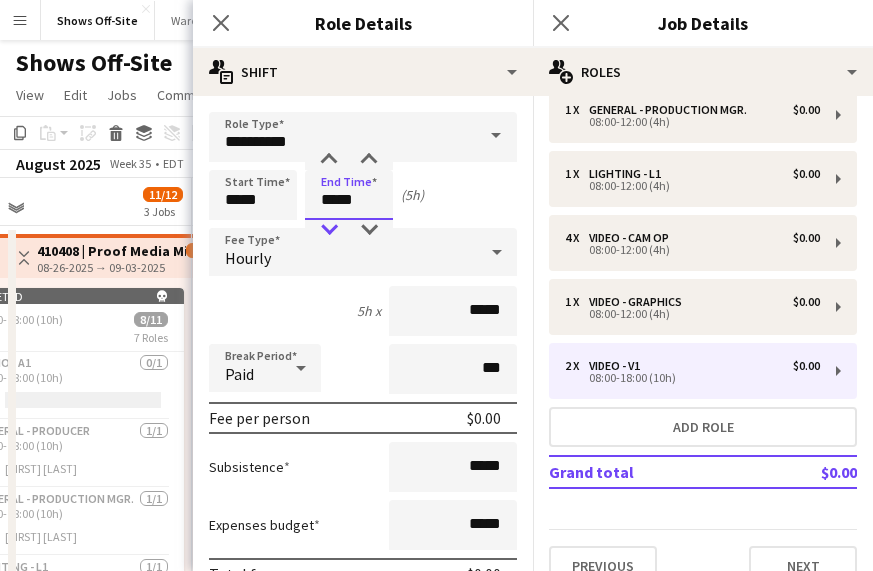 type on "*****" 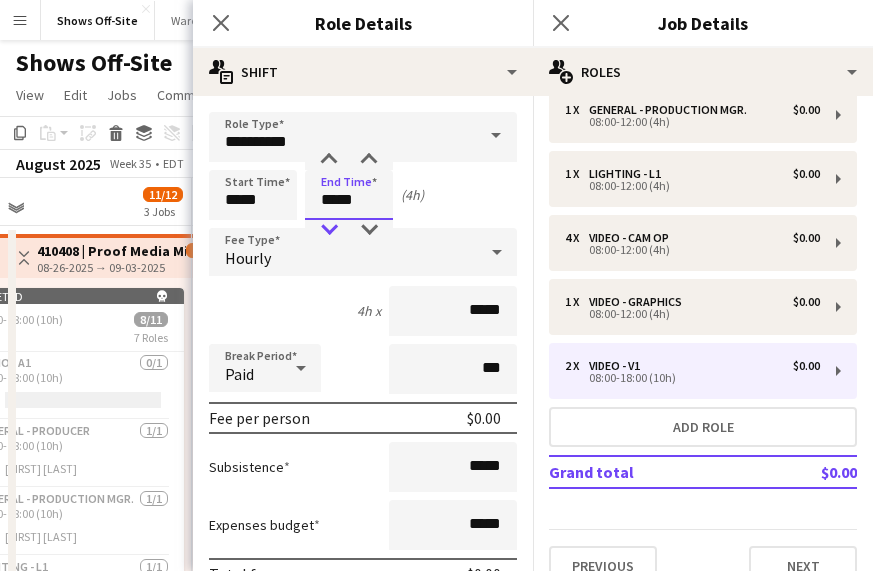 click at bounding box center (329, 230) 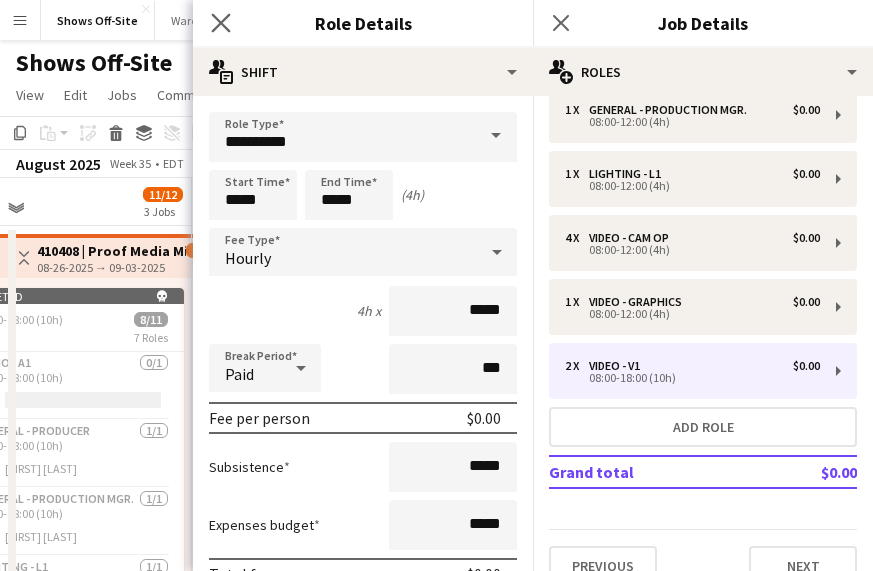 click on "Close pop-in" 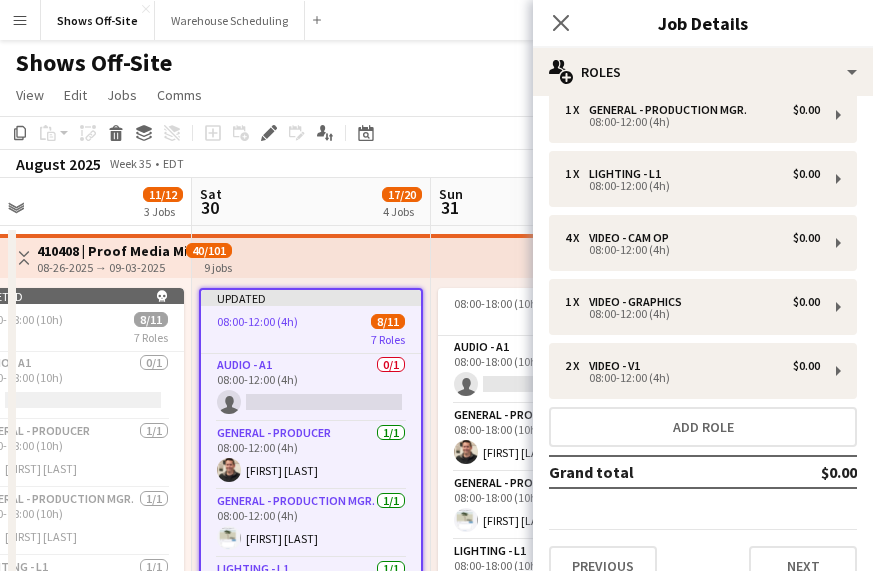 click on "Close pop-in" 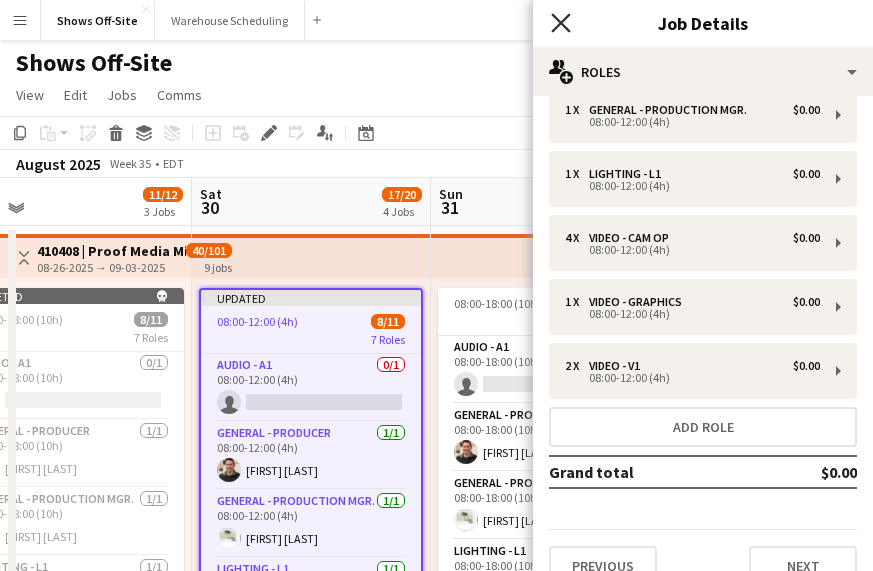 click on "Close pop-in" 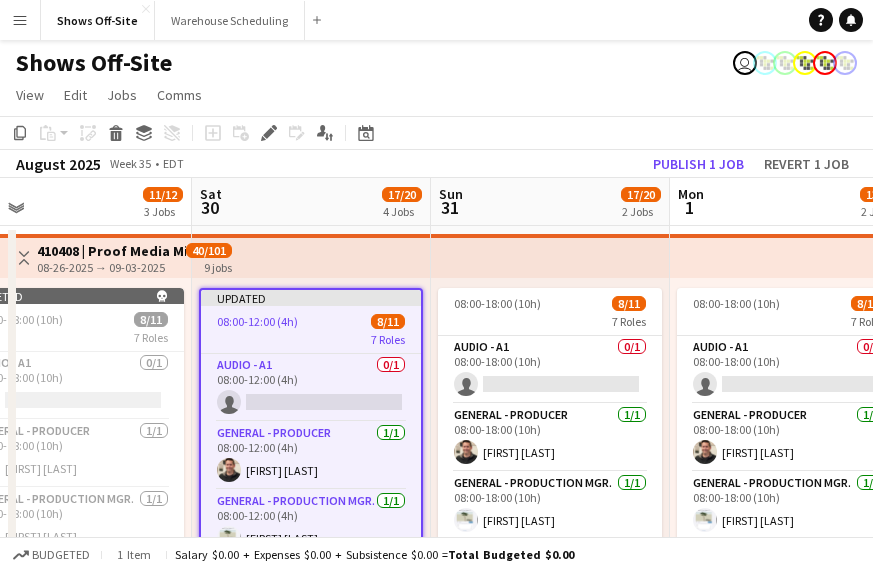 click on "Sun   31   17/20   2 Jobs" at bounding box center (550, 202) 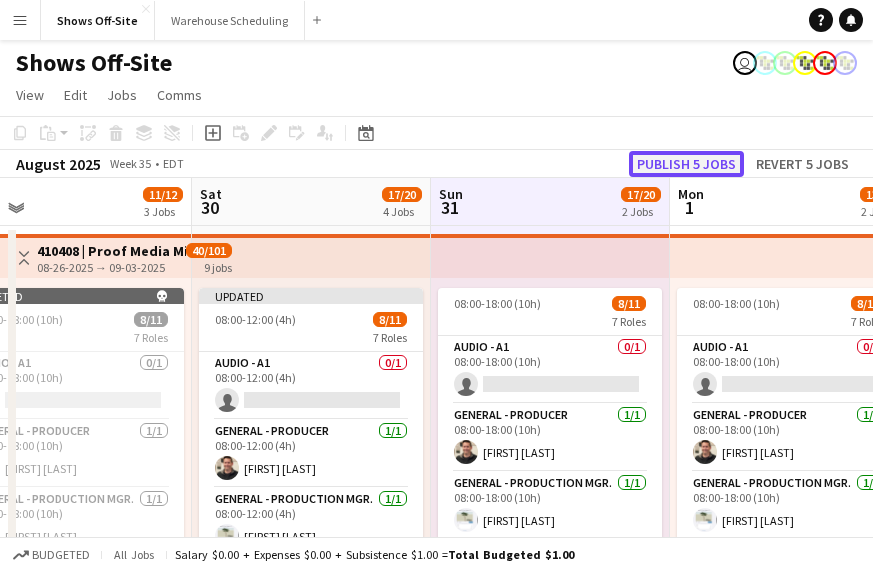 click on "Publish 5 jobs" 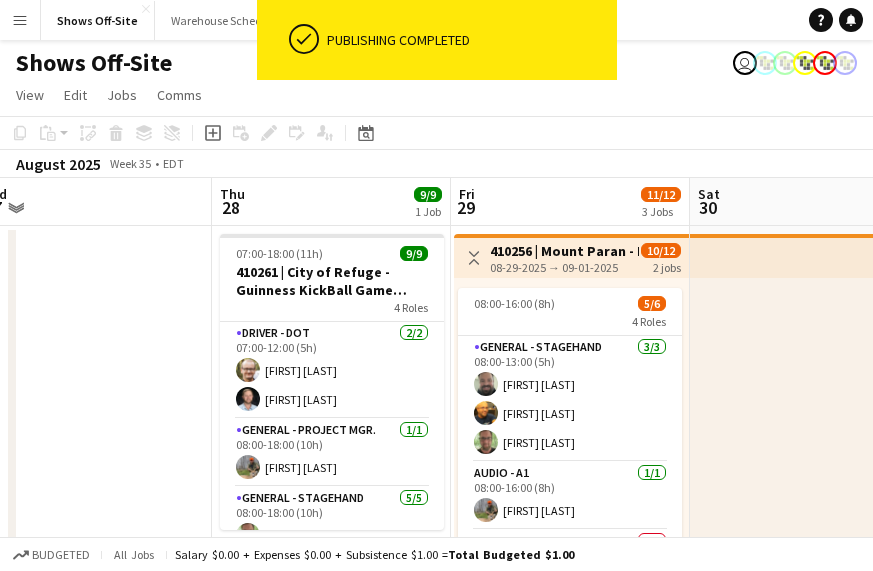 scroll, scrollTop: 0, scrollLeft: 755, axis: horizontal 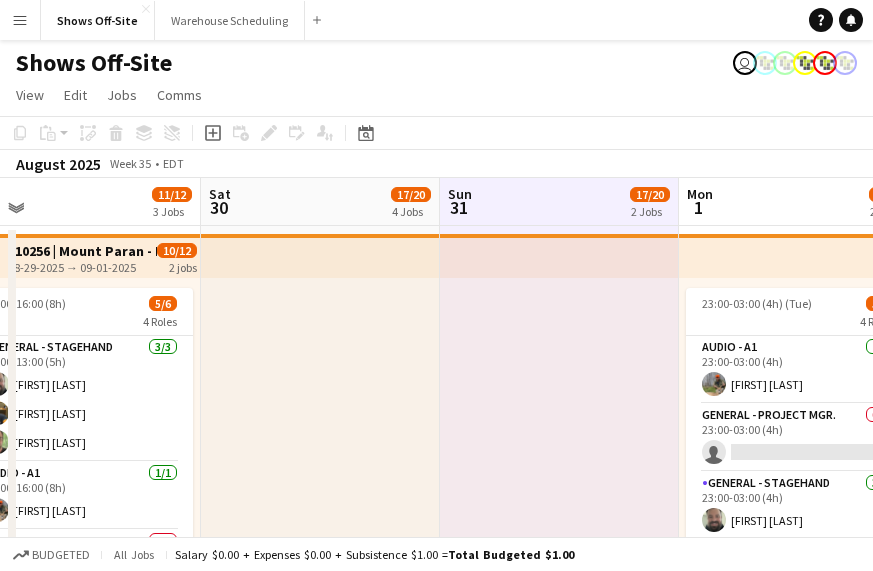 click on "410256 | Mount Paran - Fall Camp 2025" at bounding box center [82, 251] 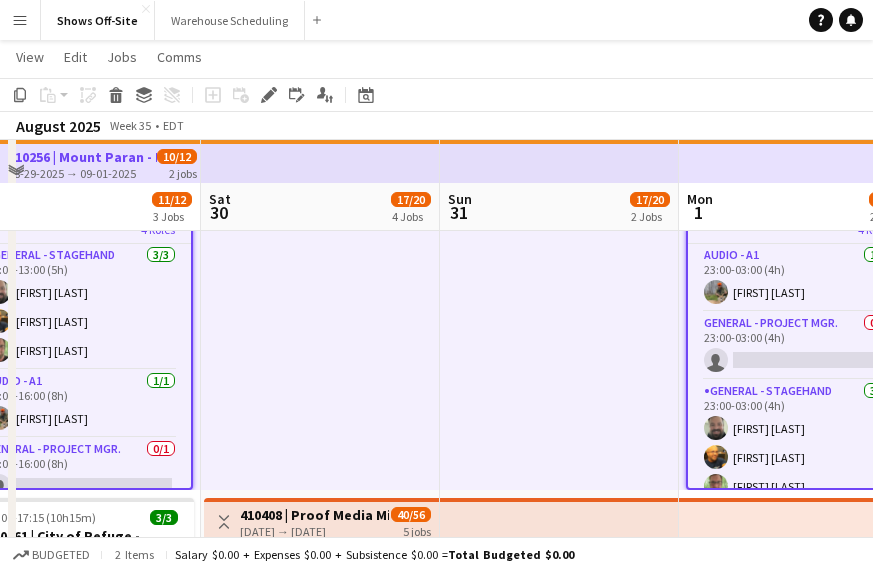 scroll, scrollTop: 0, scrollLeft: 0, axis: both 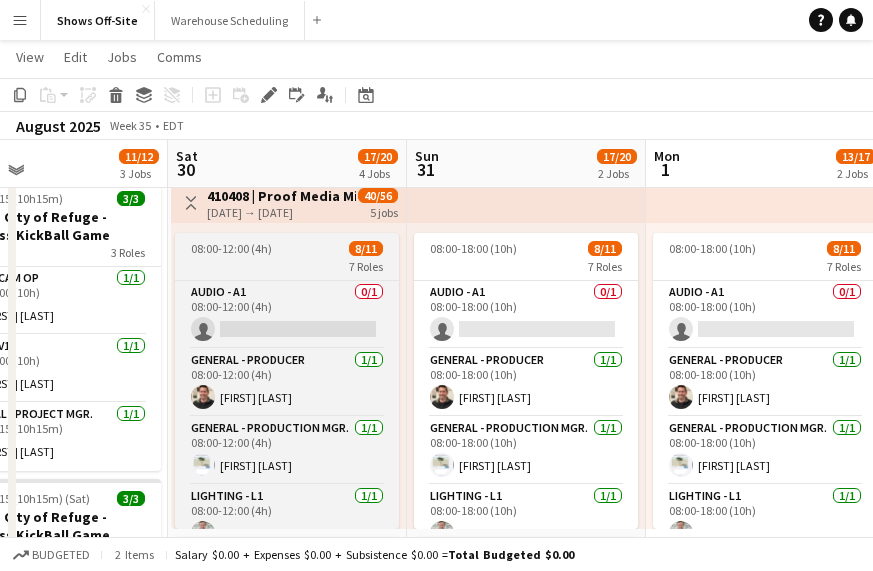 click on "[TIME]-[TIME] ([DURATION]) [DATE] [NUMBER] Roles Audio - A1 0/1 [TIME]-[TIME] ([DURATION]) [FIRST] [LAST] General - Producer 1/1 [TIME]-[TIME] ([DURATION]) [FIRST] [LAST] General - Production Mgr. 1/1 [TIME]-[TIME] ([DURATION]) [FIRST] [LAST] Lighting - L1 1/1 [TIME]-[TIME] ([DURATION]) [FIRST] [LAST] [FIRST] [LAST] Video - Graphics 1/1 [TIME]-[TIME] ([DURATION]) [FIRST] [LAST] Video - V1 1/2 [TIME]-[TIME] ([DURATION]) [FIRST] [LAST]" at bounding box center [287, 381] 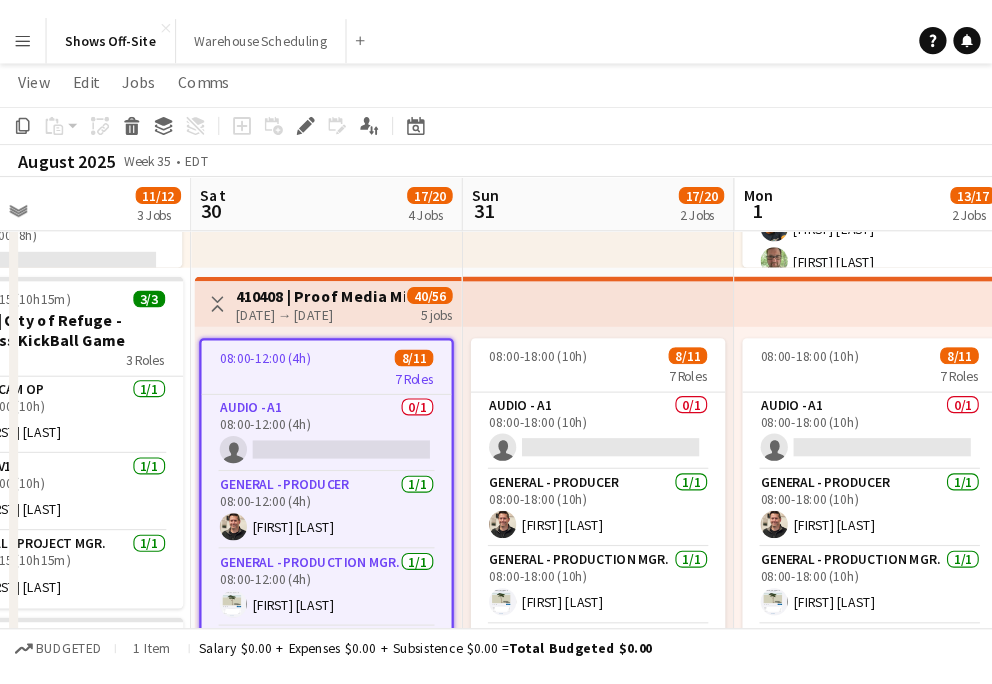 scroll, scrollTop: 362, scrollLeft: 0, axis: vertical 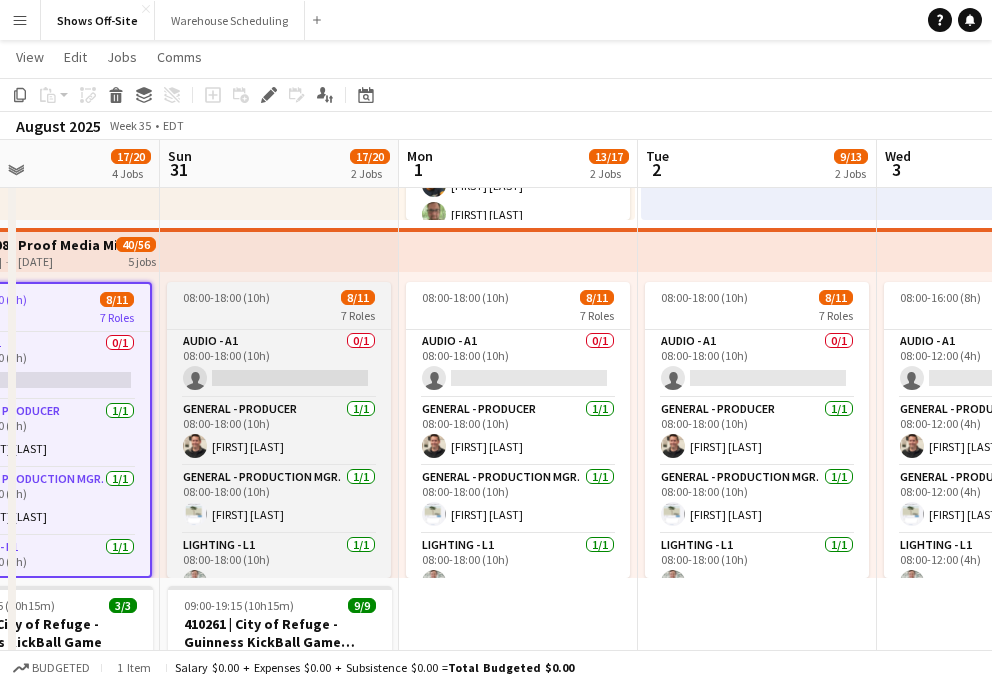 click on "8/11" at bounding box center [358, 297] 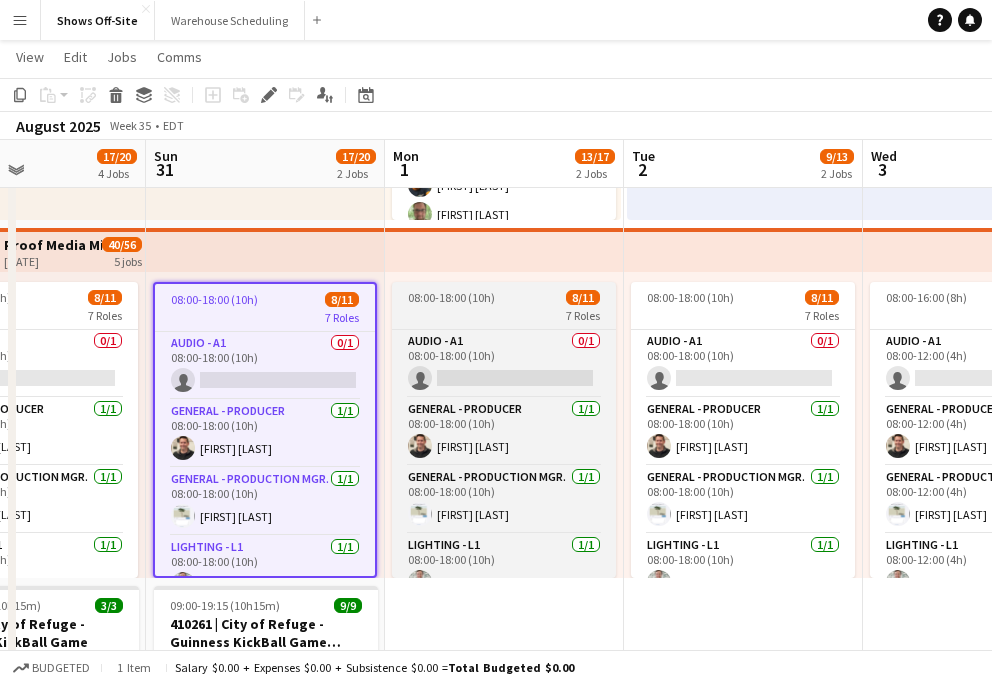 scroll, scrollTop: 0, scrollLeft: 783, axis: horizontal 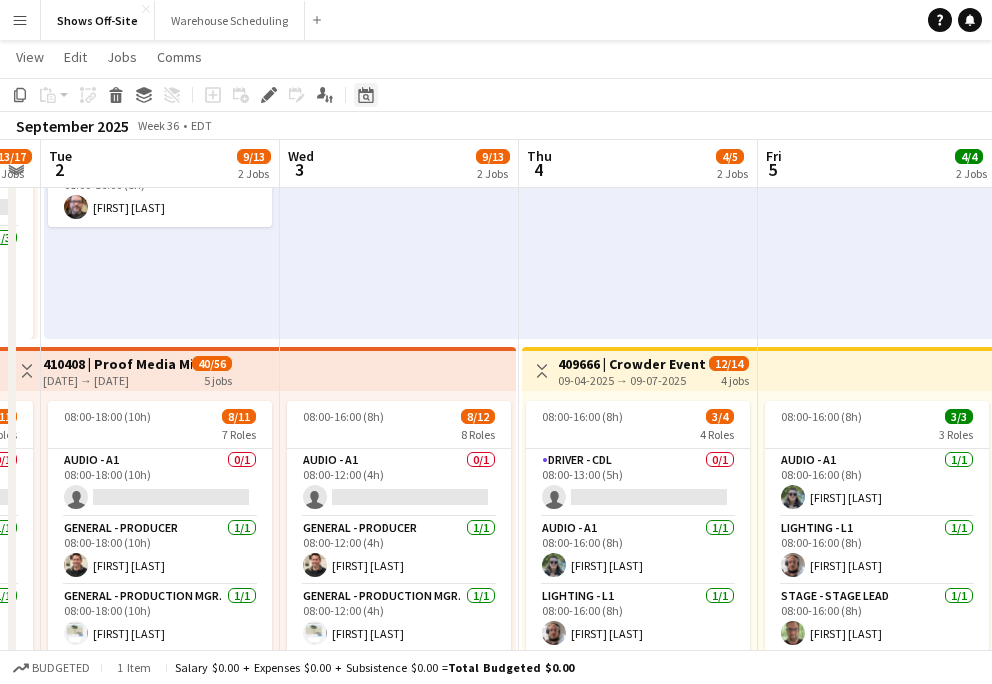 click on "Date picker" 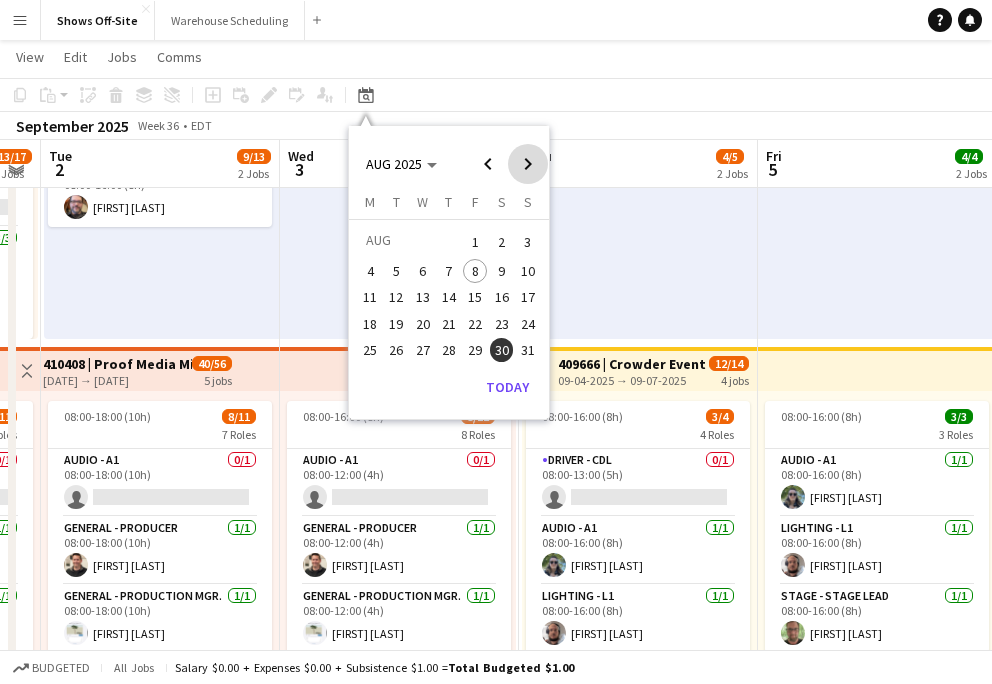 click at bounding box center (528, 164) 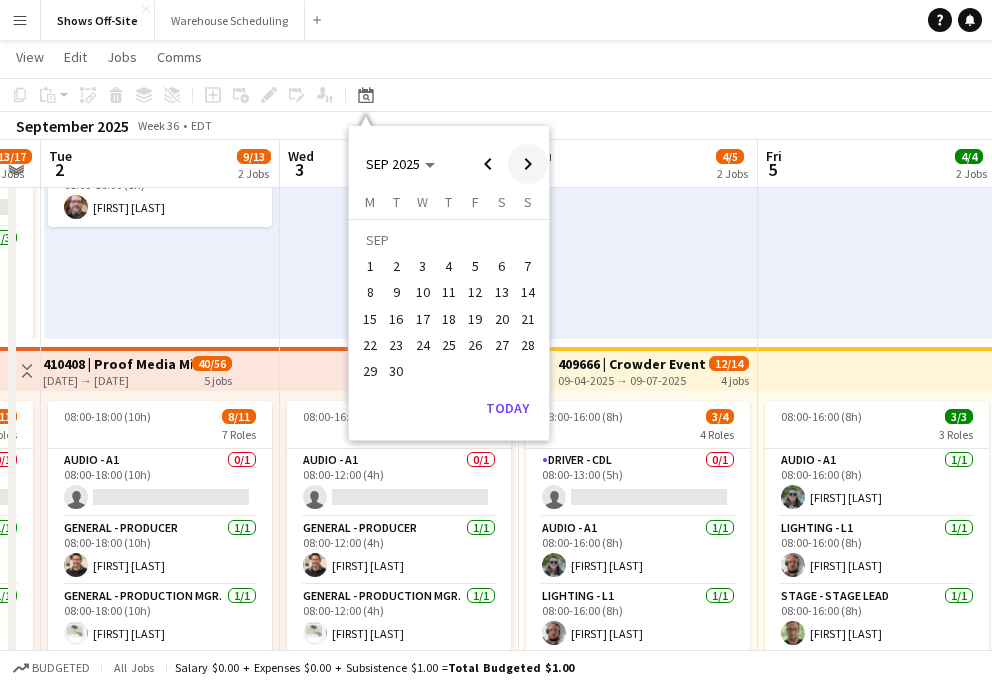 click at bounding box center [528, 164] 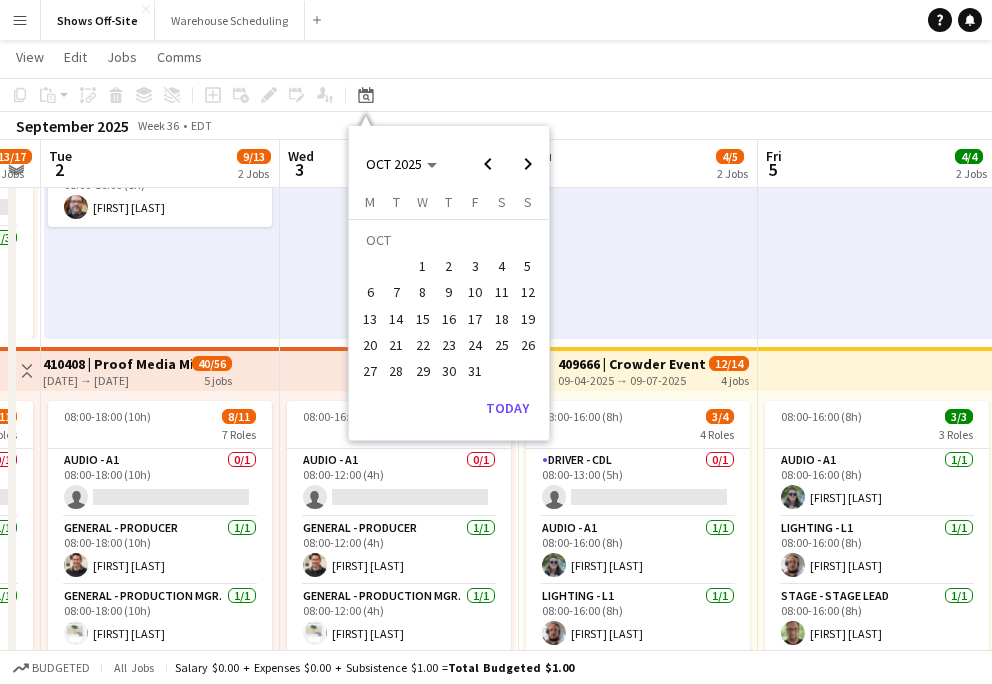click on "12" at bounding box center (528, 293) 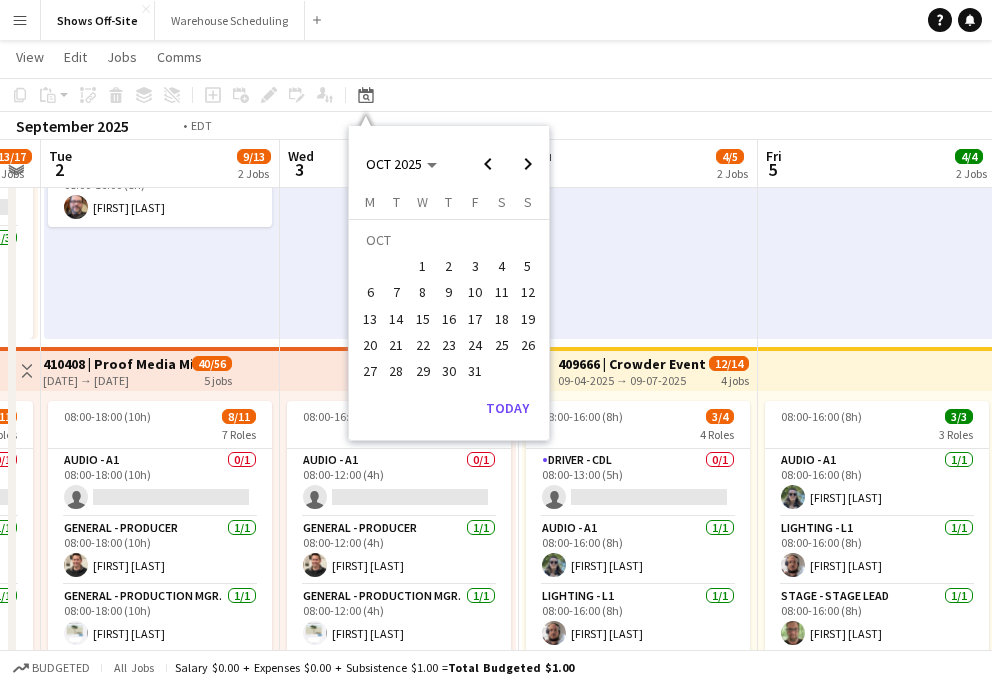 scroll, scrollTop: 0, scrollLeft: 688, axis: horizontal 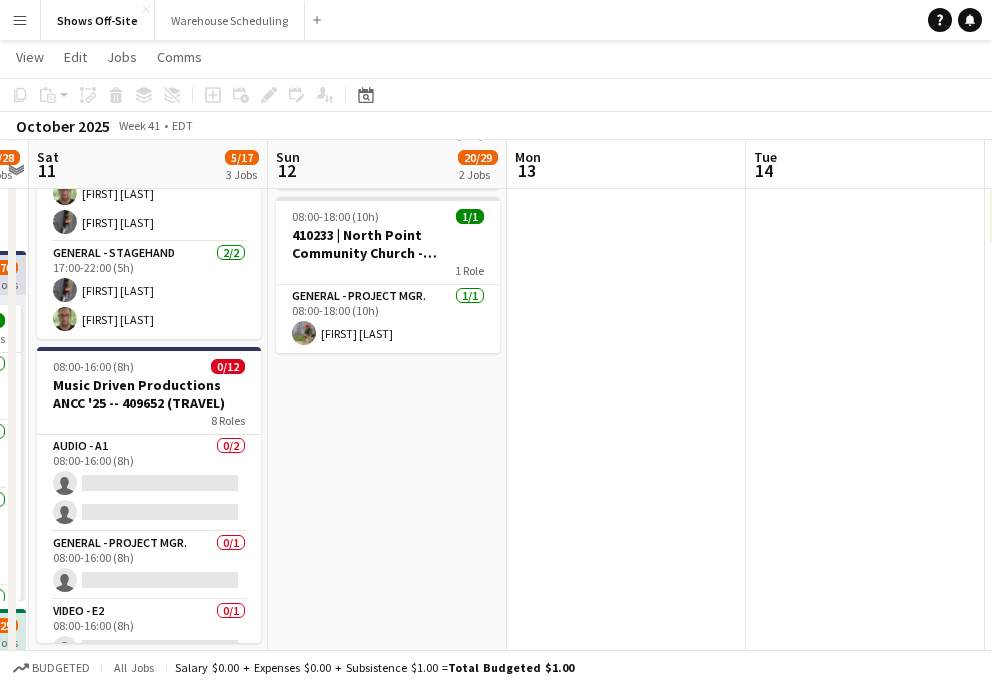 click on "[TIME]-[TIME] ([DURATION]) [DATE] [NUMBER] Roles Audio - A1 2I 2/4 [TIME]-[TIME] ([DURATION]) [FIRST] [LAST] [FIRST] [LAST] Audio - A2 3/4 [TIME]-[TIME] ([DURATION]) [FIRST] [LAST] [FIRST] [LAST] [FIRST] [LAST] General - Producer 1/1 [TIME]-[TIME] ([DURATION]) [FIRST] [LAST] General - Production Mgr. 1/1 [TIME]-[TIME] ([DURATION]) [FIRST] [LAST] General - Project Mgr. 1/1 [TIME]-[TIME] ([DURATION]) [FIRST] [LAST] General - Stage Mgr. 2/2 [TIME]-[TIME] ([DURATION]) [FIRST] [LAST] [FIRST] [LAST] Lighting - L1 1/1 [TIME]-[TIME] ([DURATION]) [FIRST] [LAST] Lighting - L2 1I 0/1 [TIME]-[TIME] ([DURATION]) [FIRST] [LAST] Video - Cam Op 4A 2/5 [TIME]-[TIME] ([DURATION]) [FIRST] [LAST] [FIRST] [LAST]" at bounding box center [387, 715] 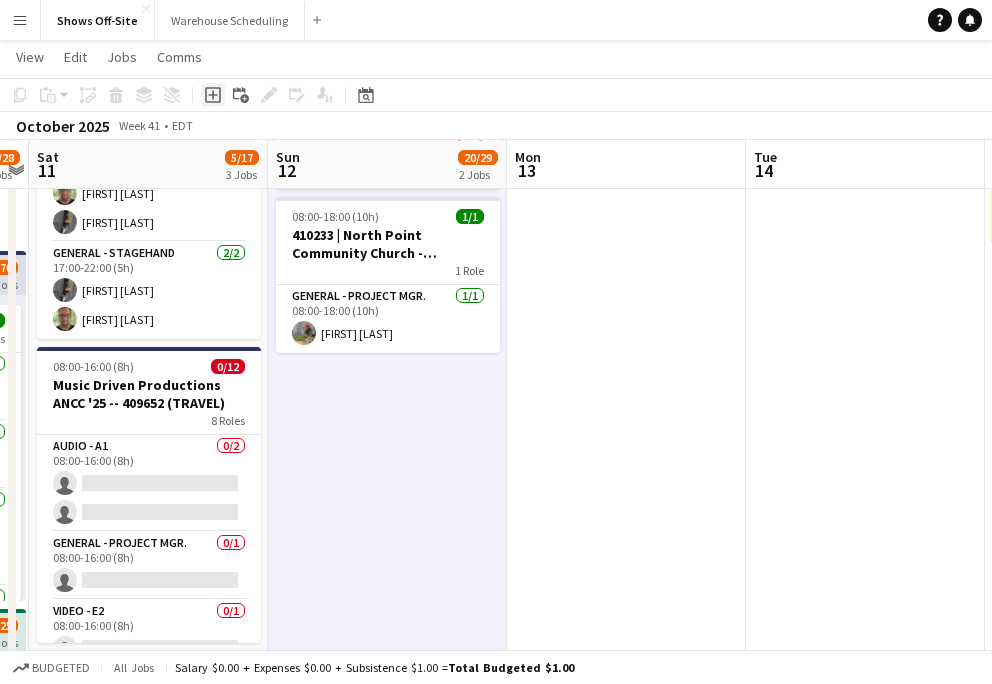 click on "Add job" 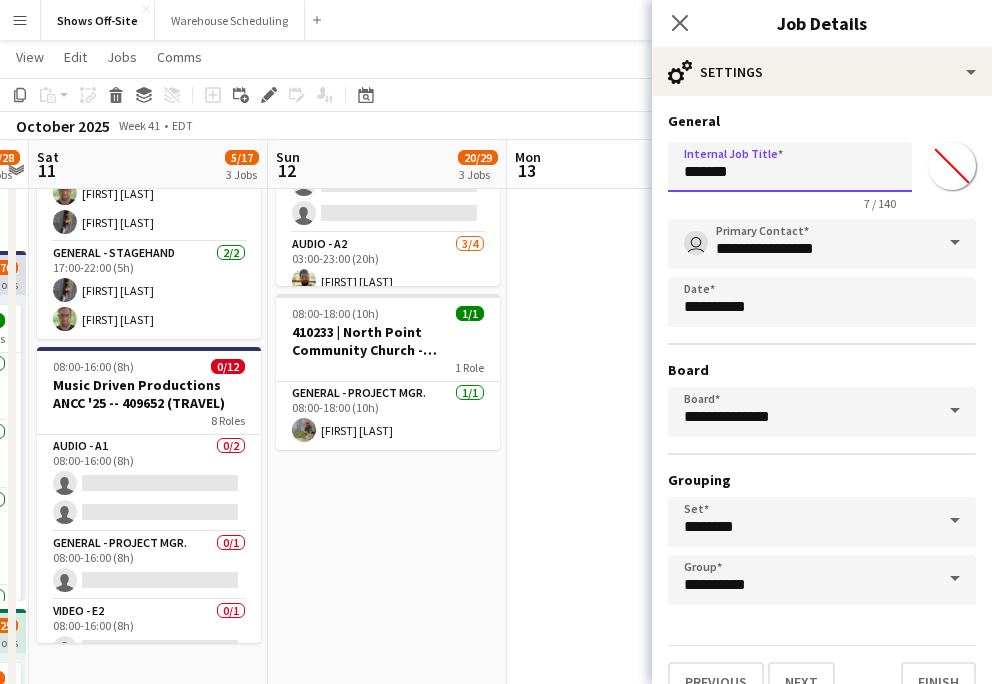 drag, startPoint x: 790, startPoint y: 179, endPoint x: 675, endPoint y: 179, distance: 115 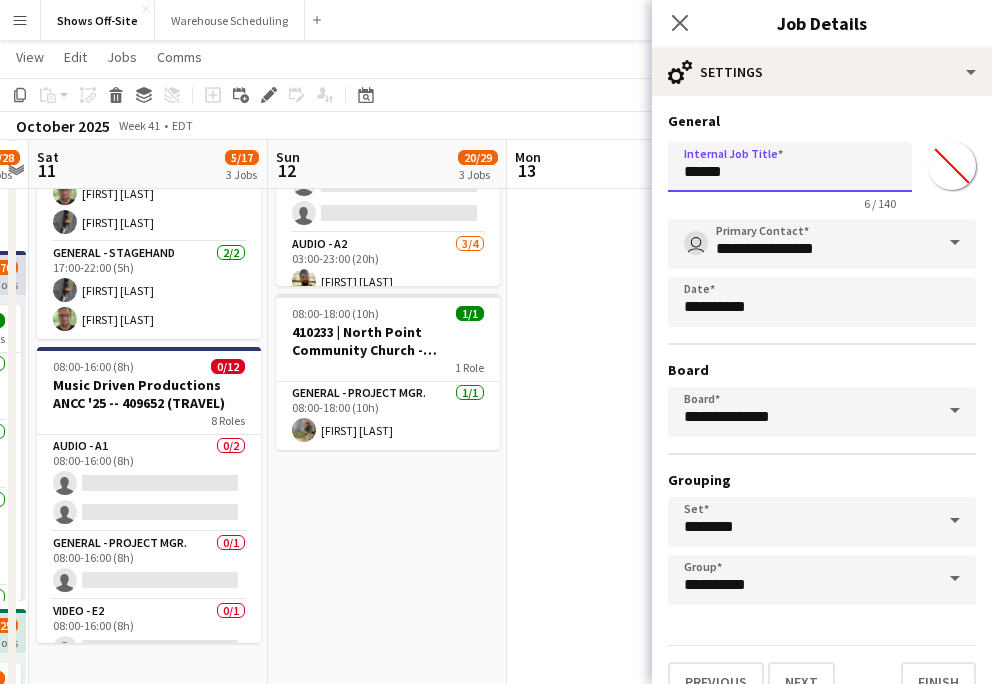 type on "******" 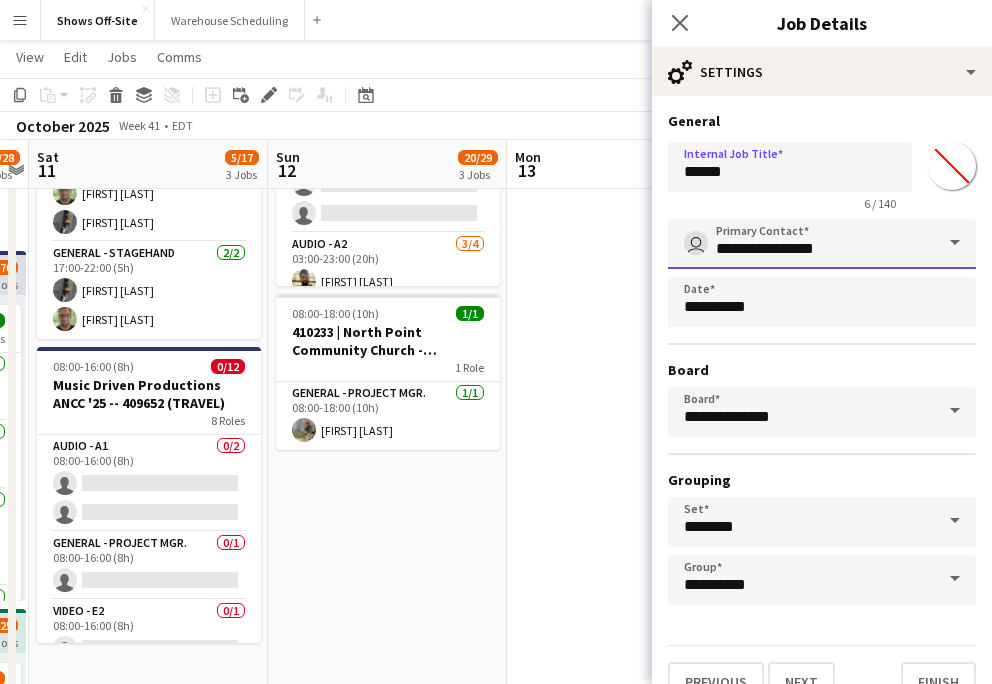 click on "**********" at bounding box center [822, 244] 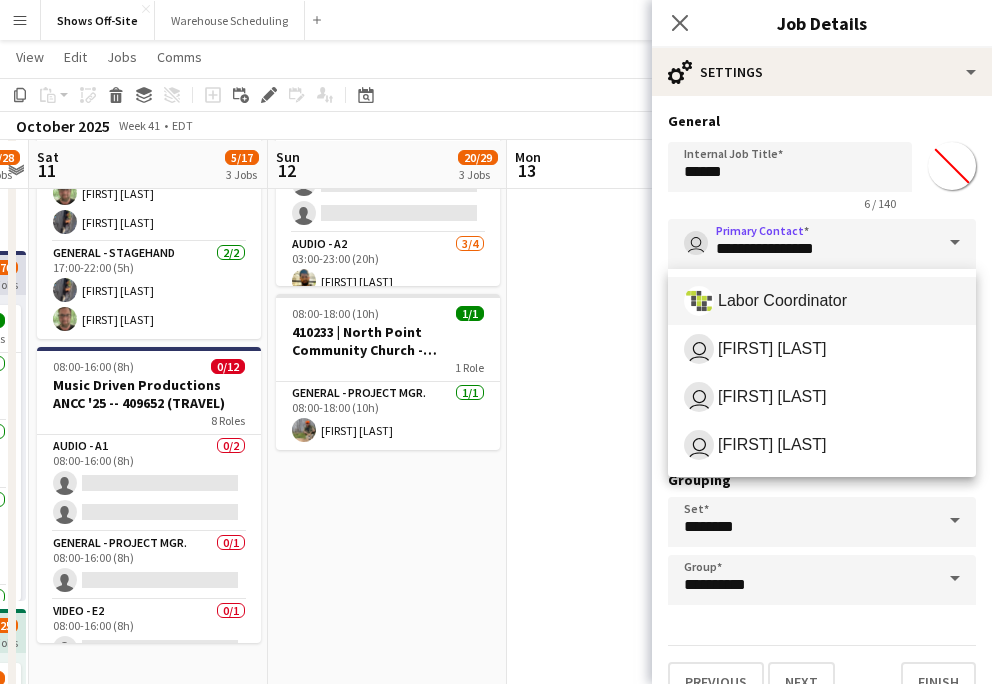 click on "Labor Coordinator" at bounding box center (782, 300) 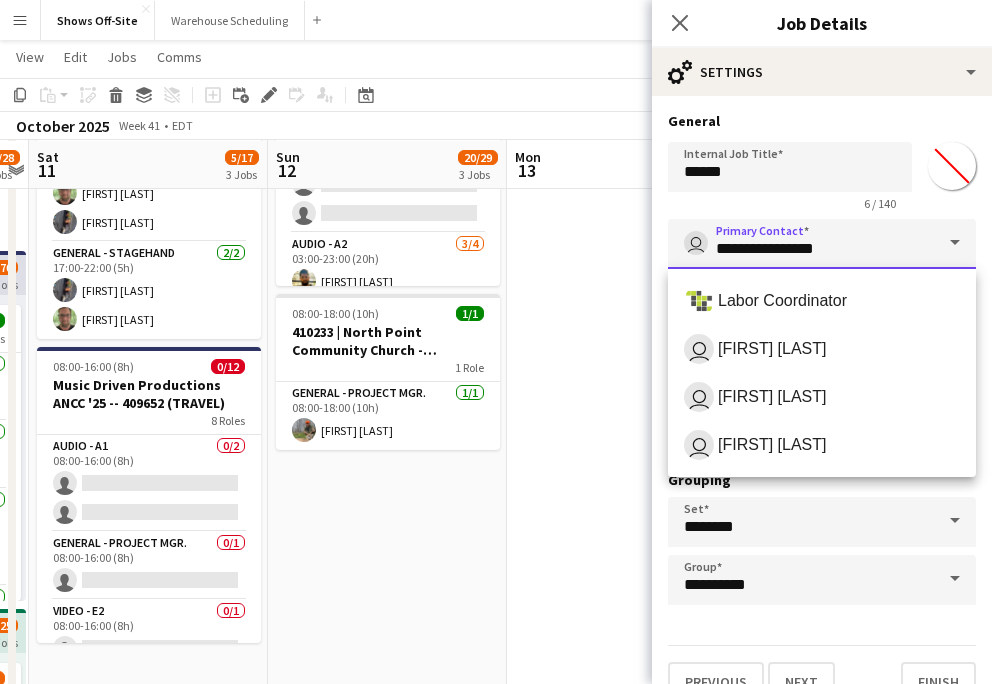 type on "**********" 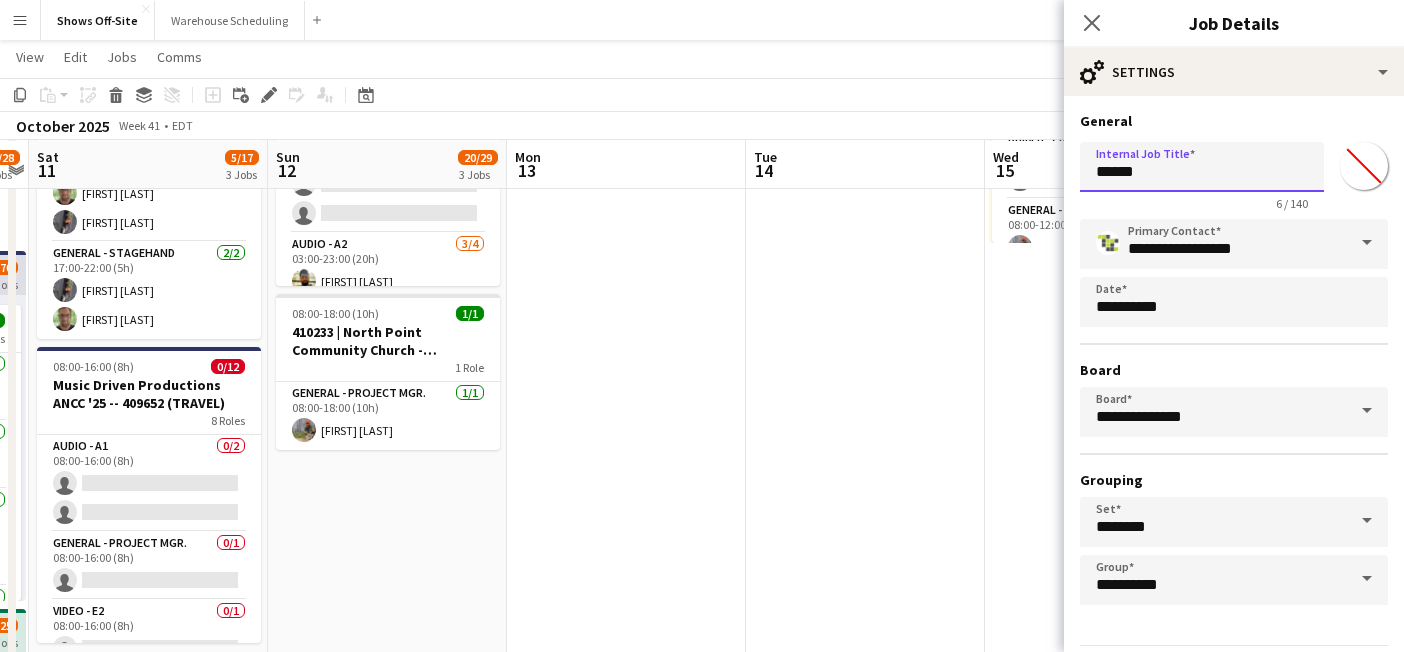 click on "******" at bounding box center [1202, 167] 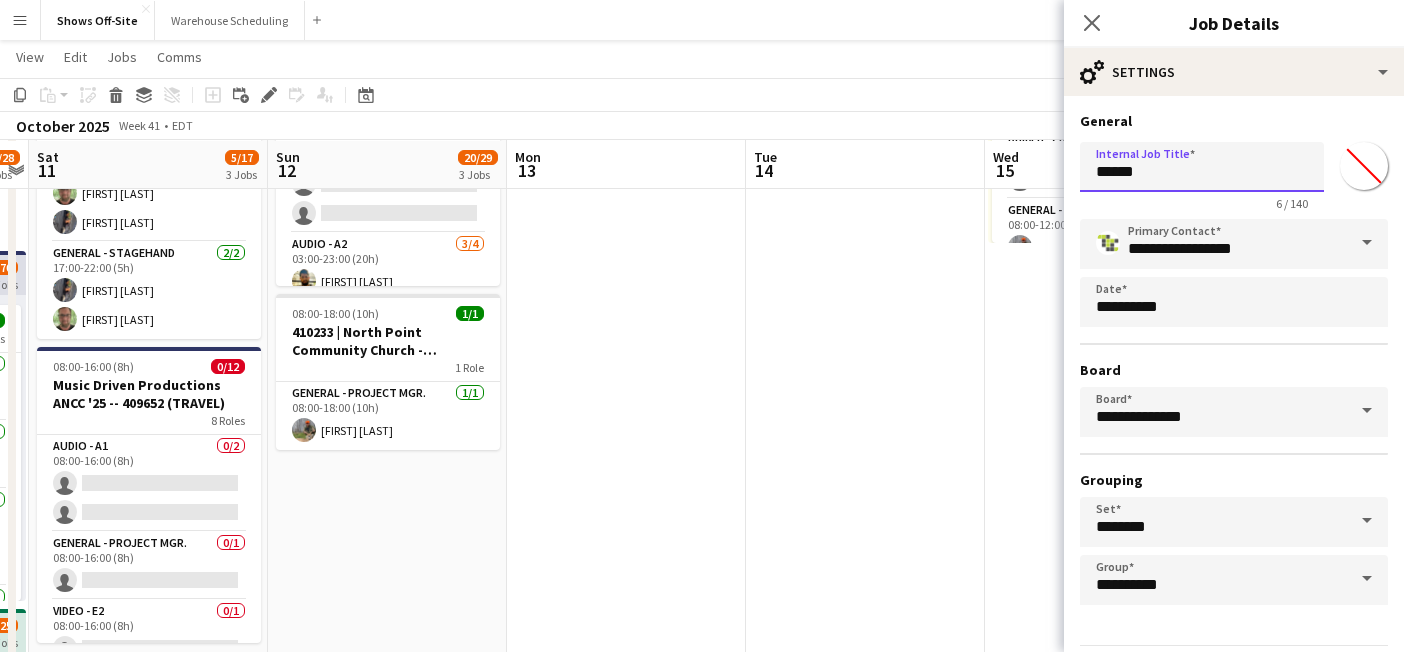 click on "******" at bounding box center (1202, 167) 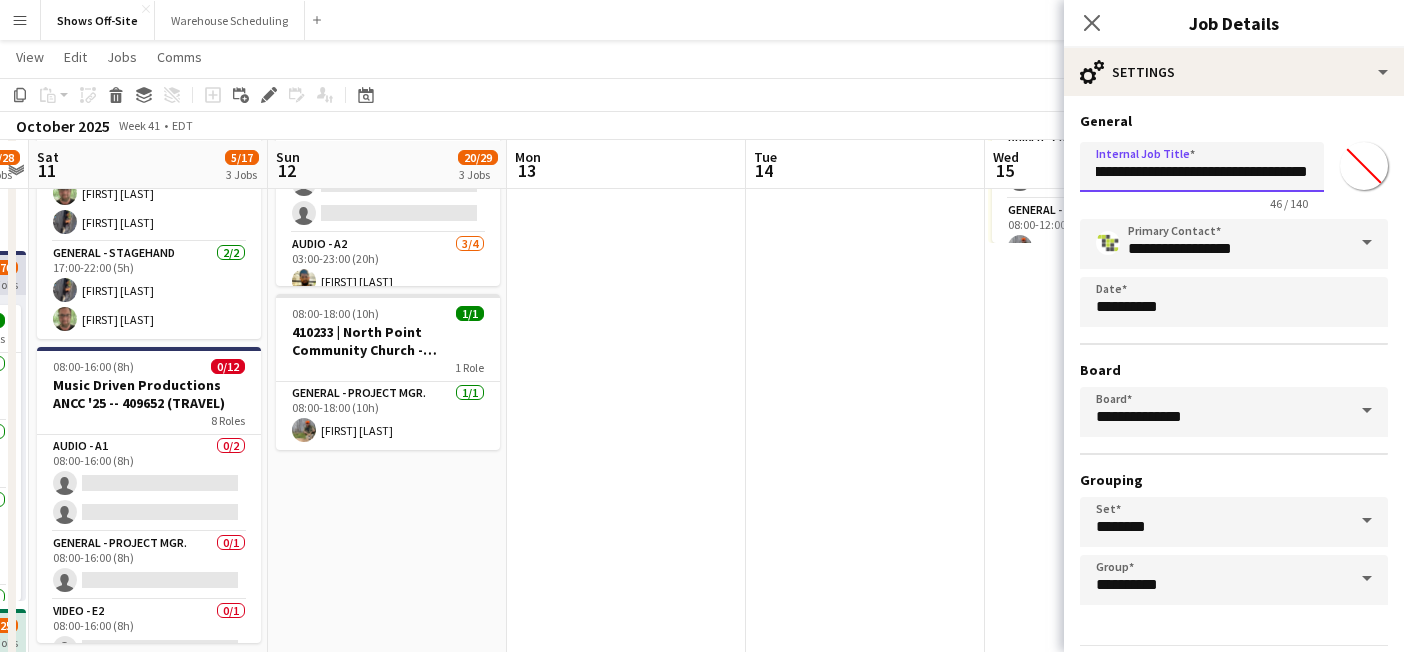 scroll, scrollTop: 0, scrollLeft: 0, axis: both 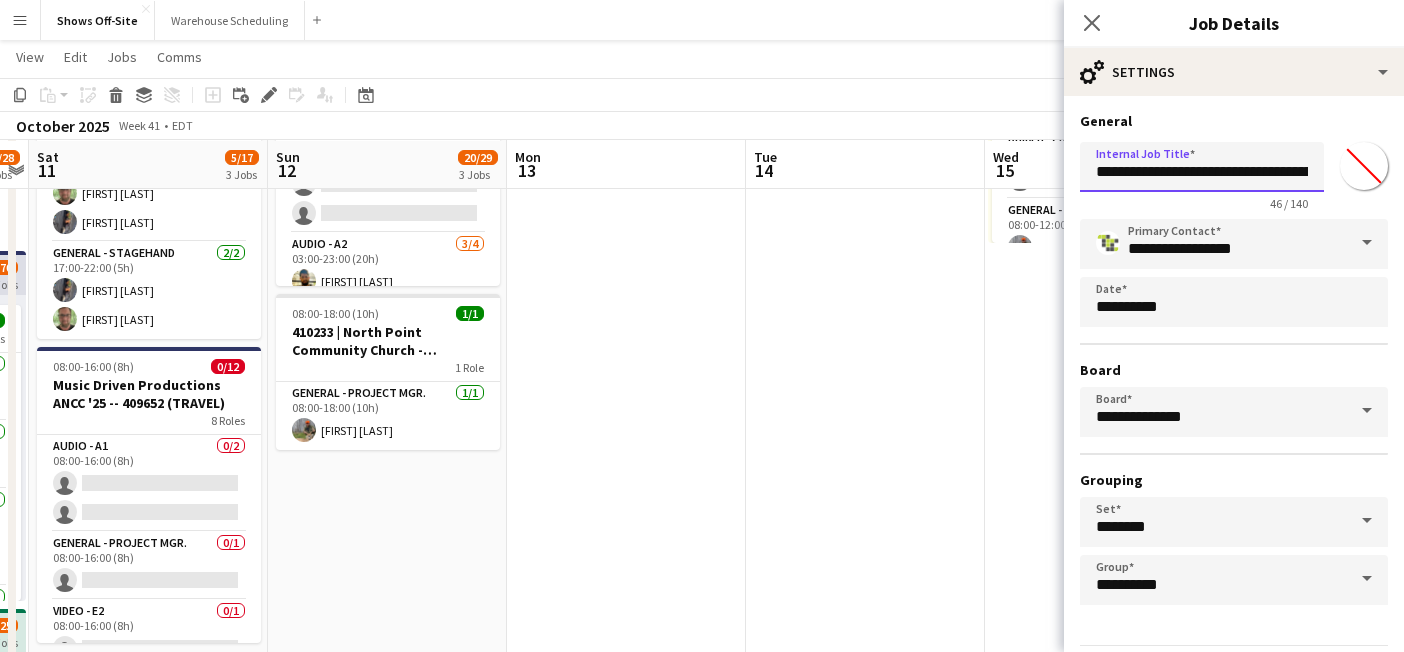 click on "**********" at bounding box center (1202, 167) 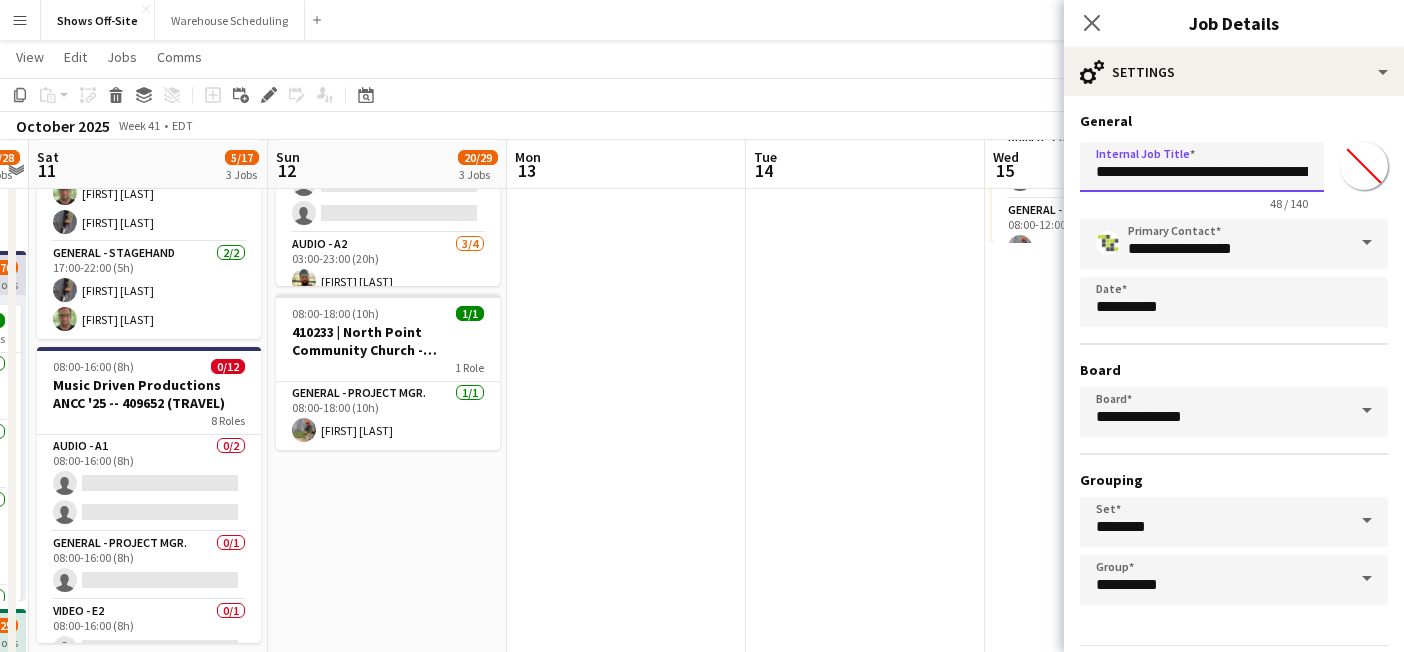 click on "**********" at bounding box center (1202, 167) 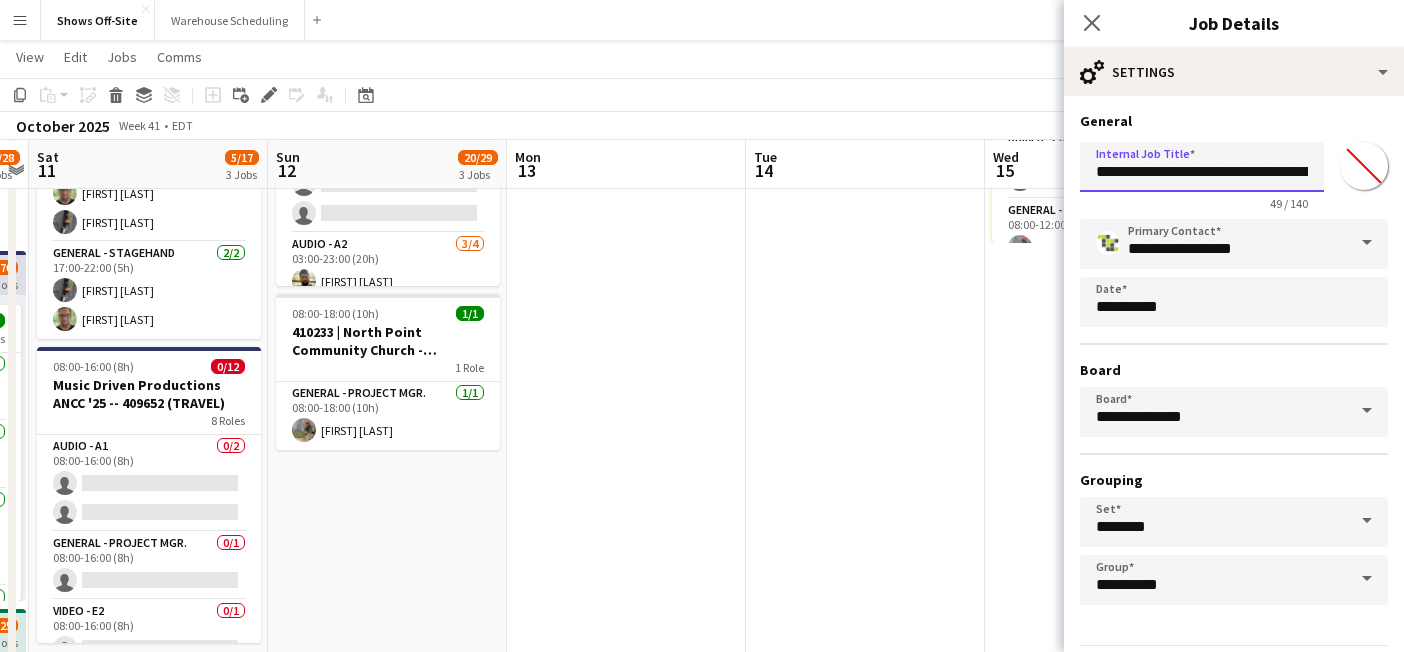 scroll, scrollTop: 66, scrollLeft: 0, axis: vertical 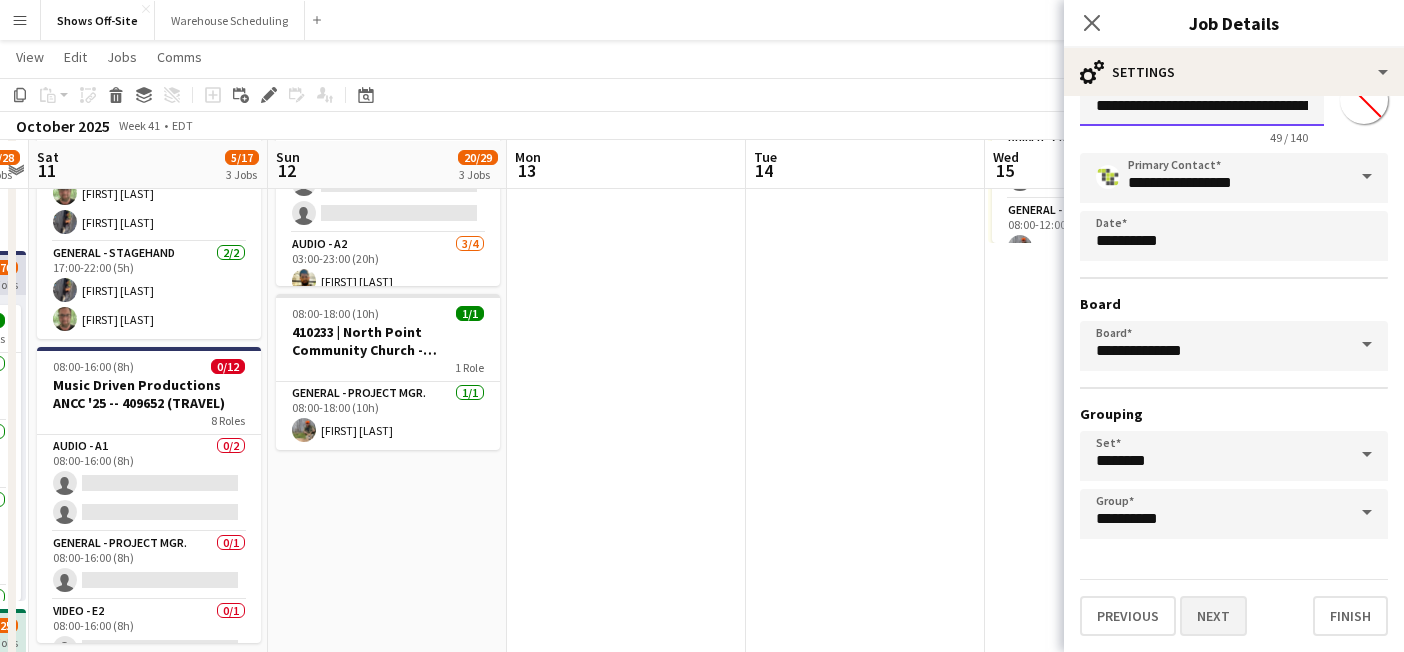 type on "**********" 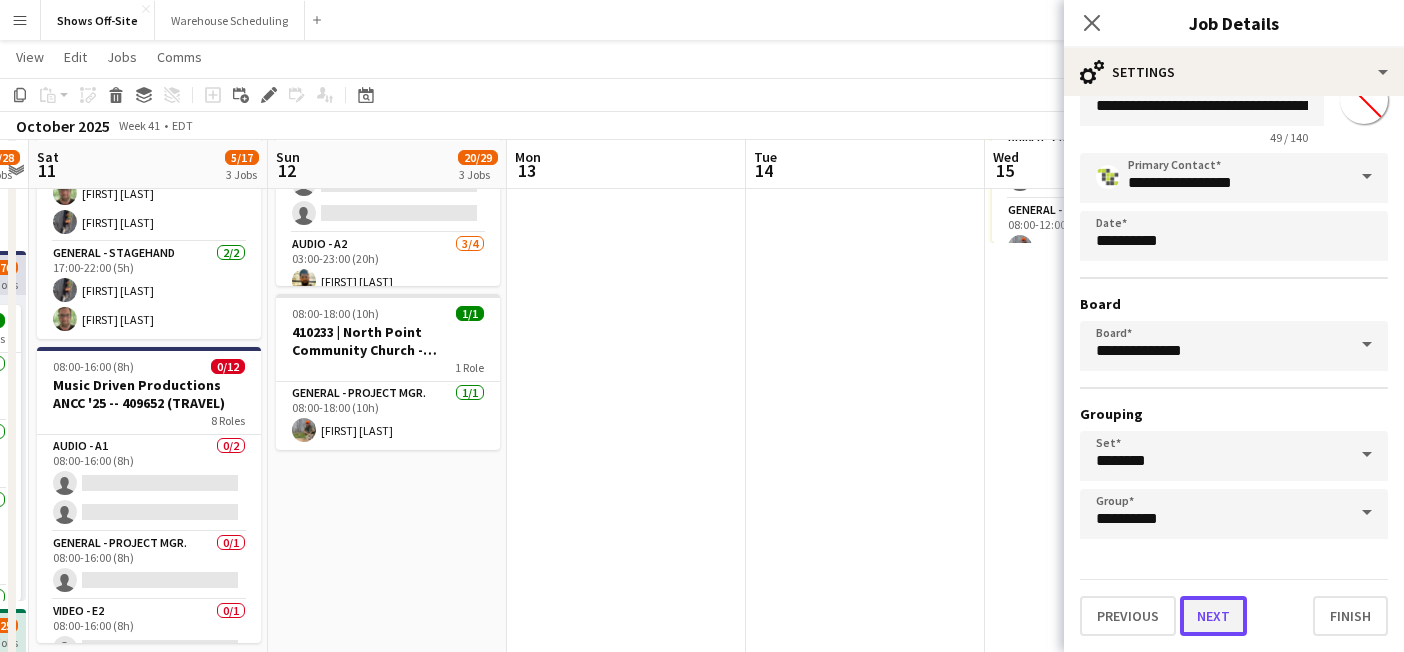 click on "Next" at bounding box center (1213, 616) 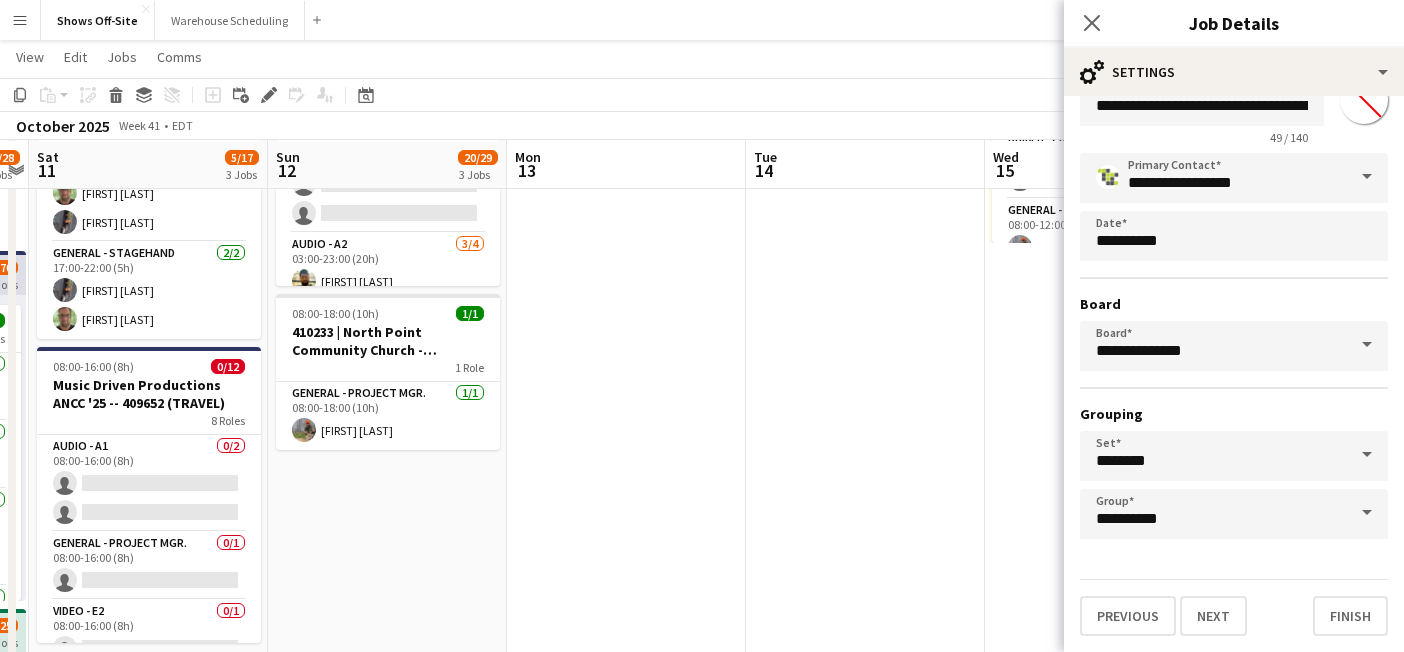 scroll, scrollTop: 0, scrollLeft: 0, axis: both 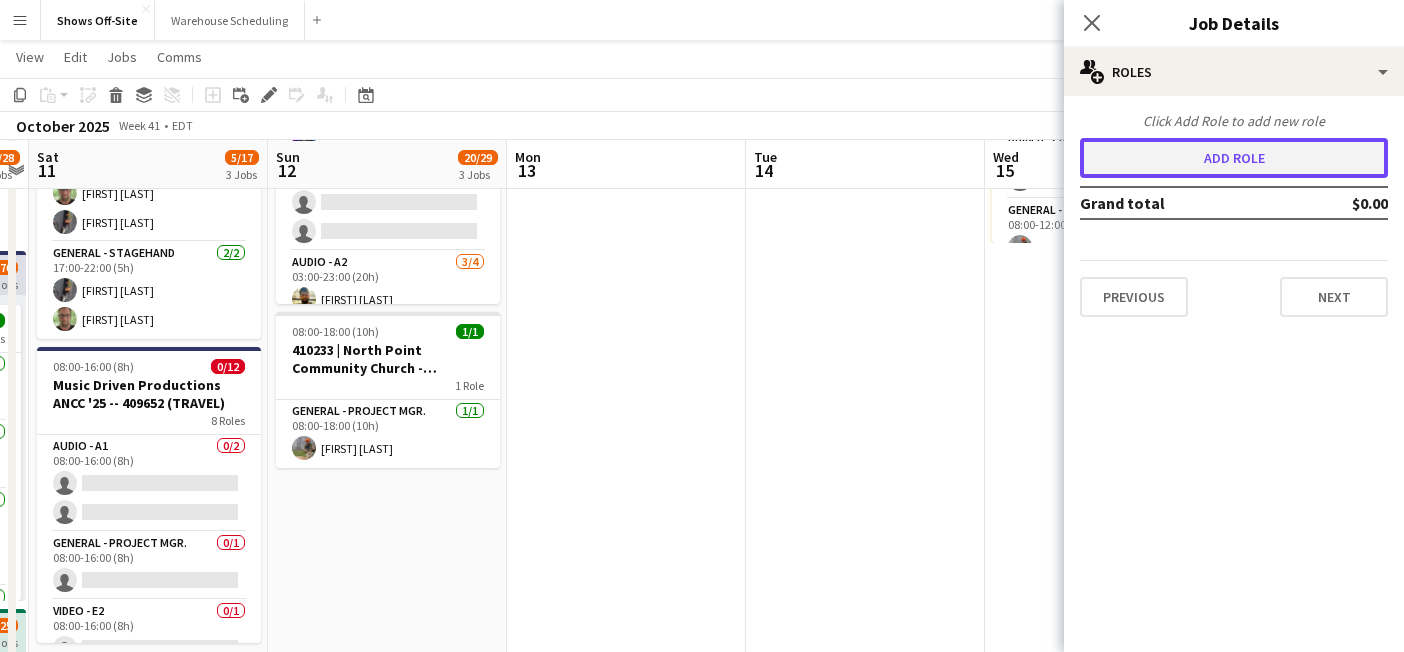 click on "Add role" at bounding box center [1234, 158] 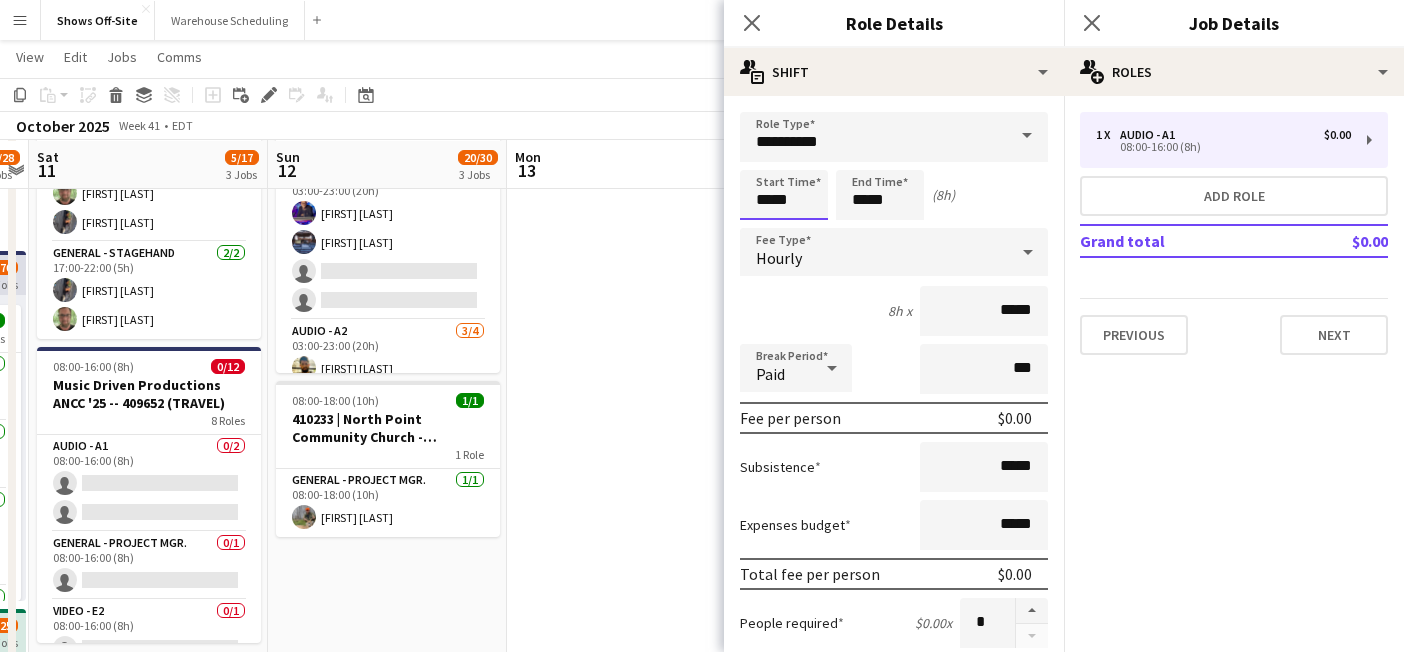 drag, startPoint x: 806, startPoint y: 198, endPoint x: 642, endPoint y: 198, distance: 164 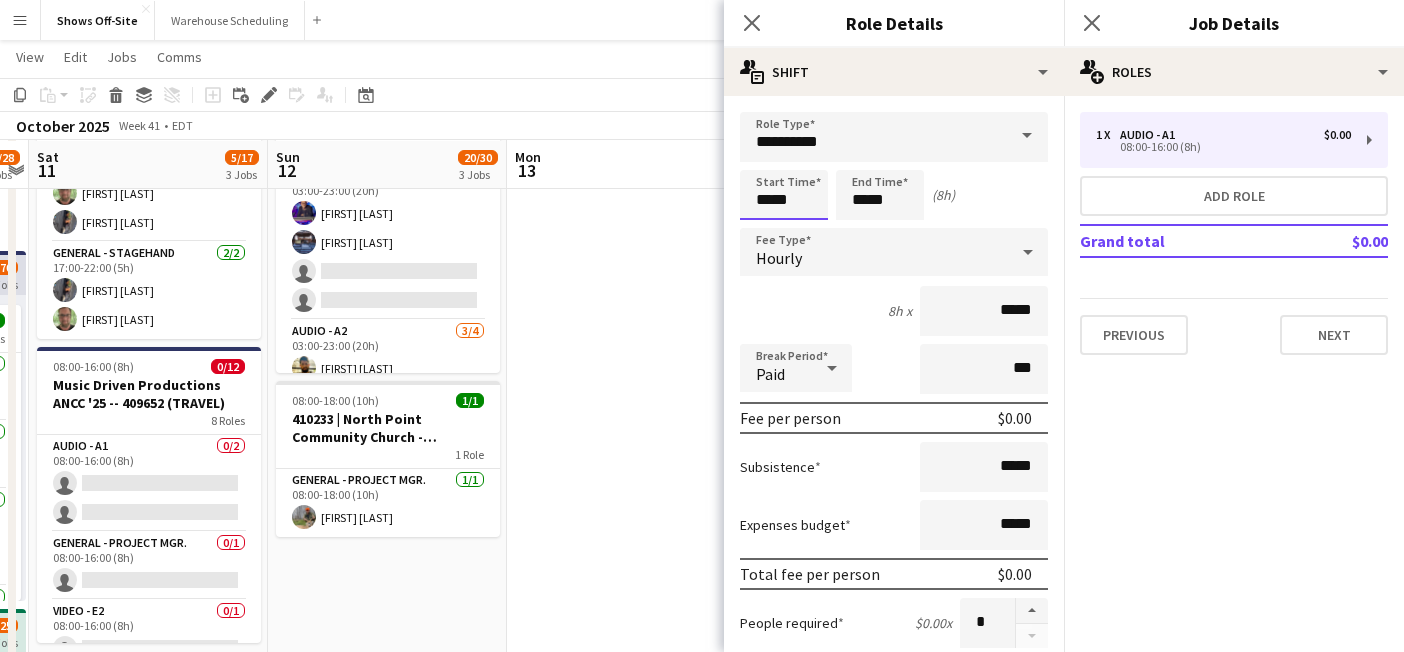 click on "Menu
Boards
Boards   Boards   All jobs   Status
Workforce
Workforce   My Workforce   Recruiting
Comms
Comms
Pay
Pay   Approvals   Payments   Reports
Platform Settings
Platform Settings   App settings   Your settings   Profiles
Training Academy
Training Academy
Knowledge Base
Knowledge Base
Product Updates
Product Updates   Log Out   Privacy   Shows Off-Site
Close
Warehouse Scheduling
Close
Add
Help
Notifications
Shows Off-Site
user
View  Day view expanded Day view collapsed Month view" at bounding box center [702, 620] 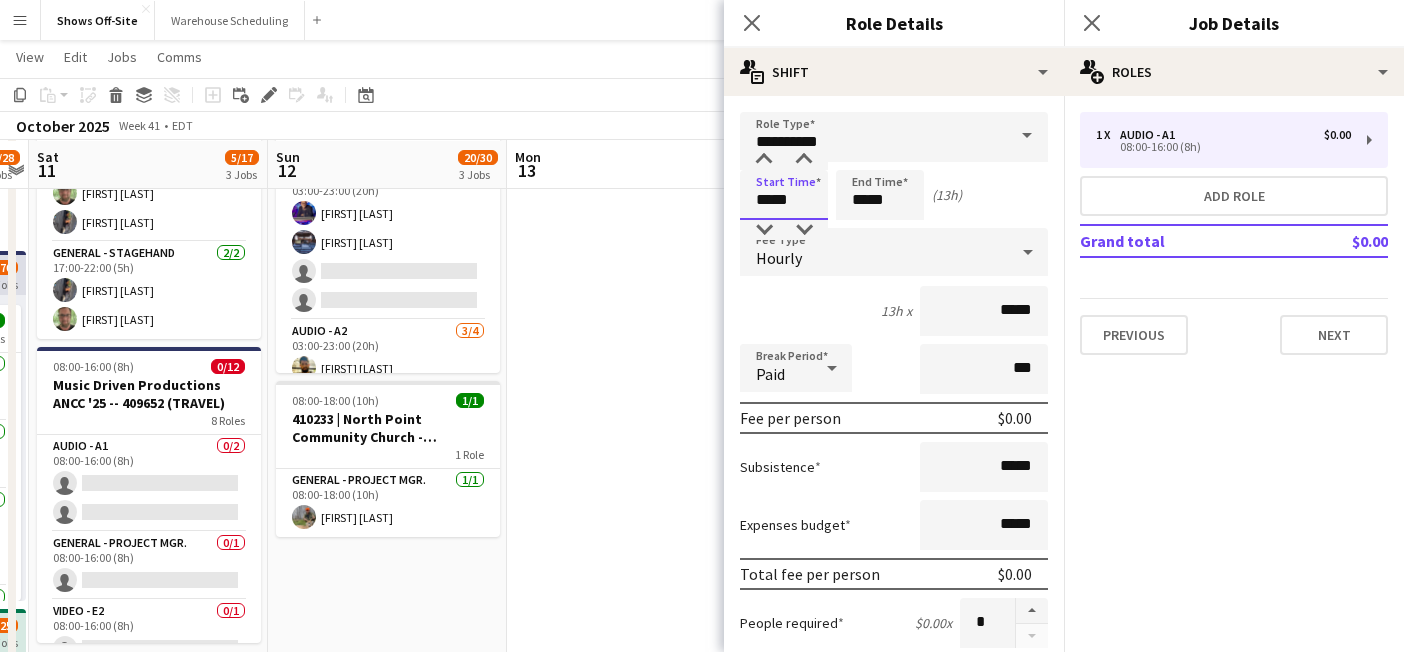 type on "*****" 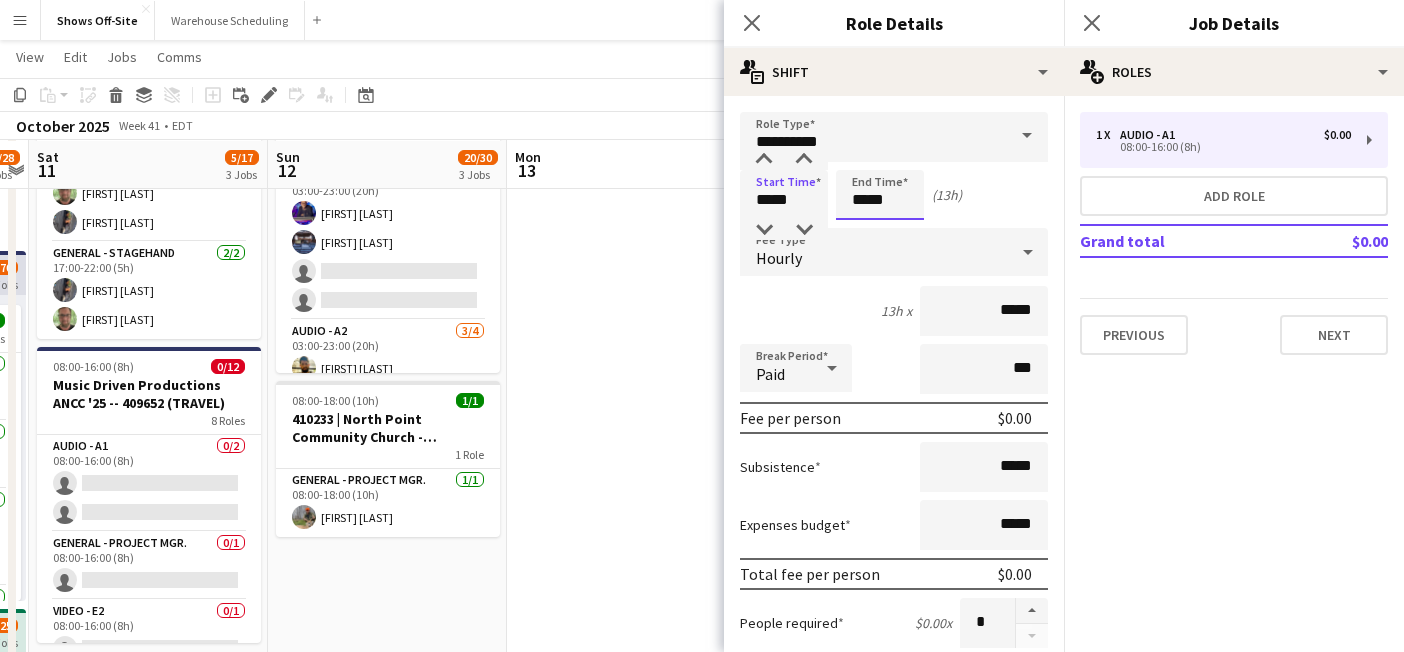 click on "*****" at bounding box center [880, 195] 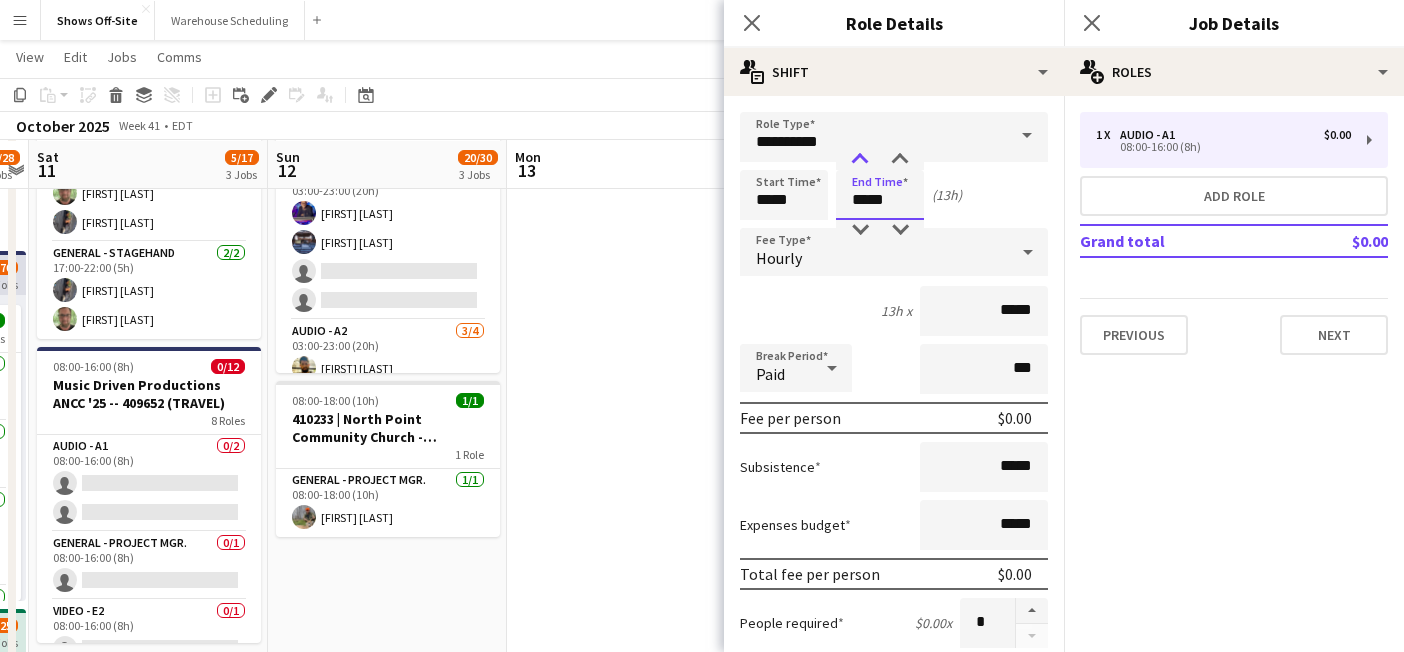 click at bounding box center [860, 160] 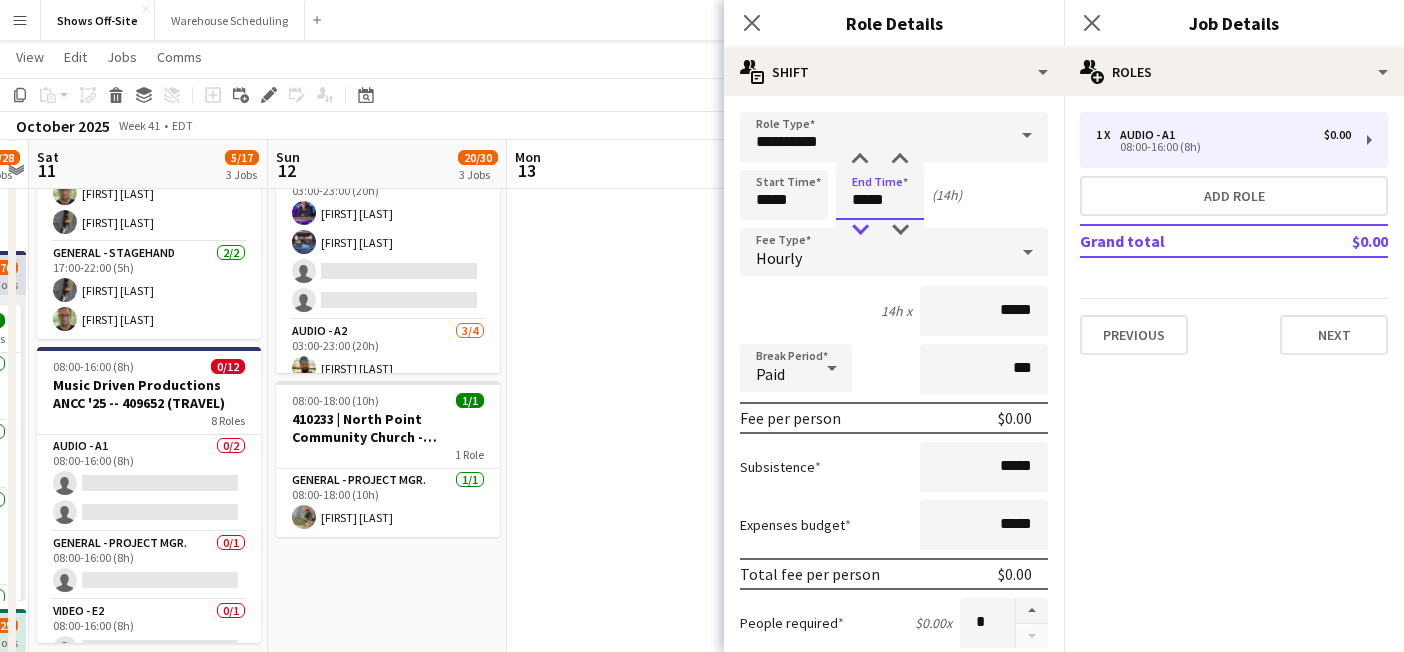 click at bounding box center (860, 230) 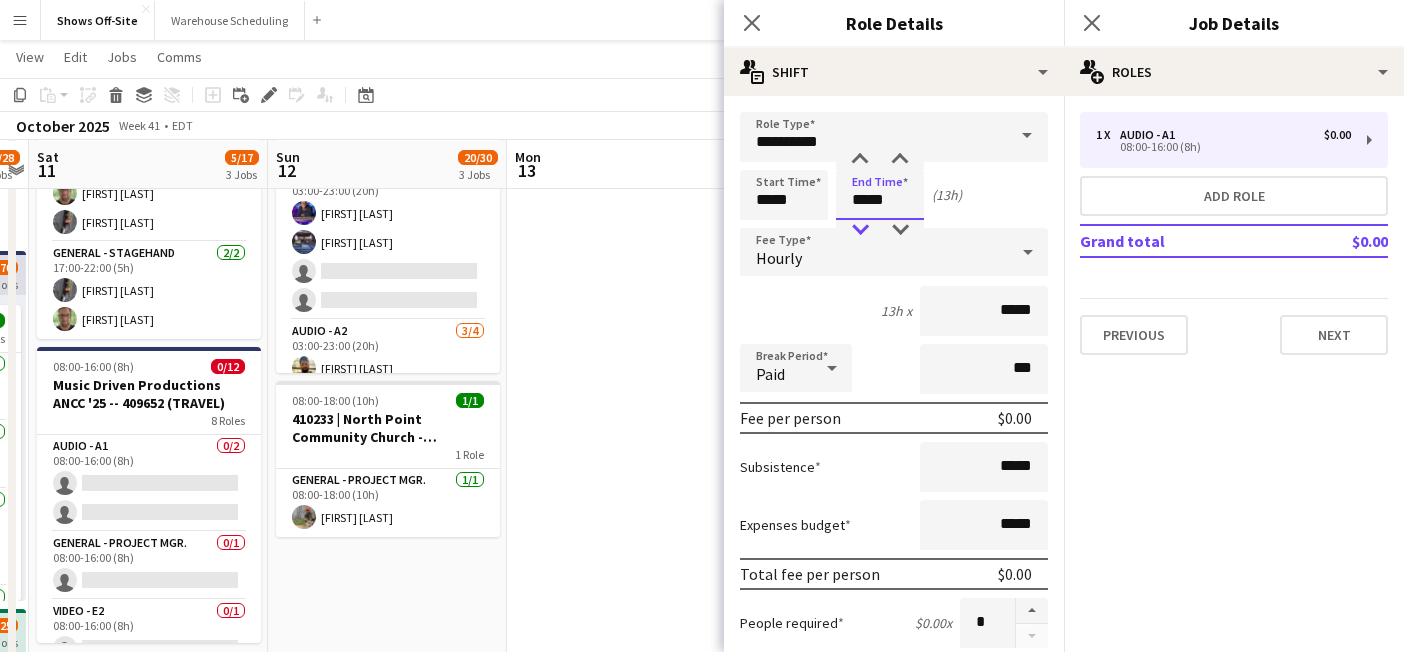 click at bounding box center [860, 230] 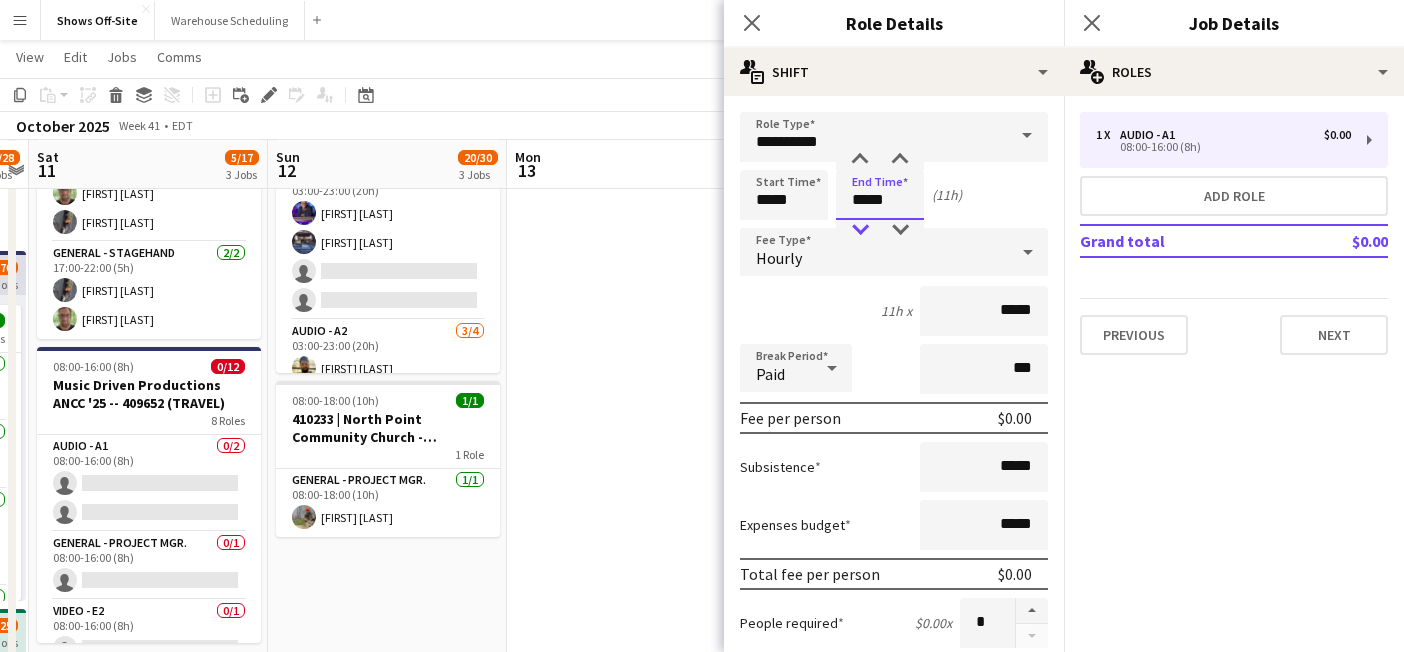 click at bounding box center [860, 230] 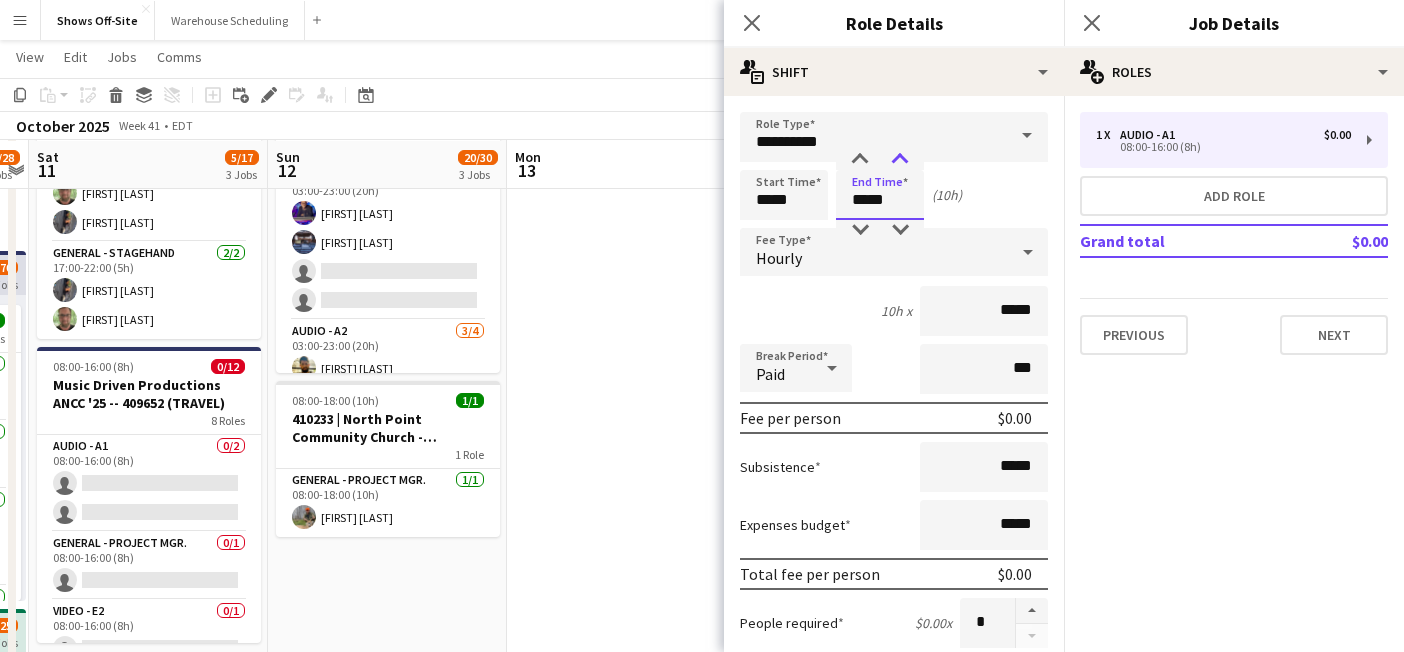 click at bounding box center [900, 160] 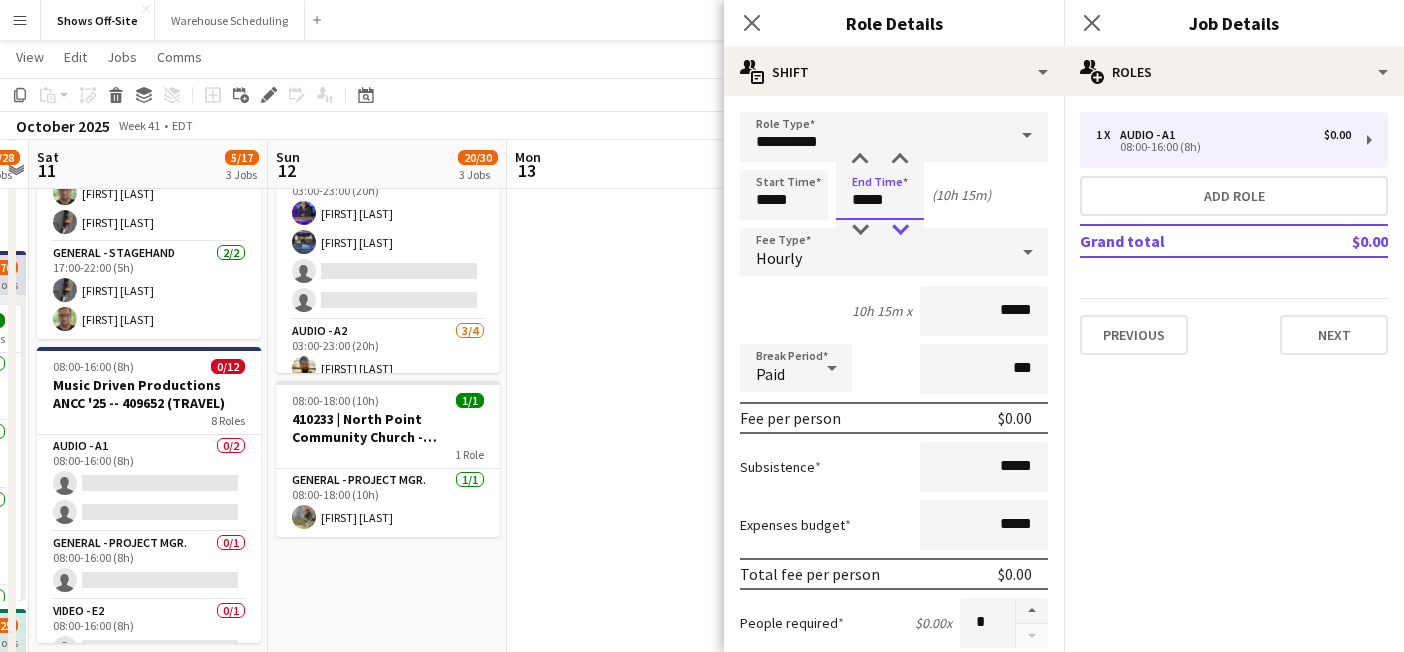 type on "*****" 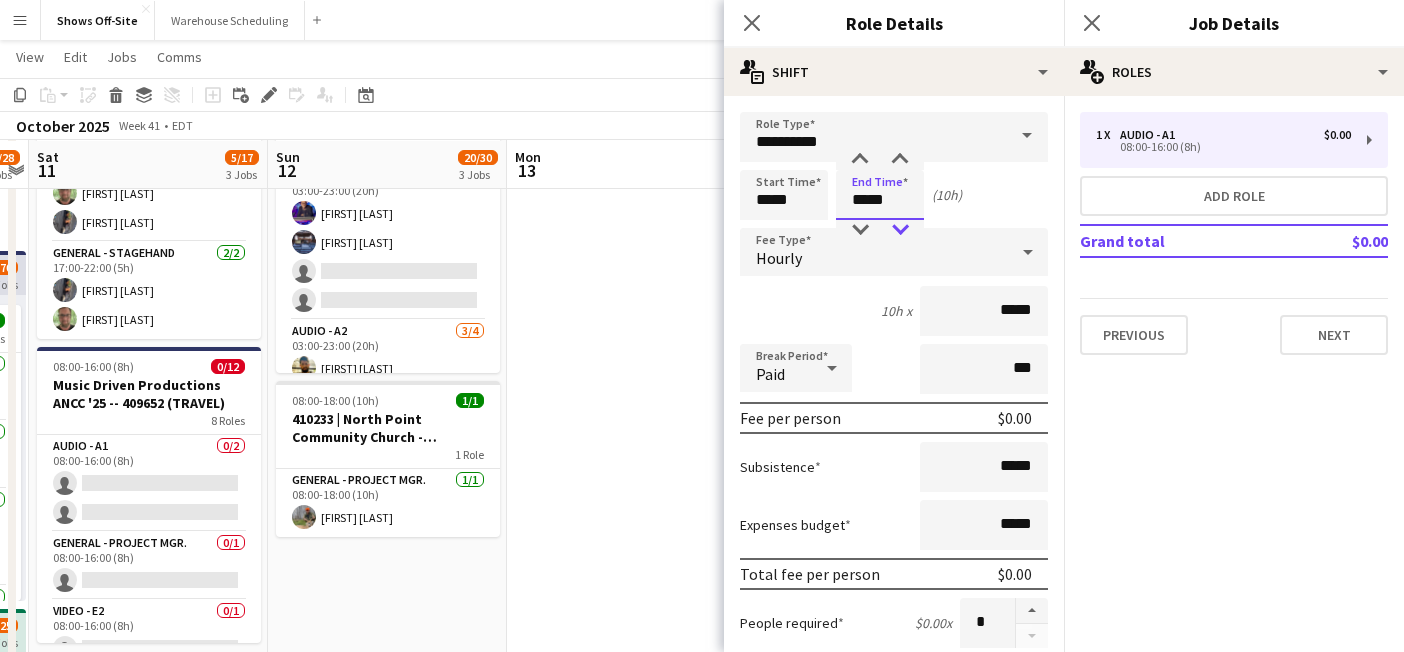 click at bounding box center (900, 230) 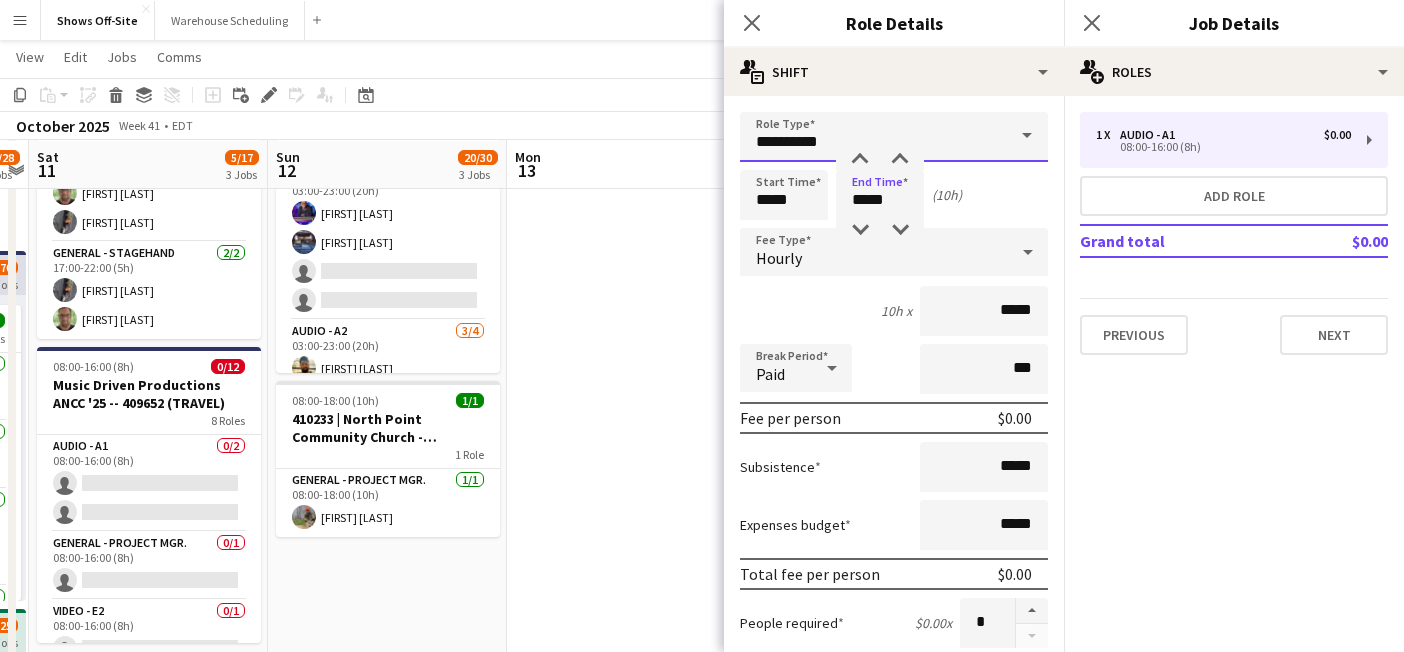 click on "**********" at bounding box center [894, 137] 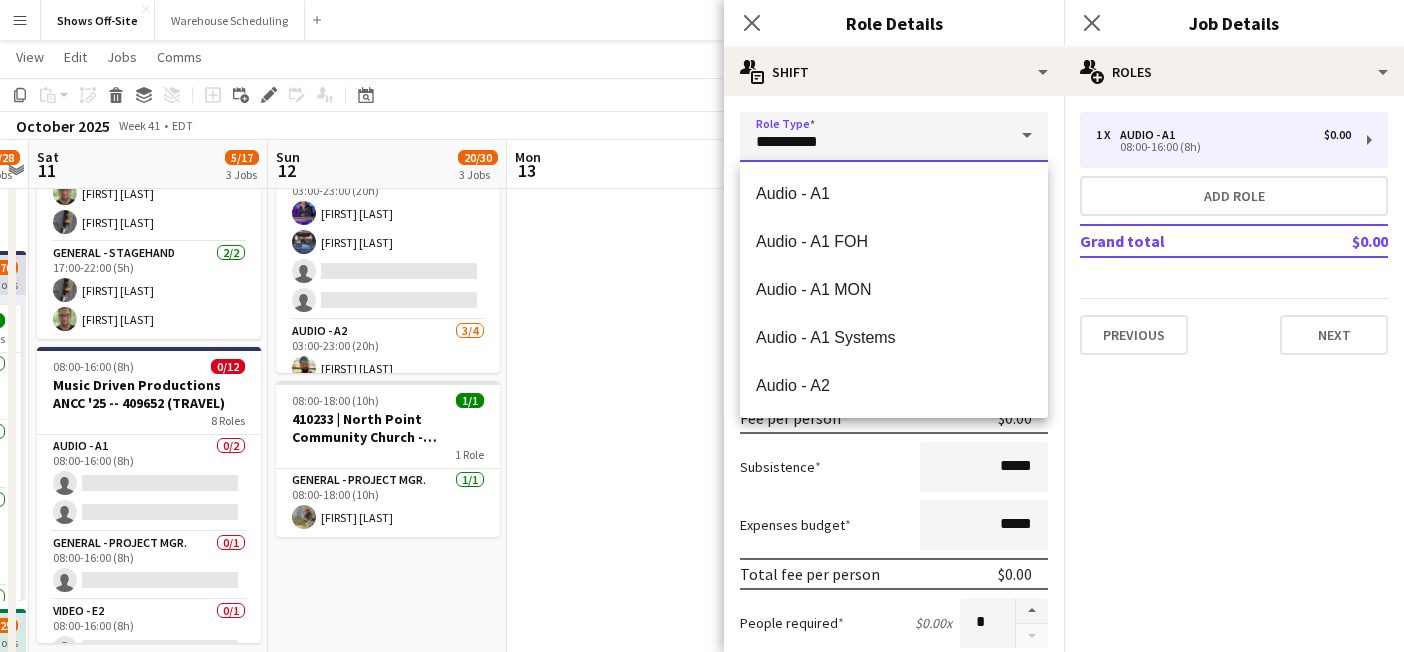 drag, startPoint x: 876, startPoint y: 148, endPoint x: 646, endPoint y: 137, distance: 230.2629 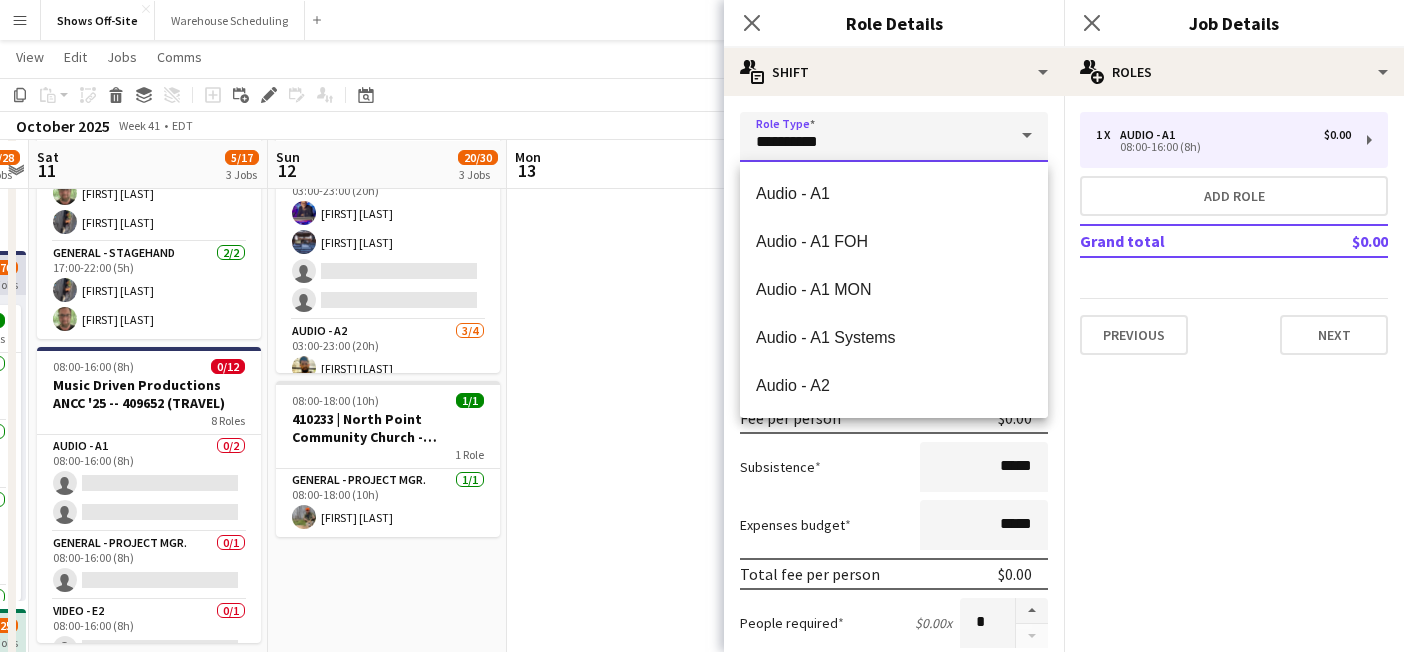 click on "Menu
Boards
Boards   Boards   All jobs   Status
Workforce
Workforce   My Workforce   Recruiting
Comms
Comms
Pay
Pay   Approvals   Payments   Reports
Platform Settings
Platform Settings   App settings   Your settings   Profiles
Training Academy
Training Academy
Knowledge Base
Knowledge Base
Product Updates
Product Updates   Log Out   Privacy   Shows Off-Site
Close
Warehouse Scheduling
Close
Add
Help
Notifications
Shows Off-Site
user
View  Day view expanded Day view collapsed Month view" at bounding box center [702, 620] 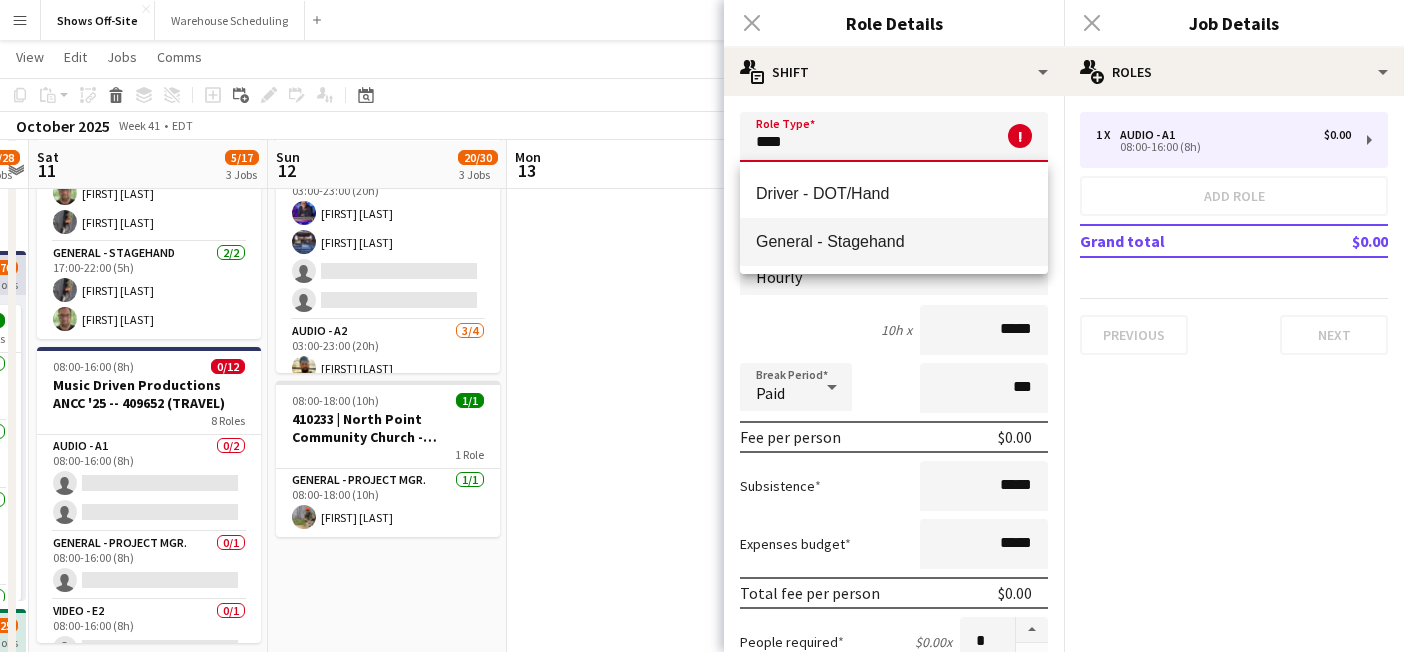 click on "General - Stagehand" at bounding box center [894, 241] 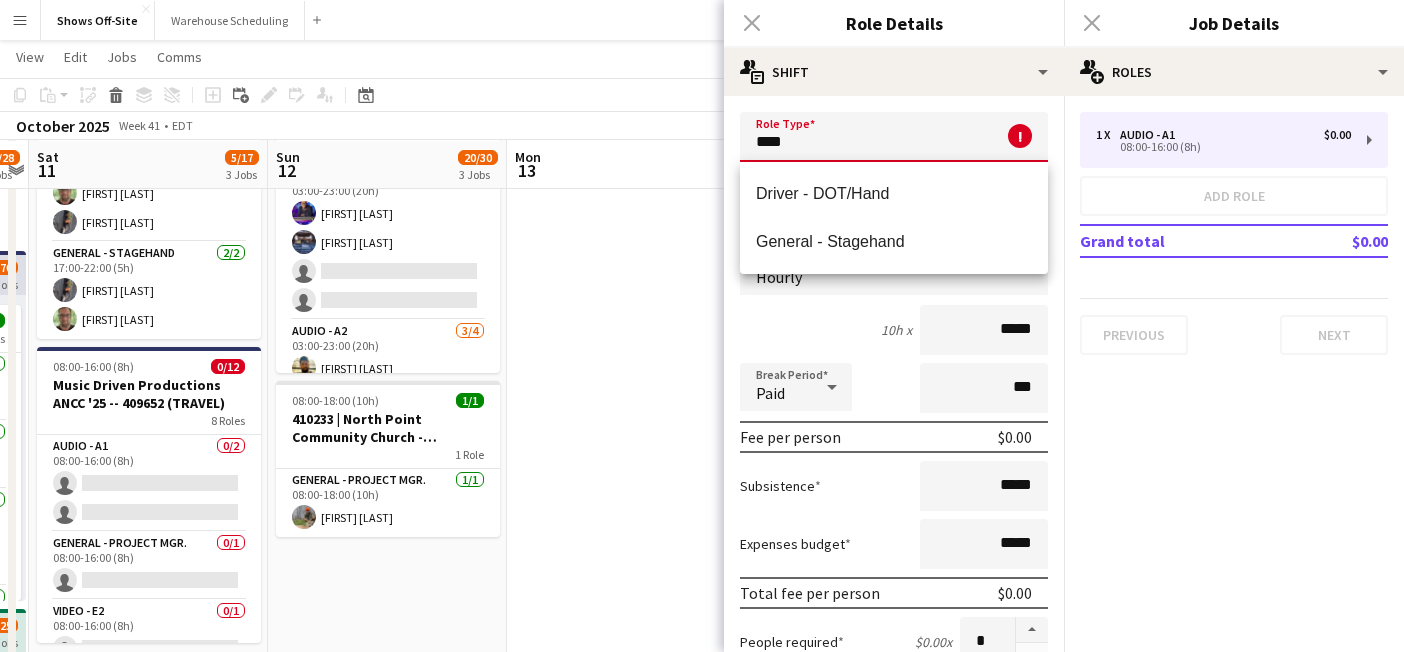 type on "**********" 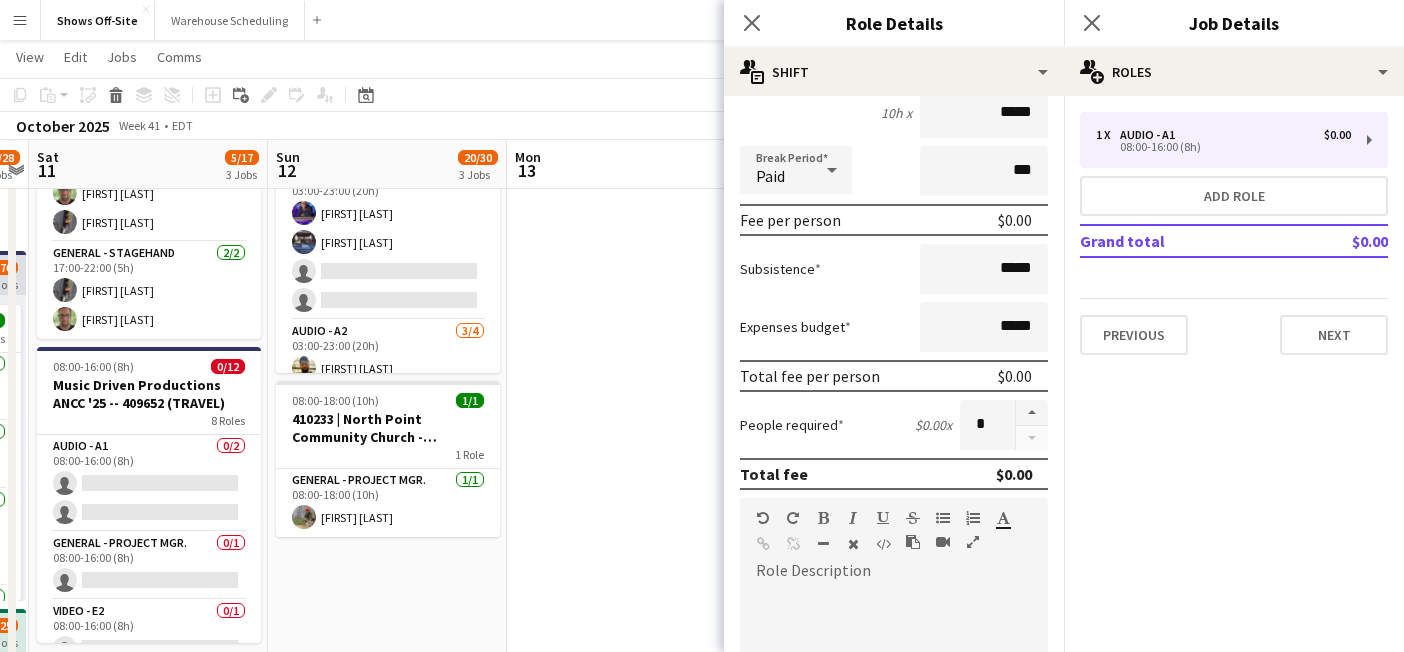 scroll, scrollTop: 87, scrollLeft: 0, axis: vertical 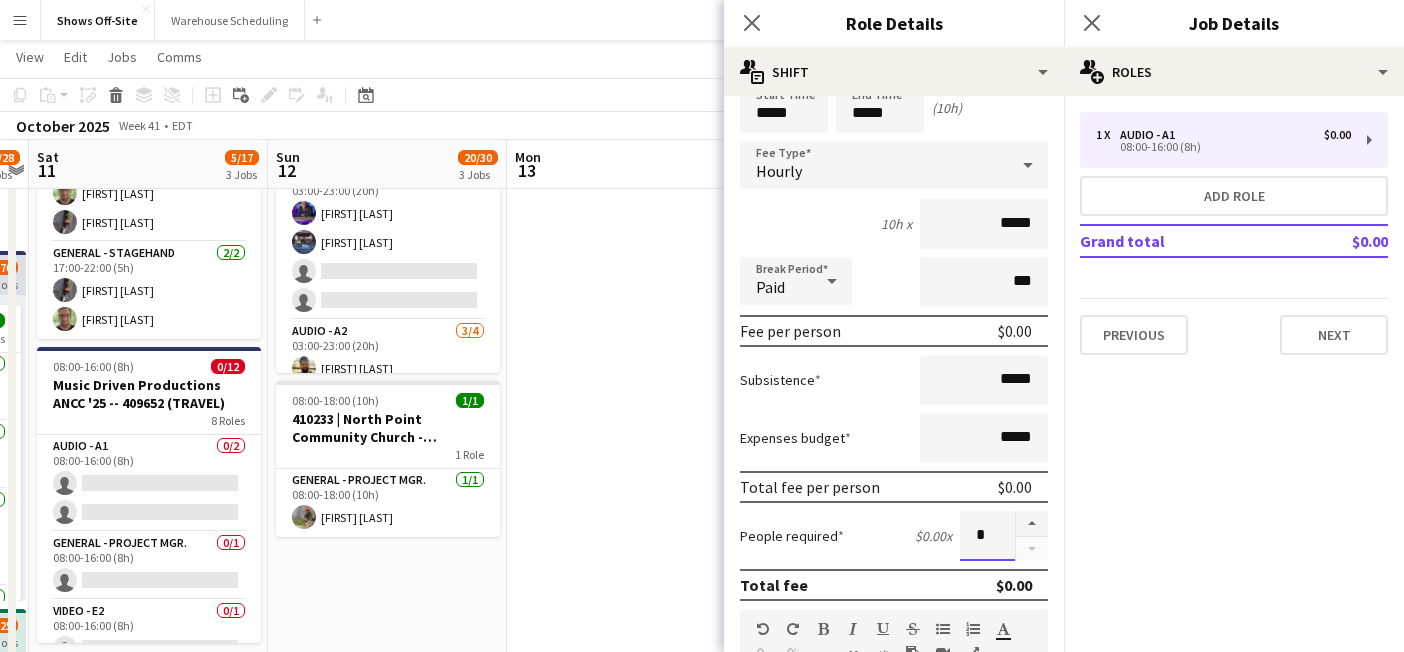 click on "*" at bounding box center [987, 536] 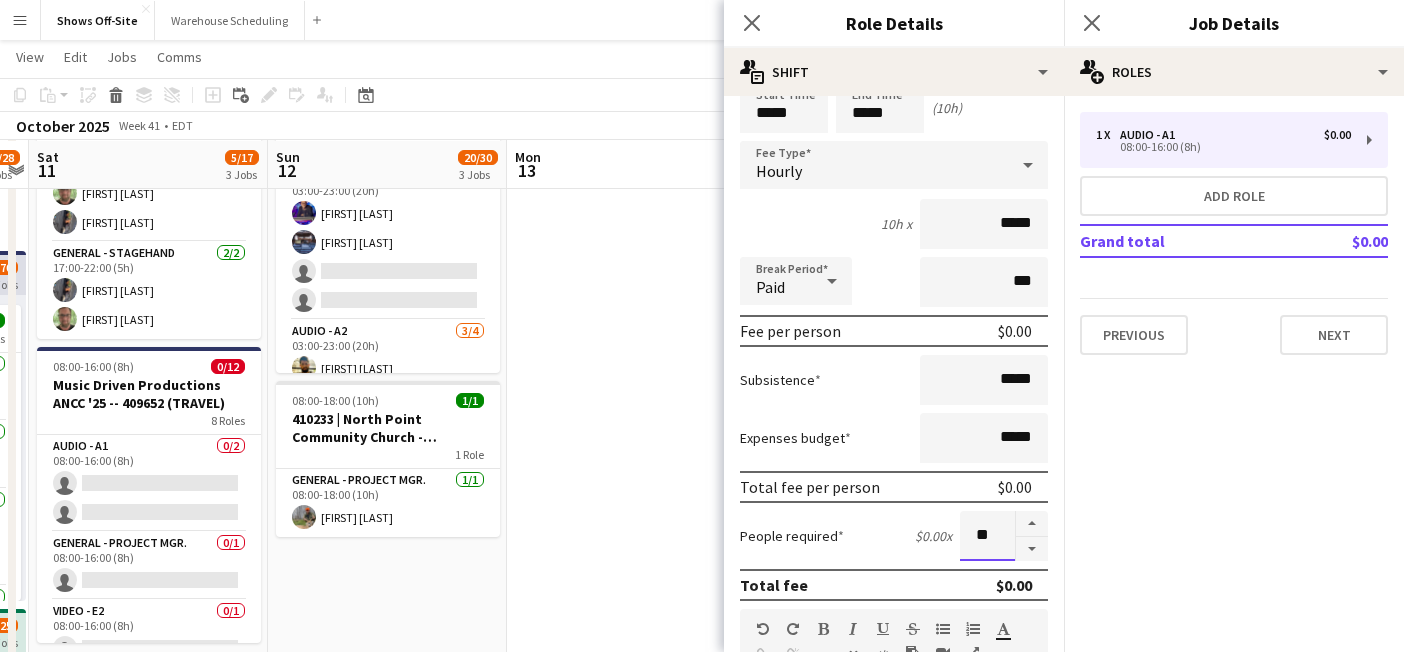 scroll, scrollTop: 600, scrollLeft: 0, axis: vertical 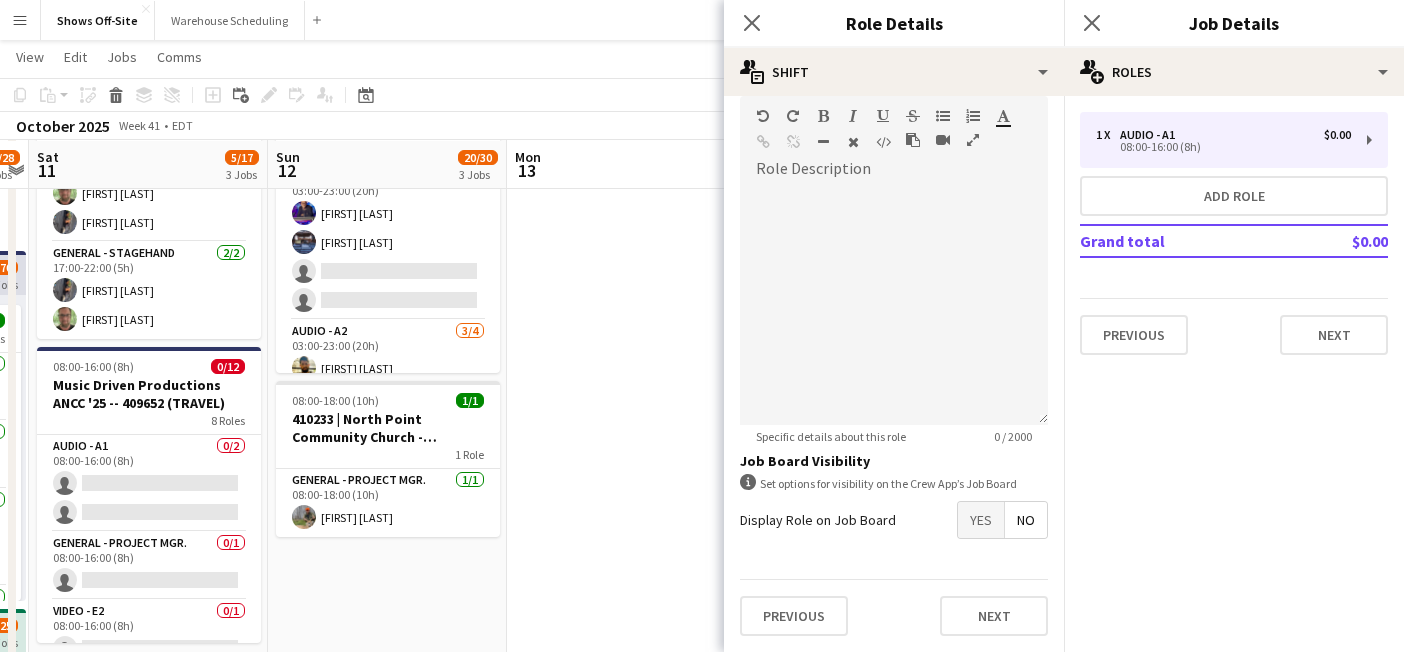 type on "**" 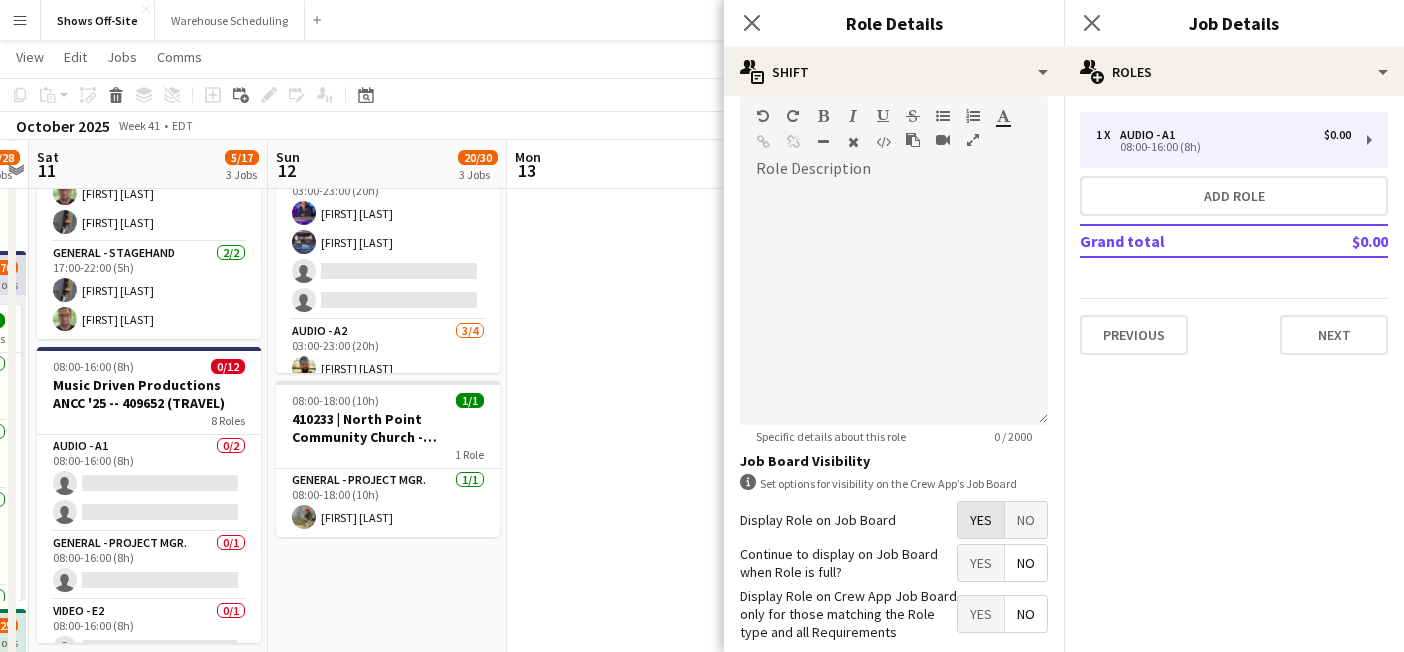scroll, scrollTop: 702, scrollLeft: 0, axis: vertical 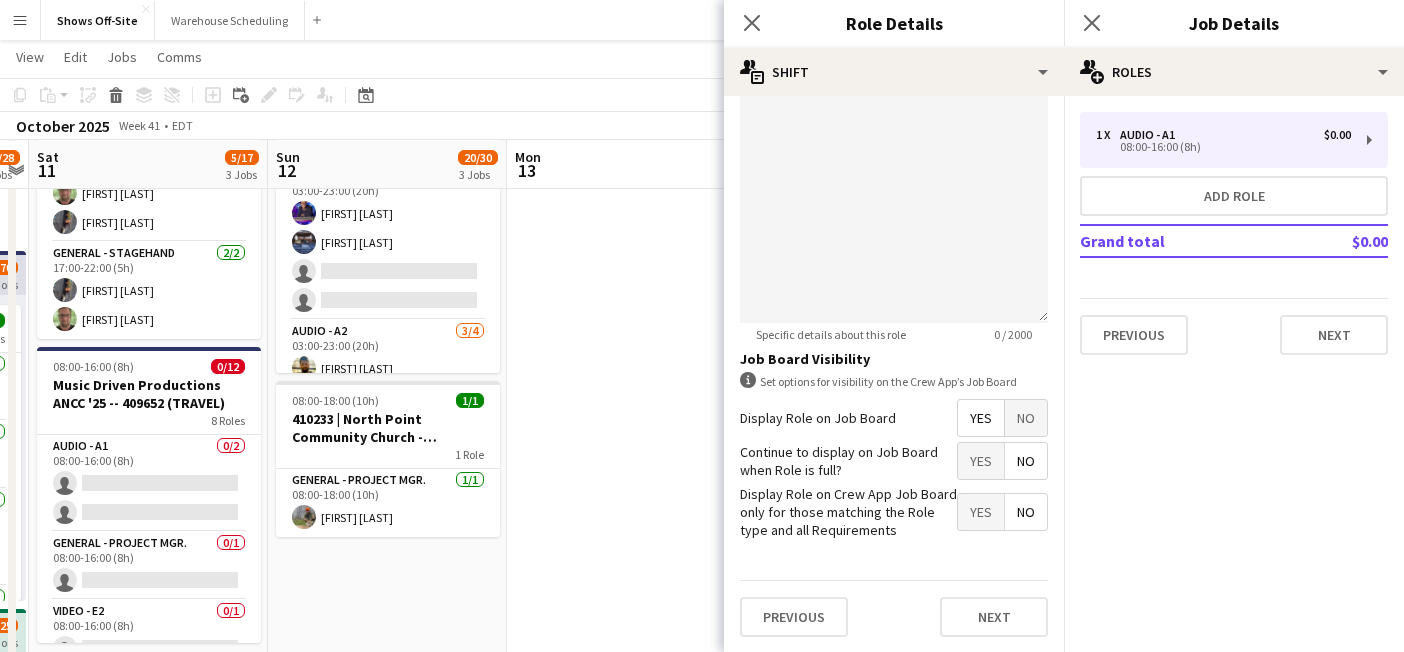 click on "No" at bounding box center [1026, 461] 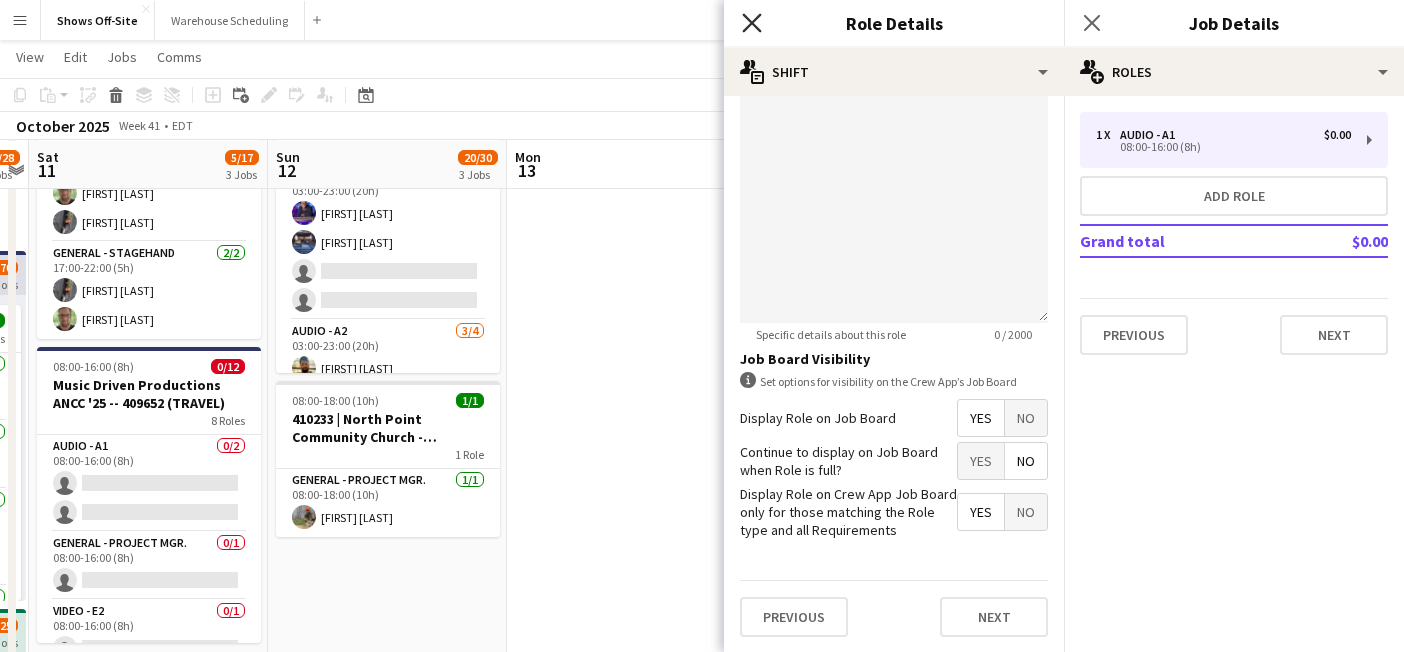 click on "Close pop-in" 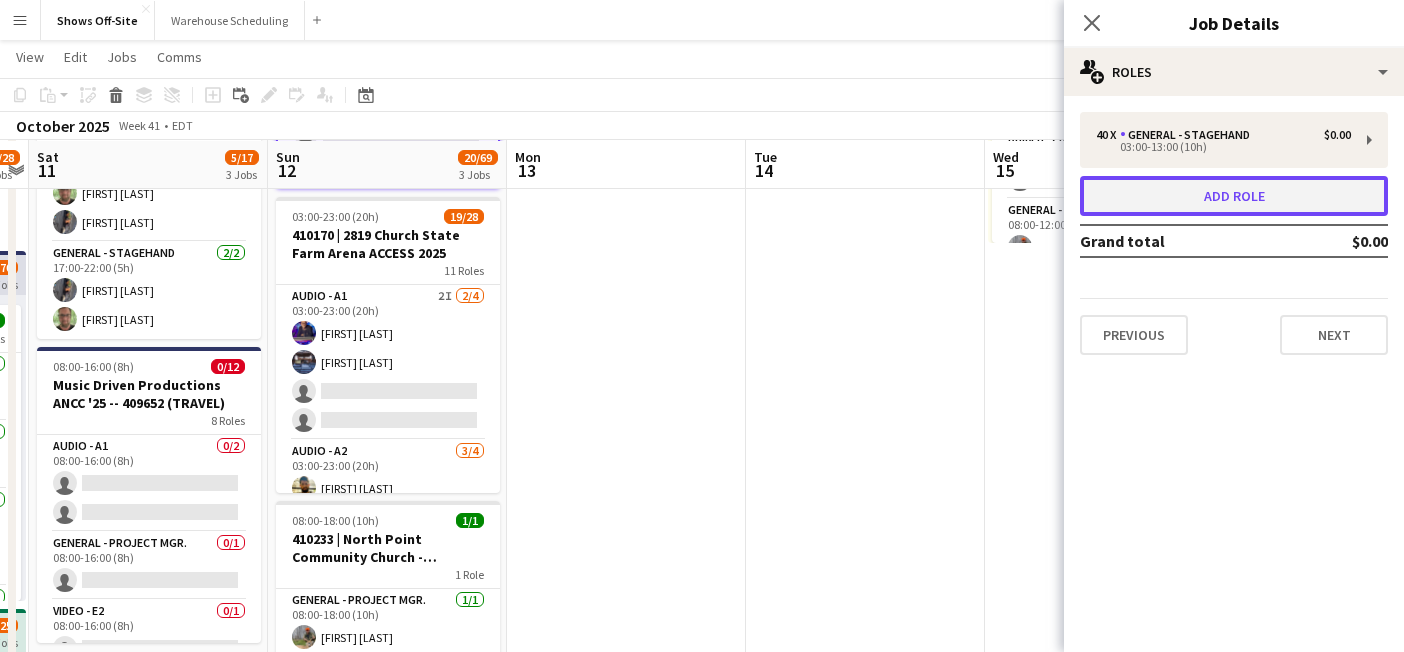click on "Add role" at bounding box center (1234, 196) 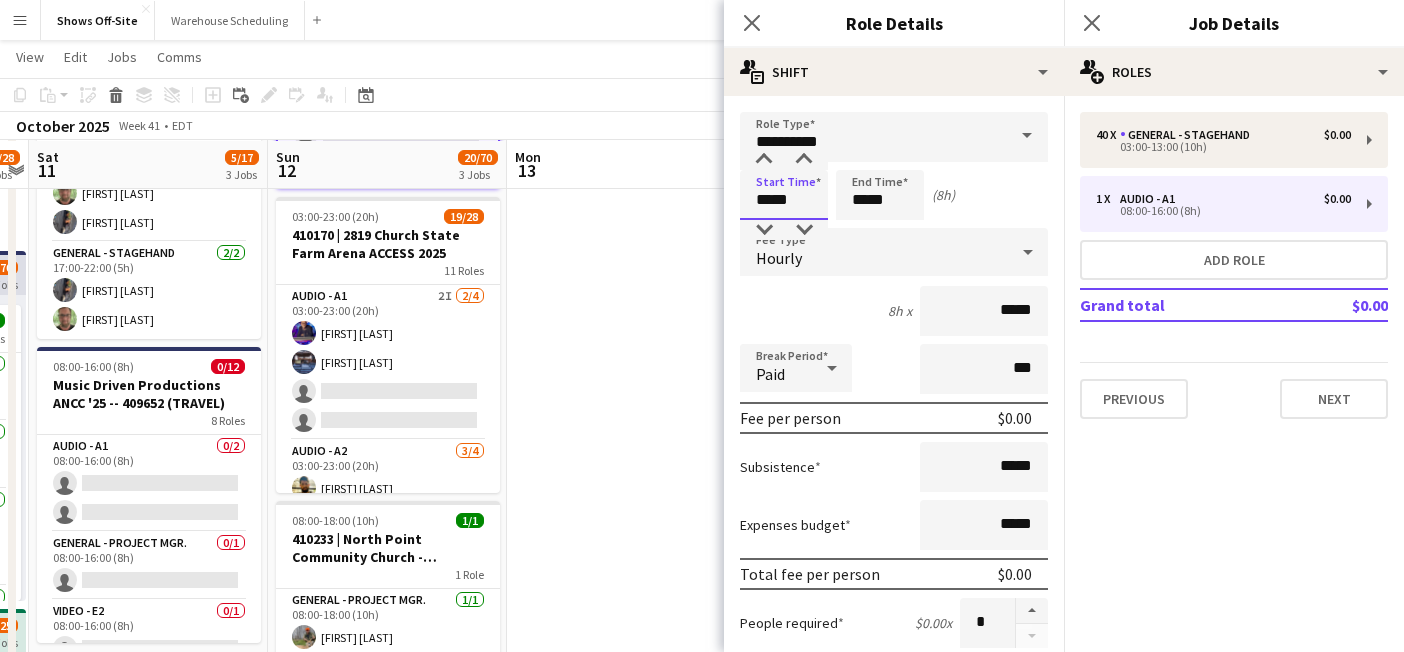 drag, startPoint x: 801, startPoint y: 197, endPoint x: 682, endPoint y: 197, distance: 119 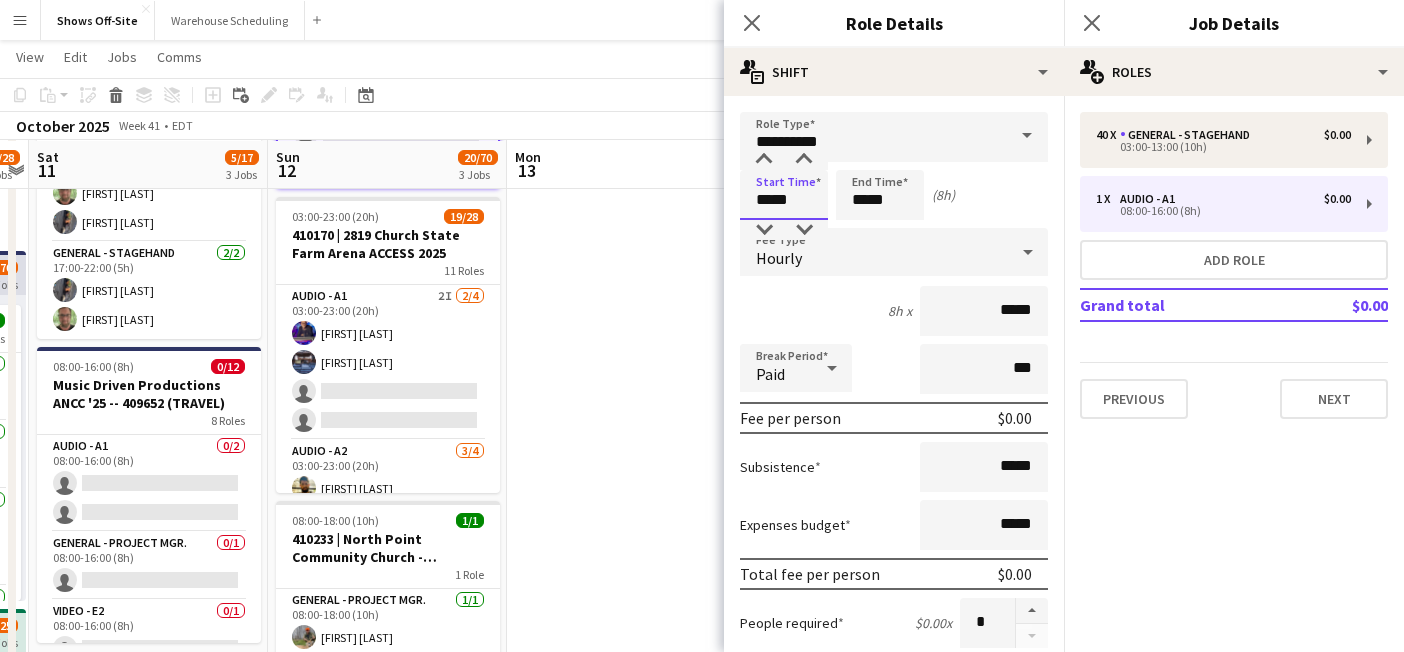 click on "Menu
Boards
Boards   Boards   All jobs   Status
Workforce
Workforce   My Workforce   Recruiting
Comms
Comms
Pay
Pay   Approvals   Payments   Reports
Platform Settings
Platform Settings   App settings   Your settings   Profiles
Training Academy
Training Academy
Knowledge Base
Knowledge Base
Product Updates
Product Updates   Log Out   Privacy   Shows Off-Site
Close
Warehouse Scheduling
Close
Add
Help
Notifications
Shows Off-Site
user
View  Day view expanded Day view collapsed Month view" at bounding box center (702, 620) 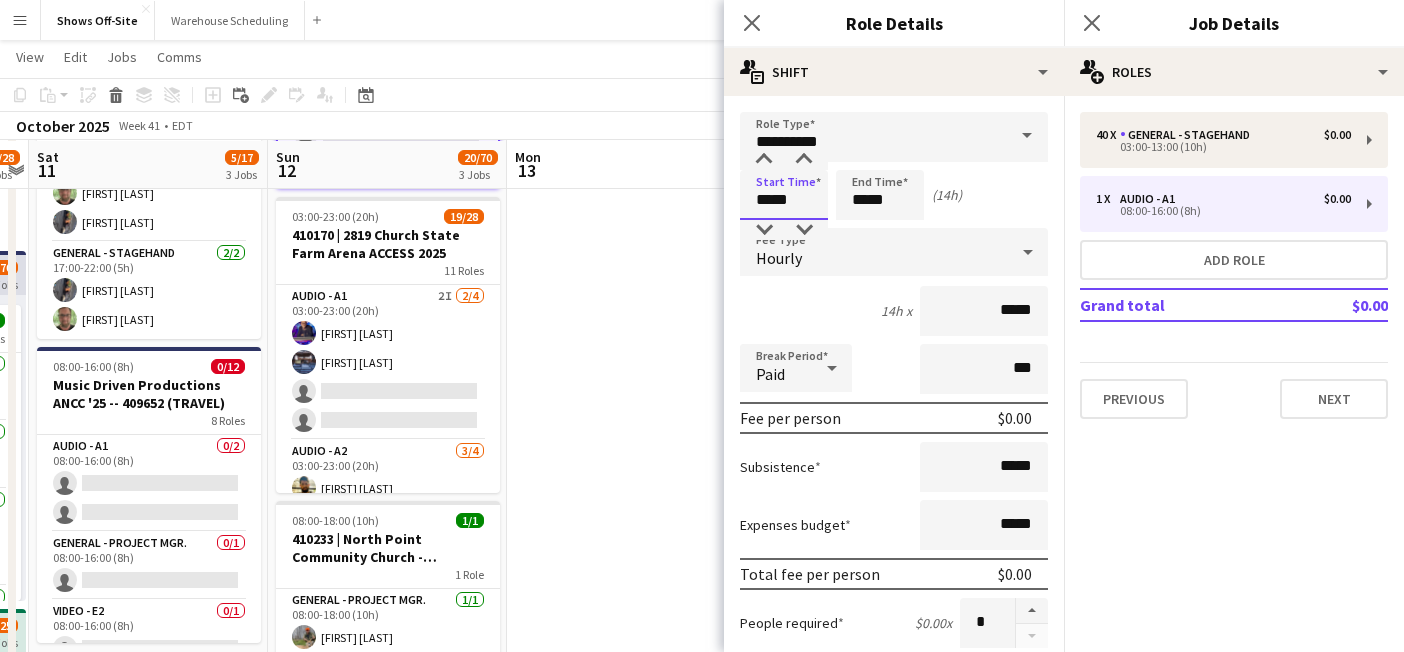 type on "*****" 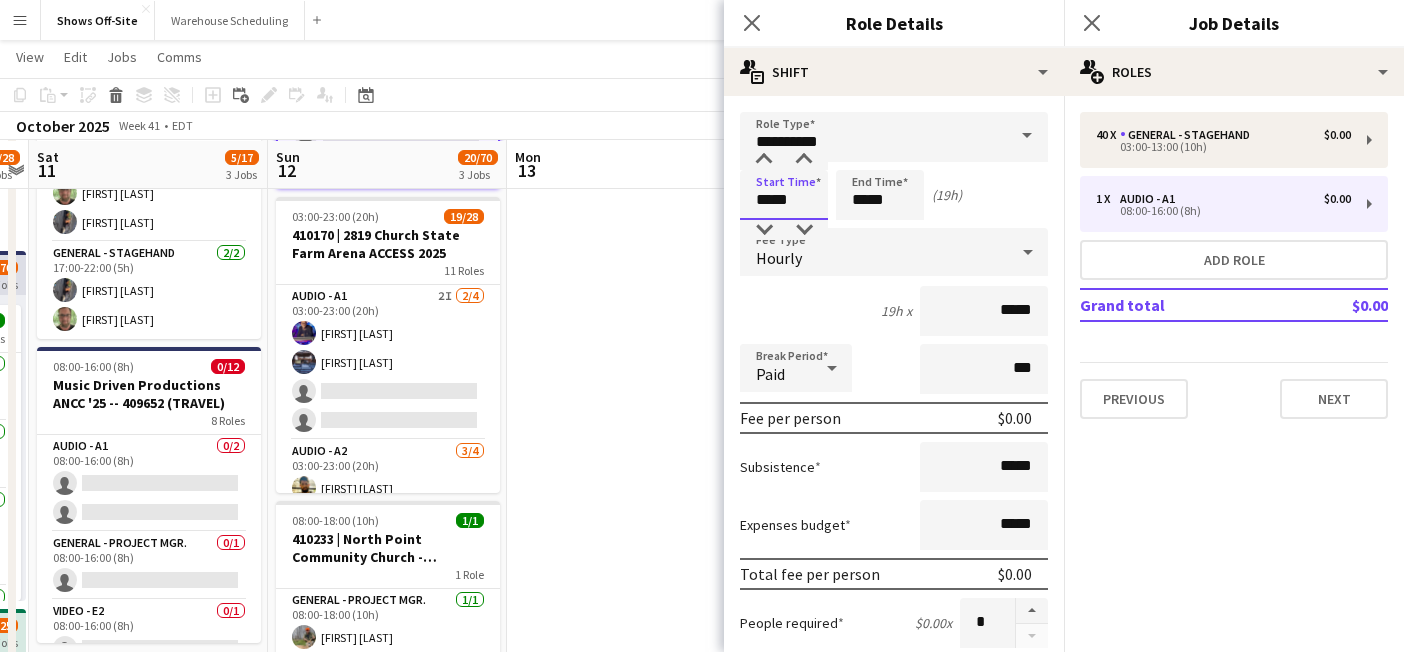 type on "*****" 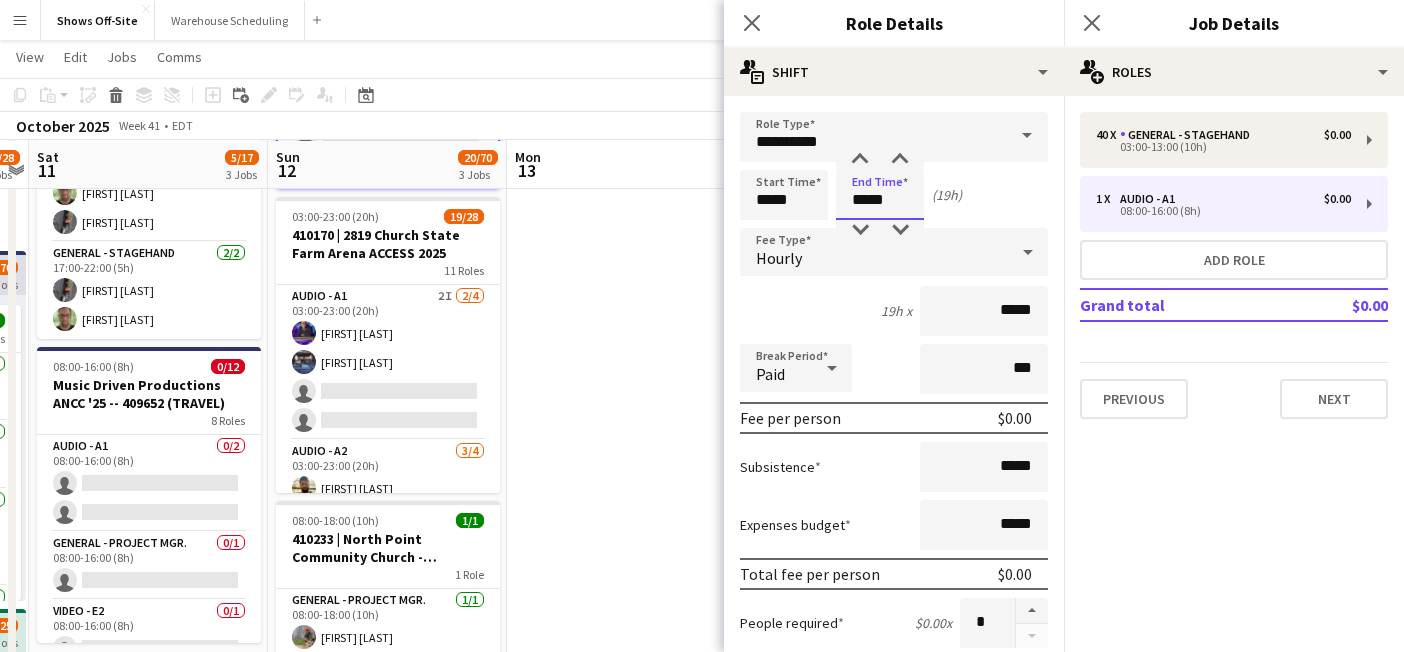 click on "*****" at bounding box center [880, 195] 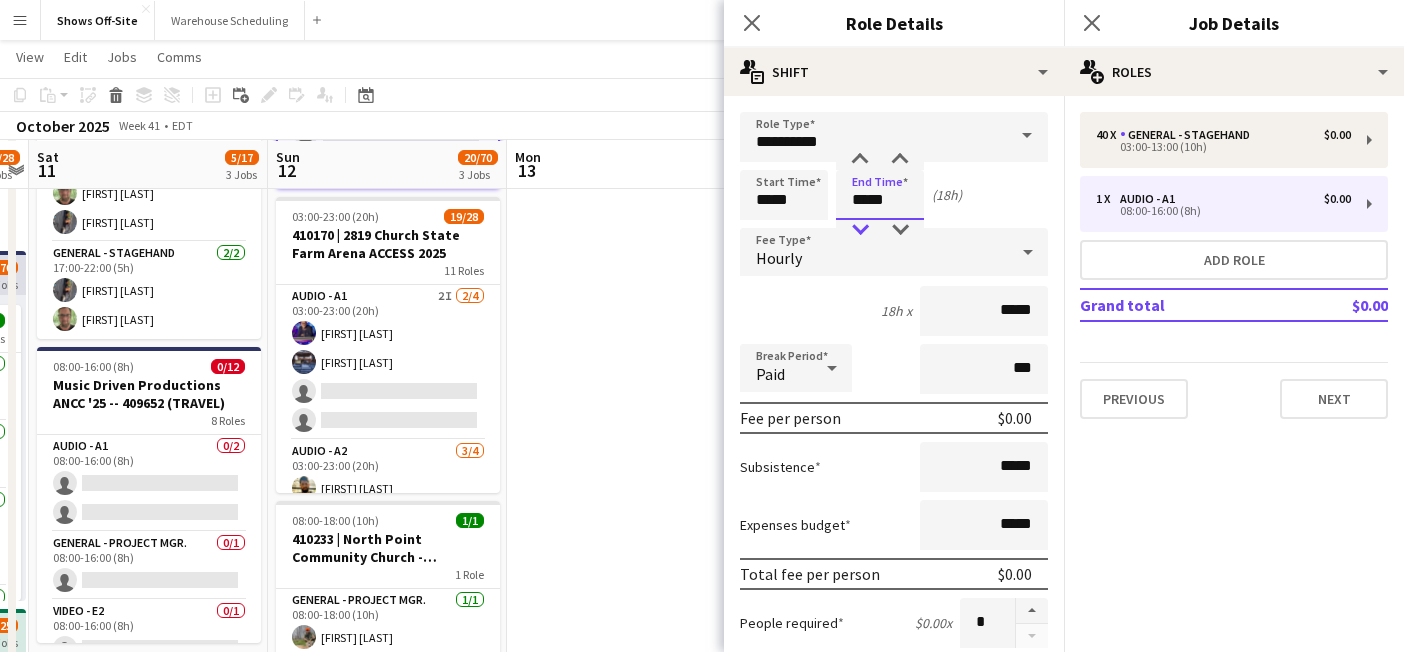 click at bounding box center (860, 230) 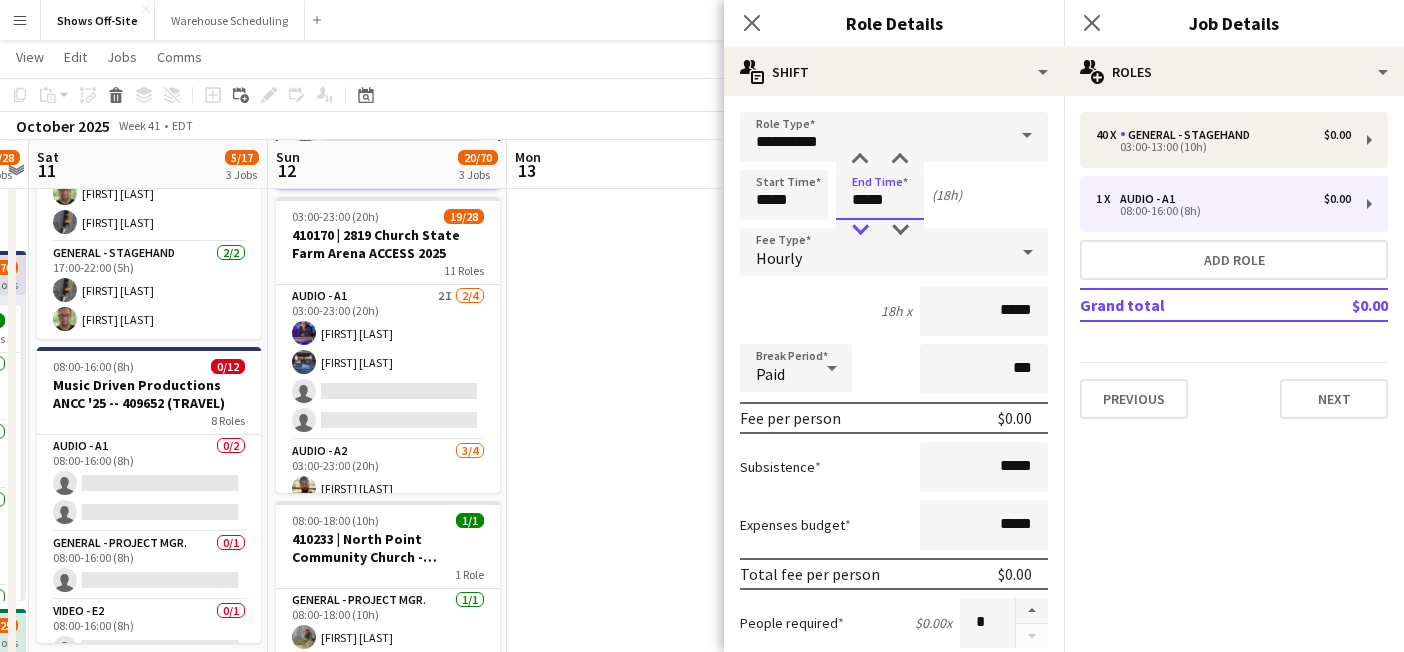 click at bounding box center (860, 230) 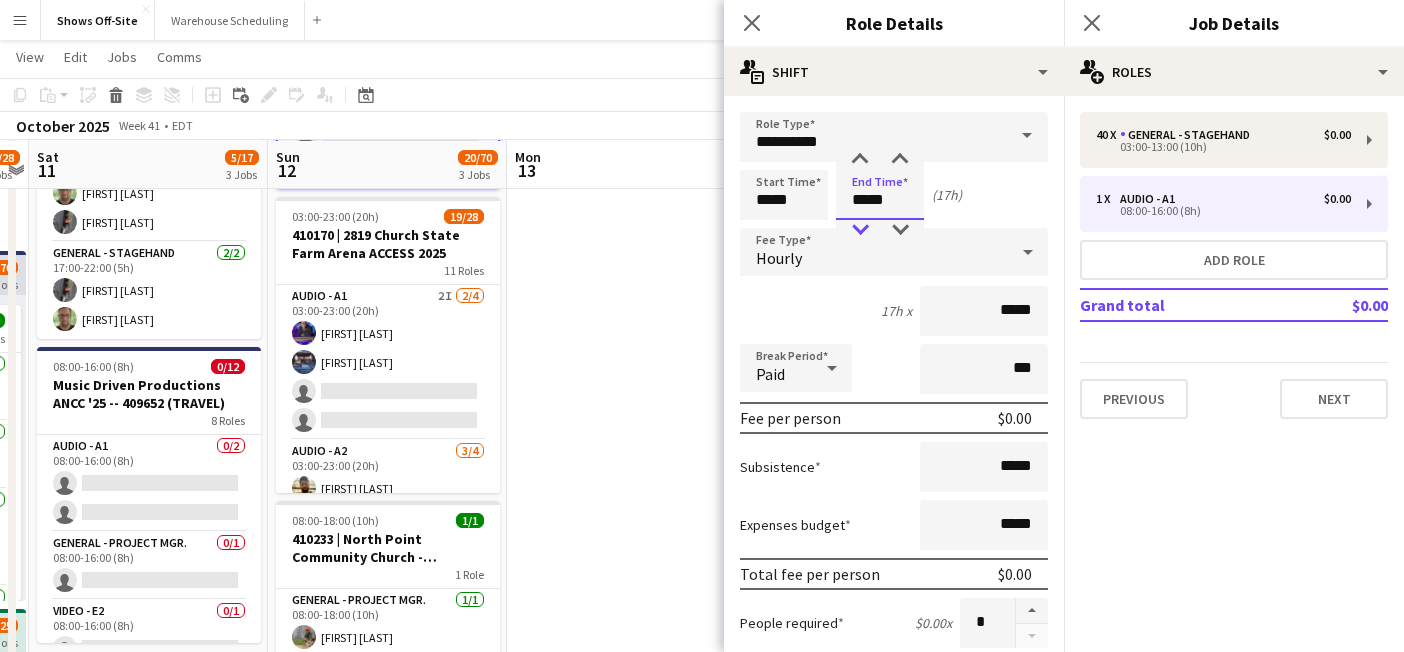 click at bounding box center (860, 230) 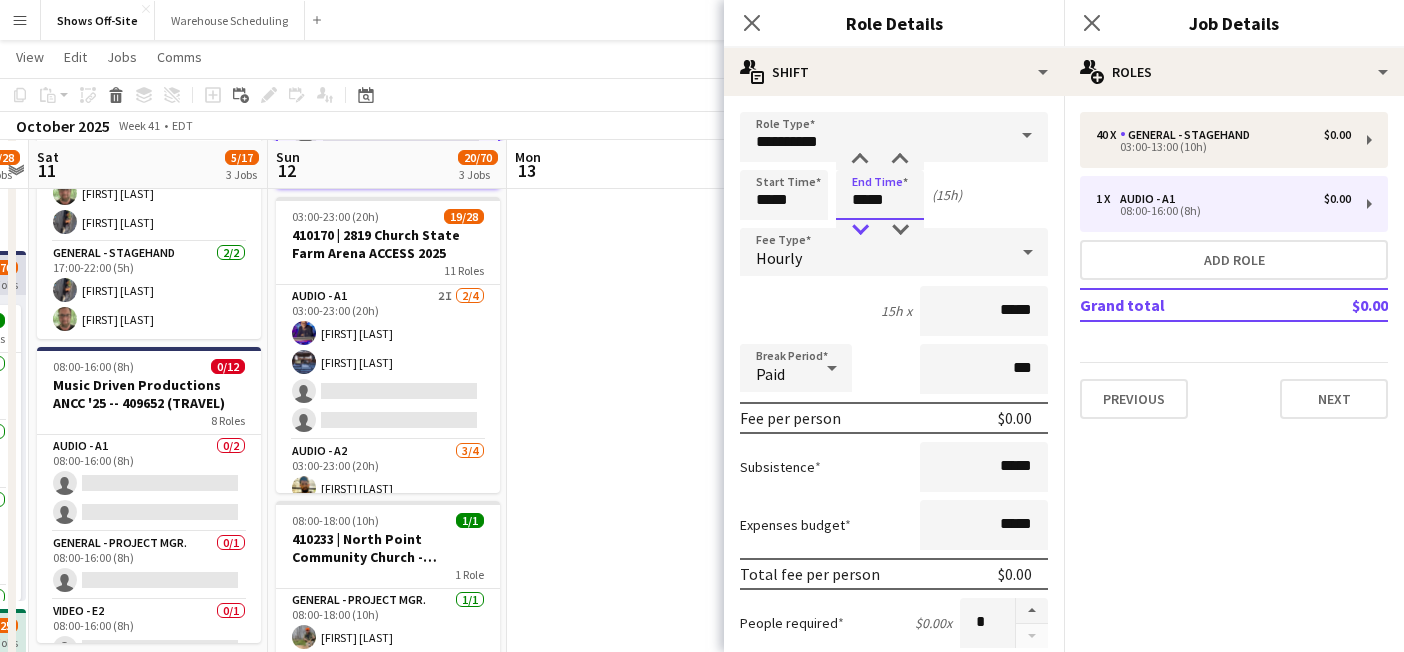 click at bounding box center [860, 230] 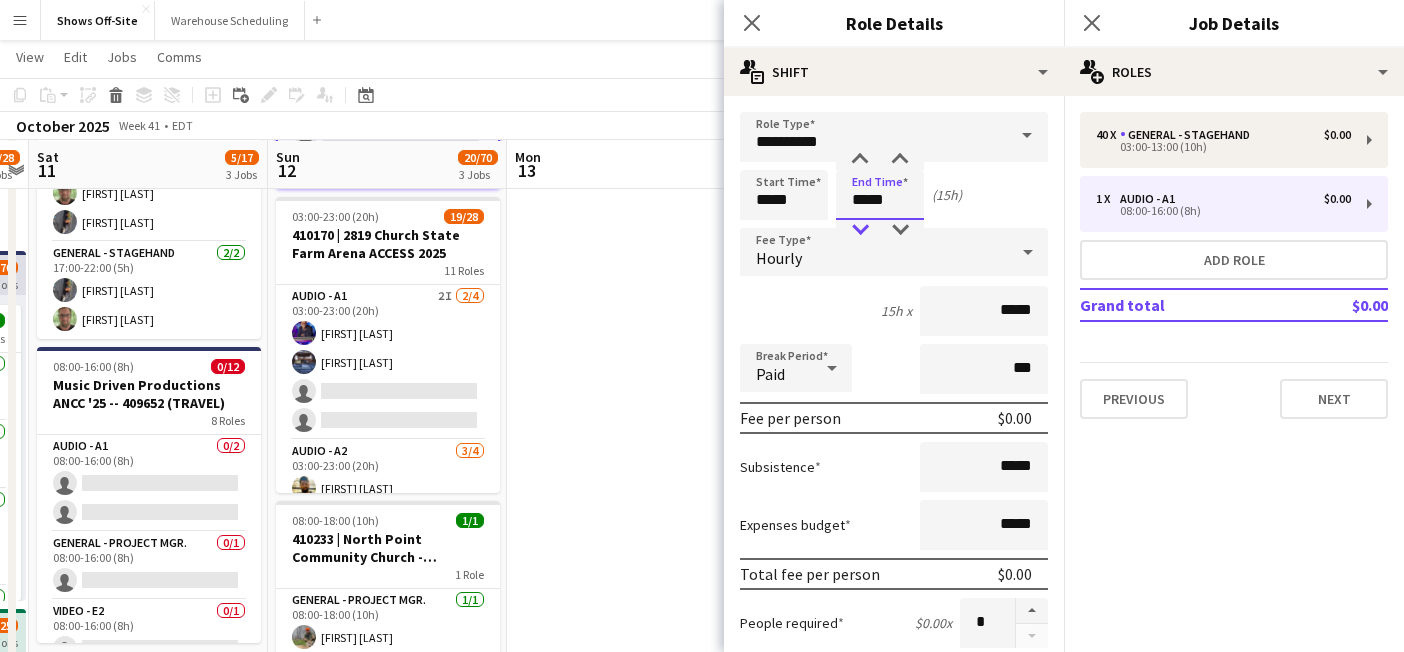 click at bounding box center [860, 230] 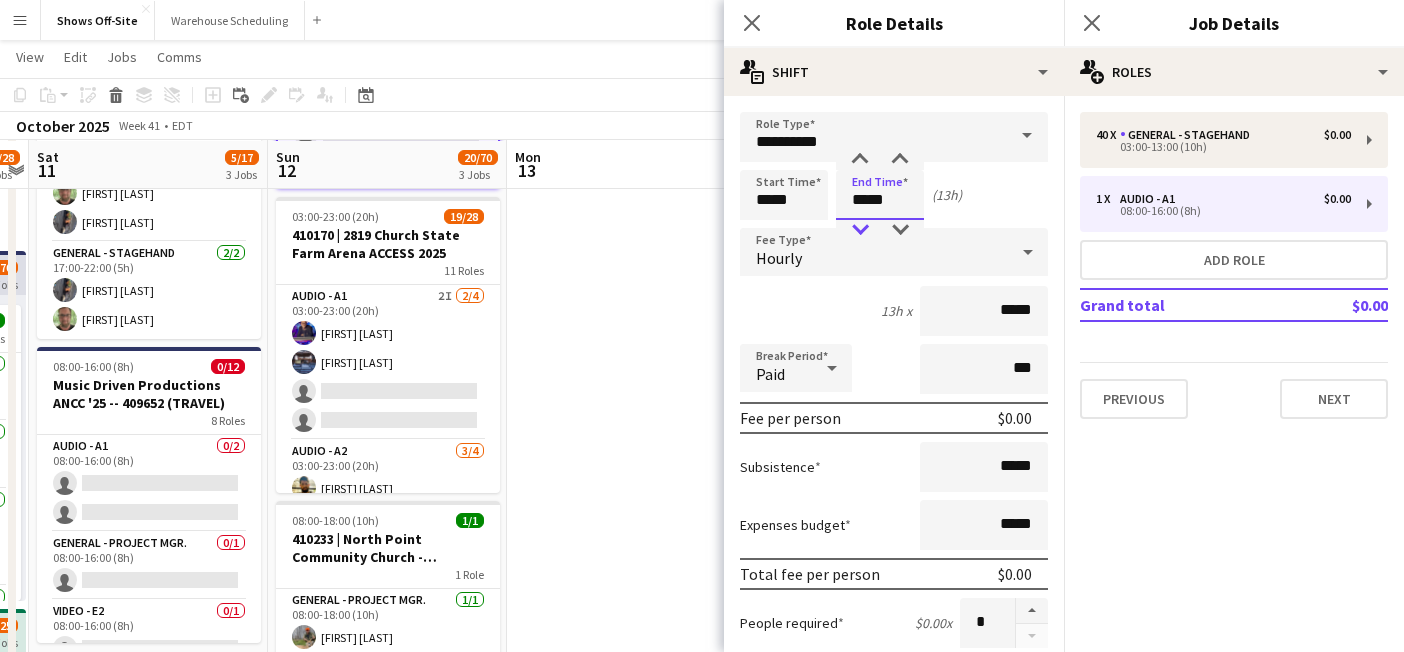 click at bounding box center (860, 230) 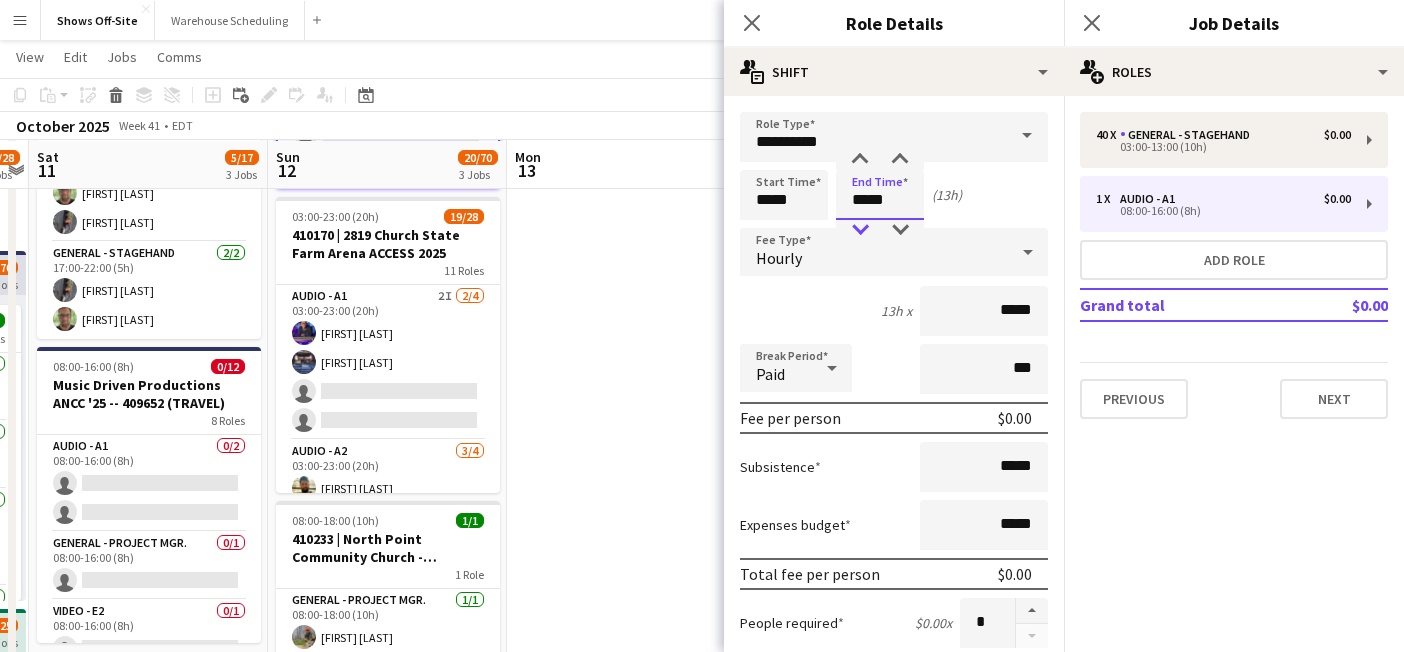 click at bounding box center [860, 230] 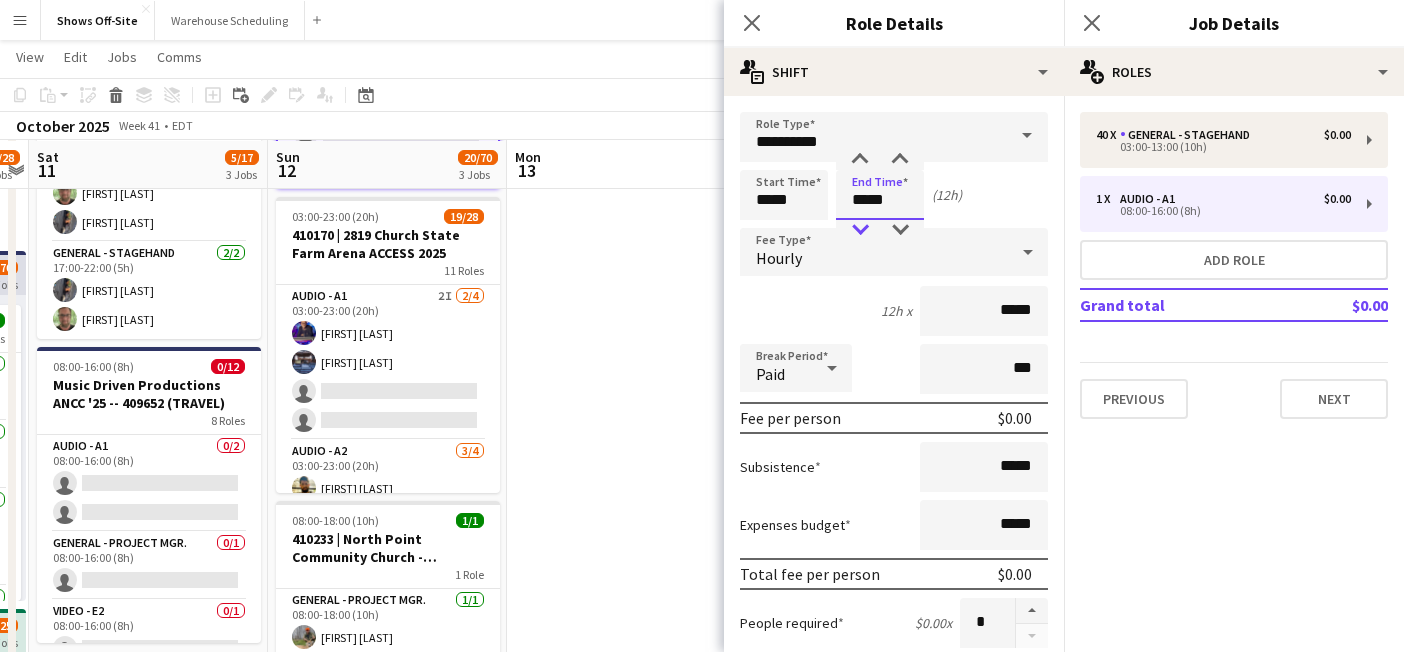 click at bounding box center (860, 230) 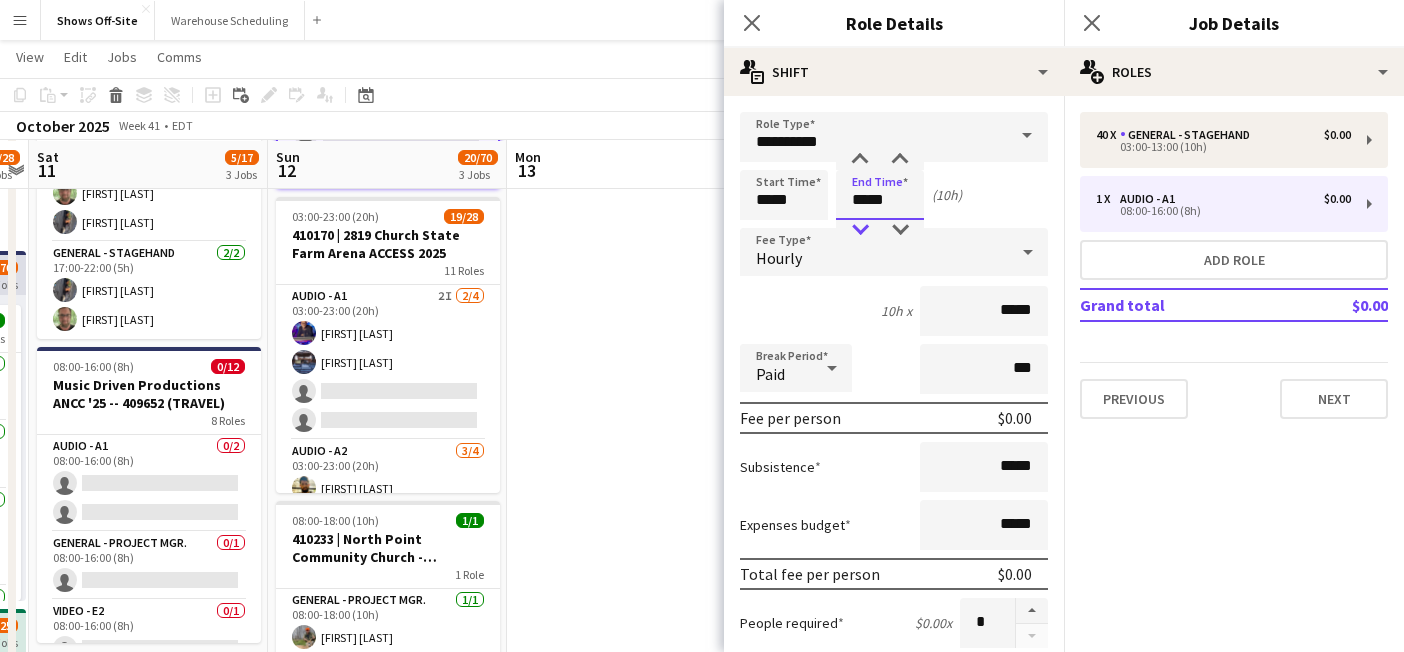 click at bounding box center (860, 230) 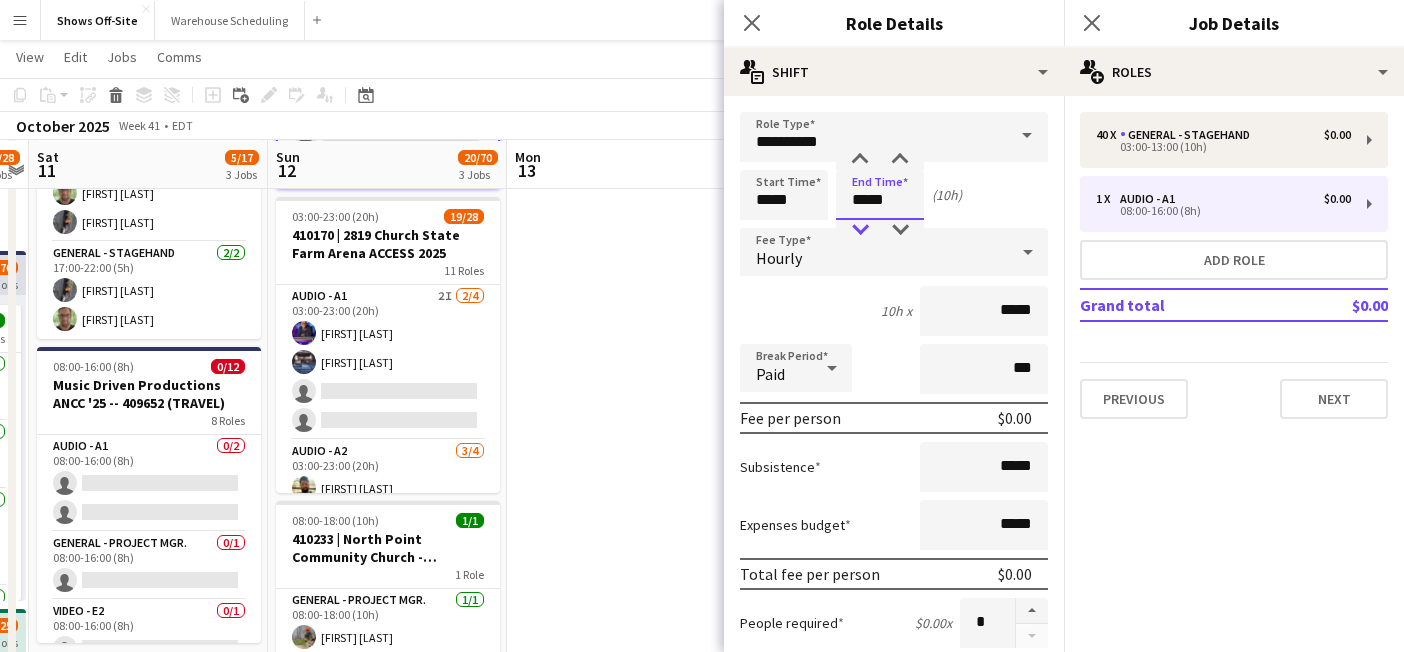 click at bounding box center (860, 230) 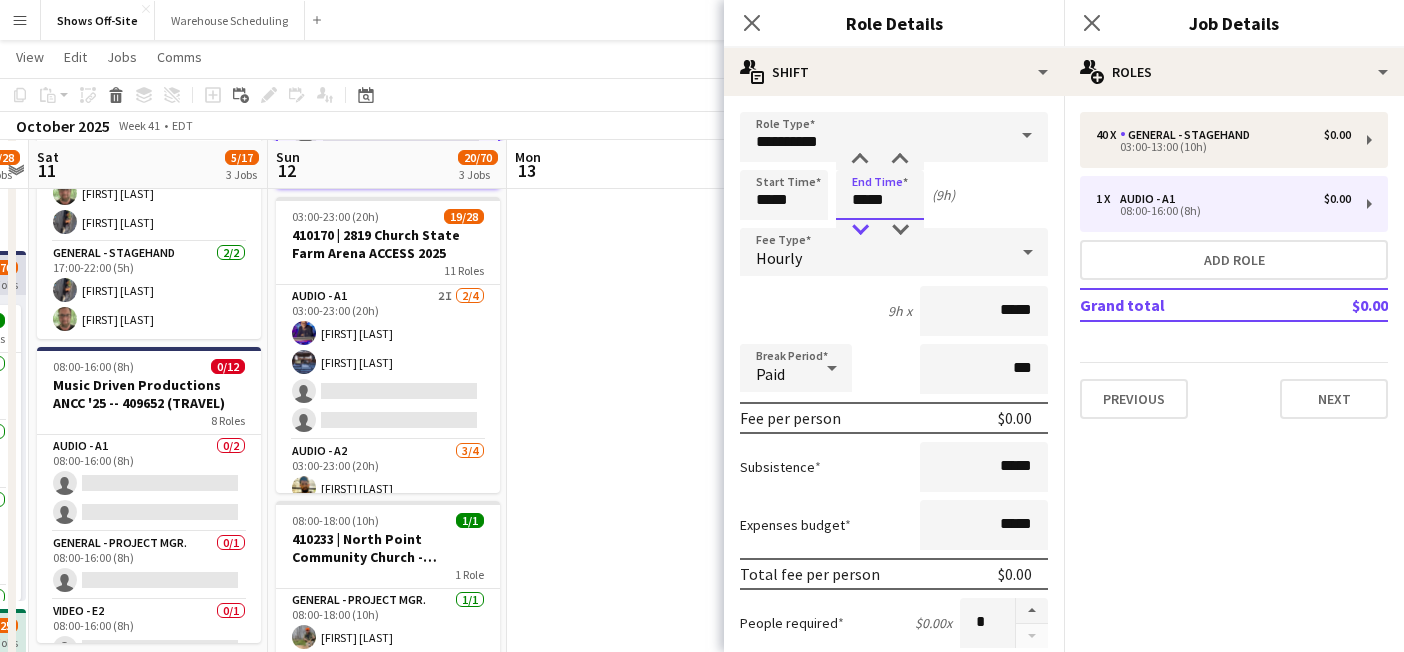 click at bounding box center [860, 230] 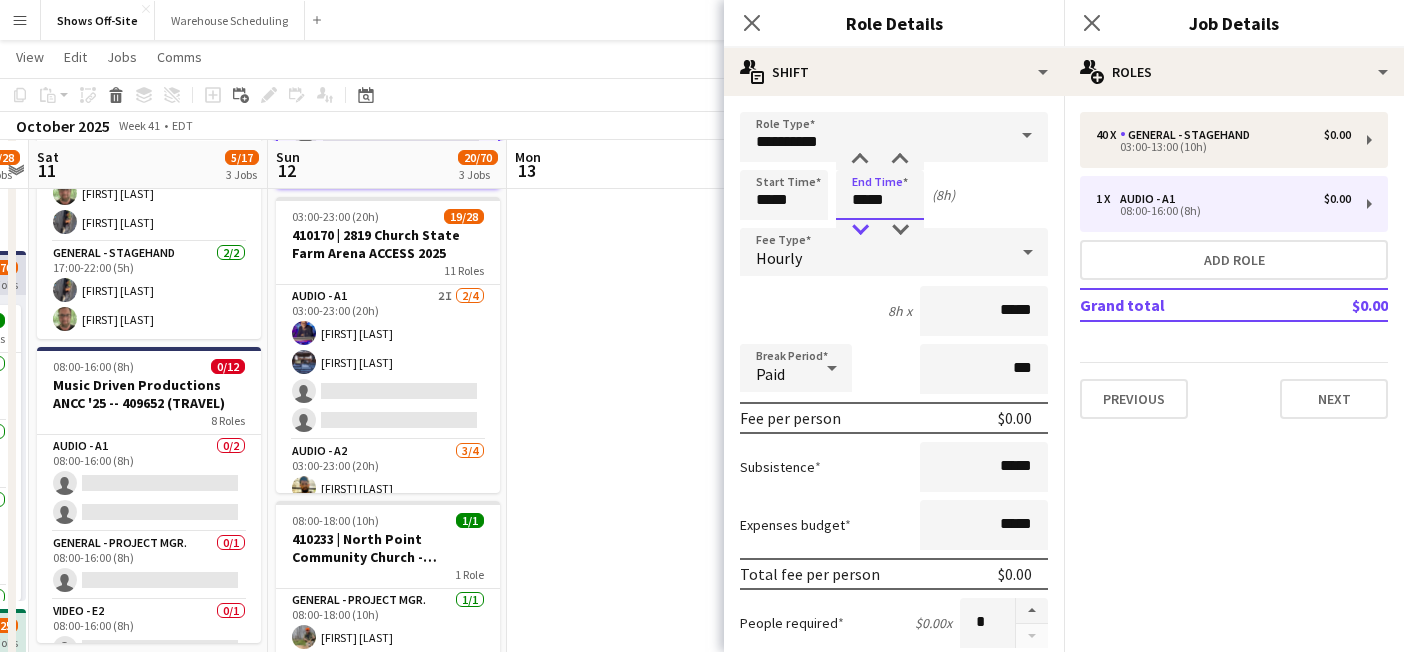 click at bounding box center (860, 230) 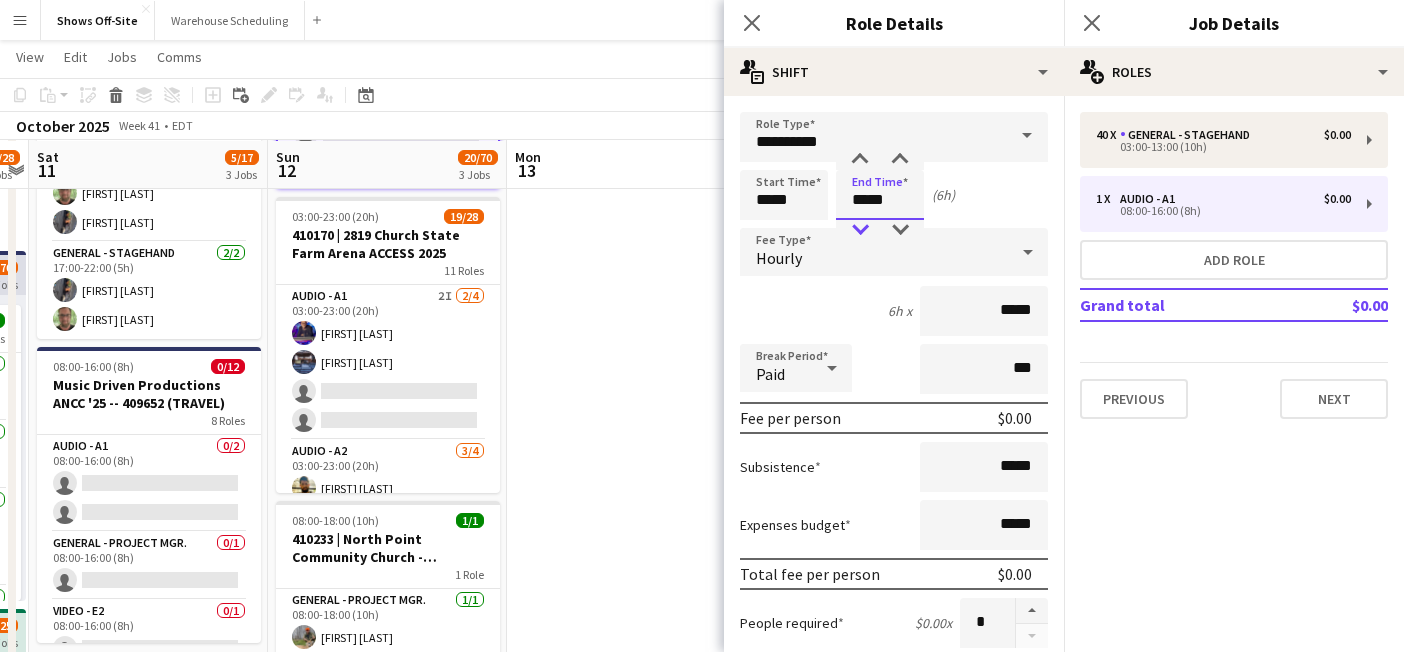 click at bounding box center [860, 230] 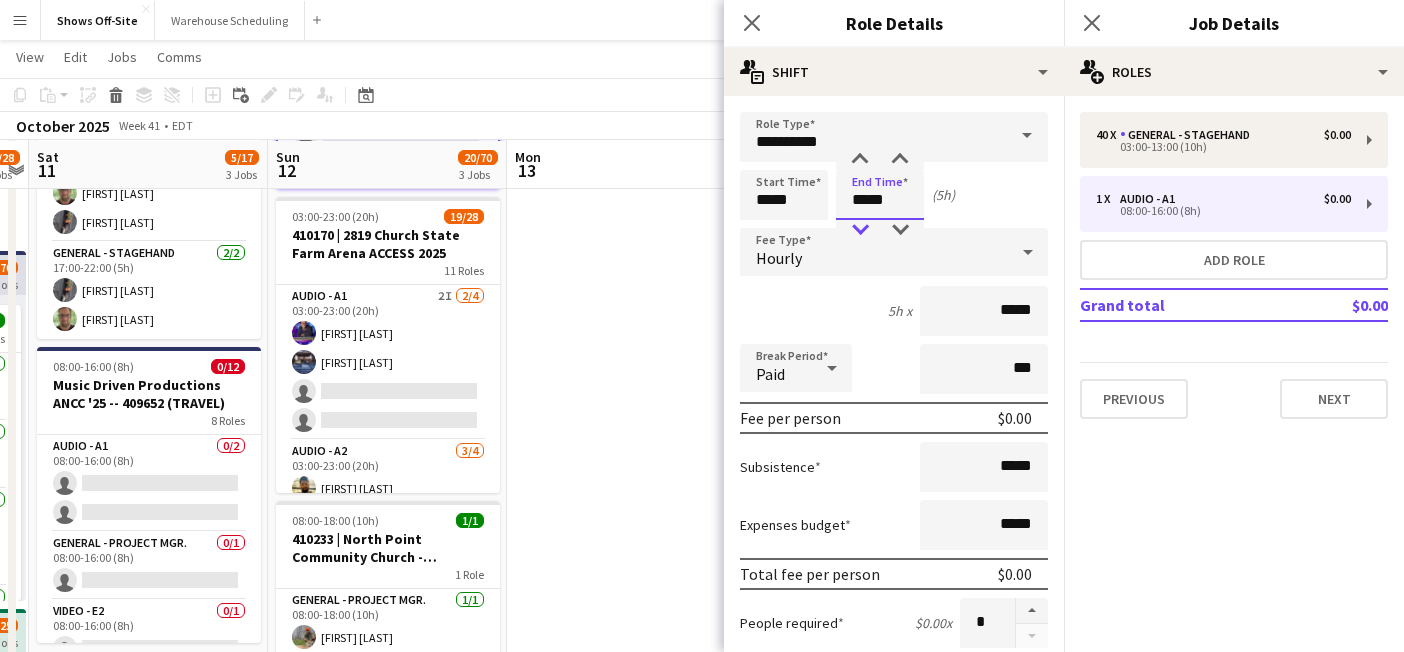 click at bounding box center [860, 230] 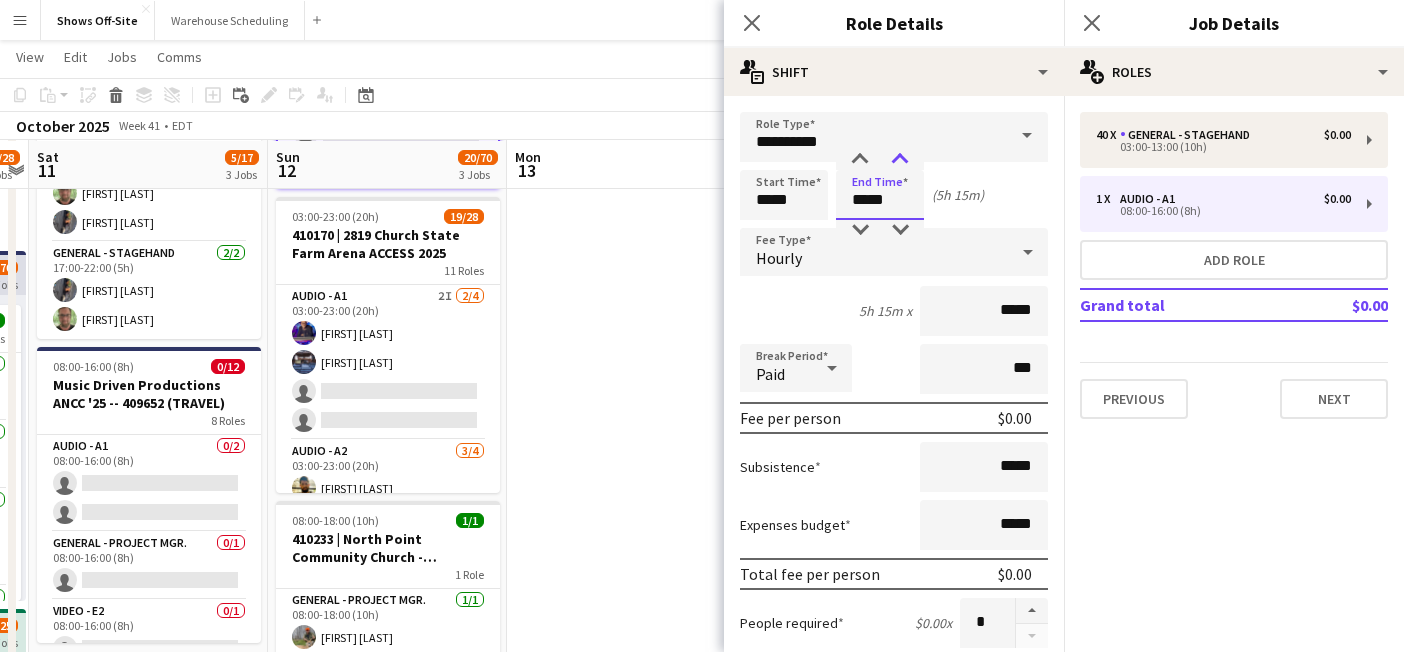 click at bounding box center (900, 160) 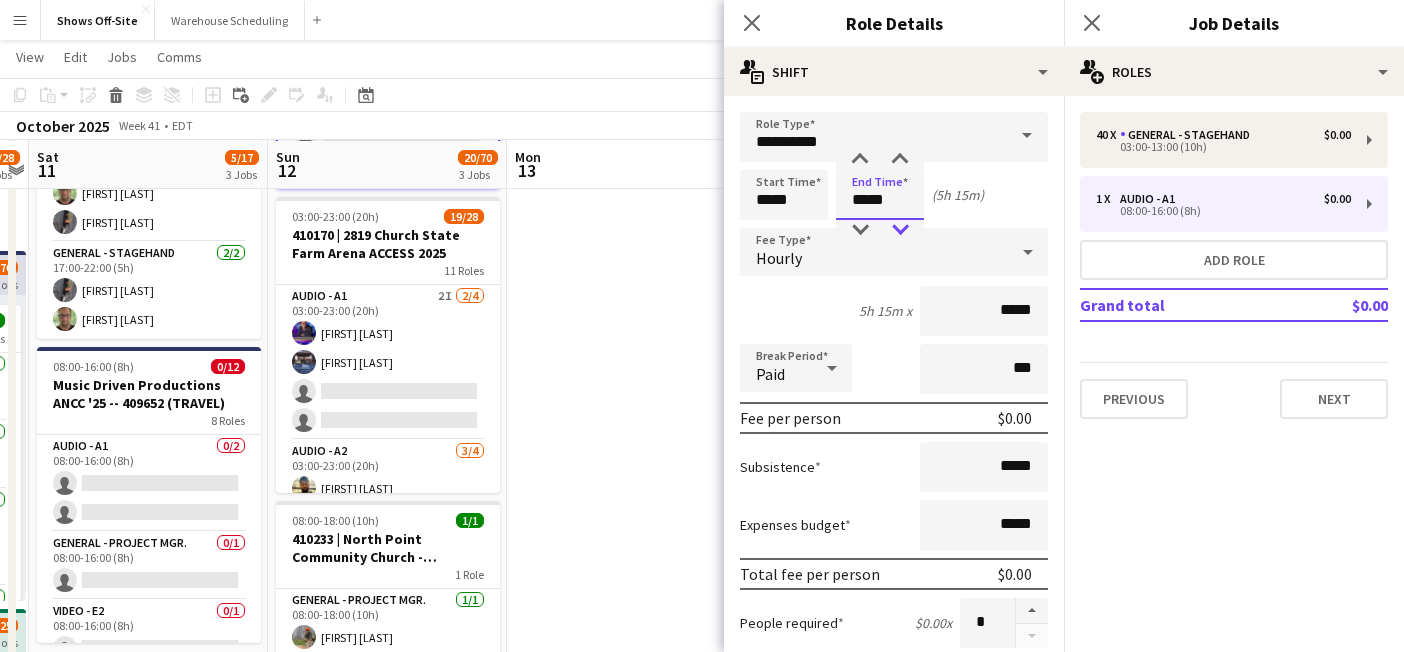 type on "*****" 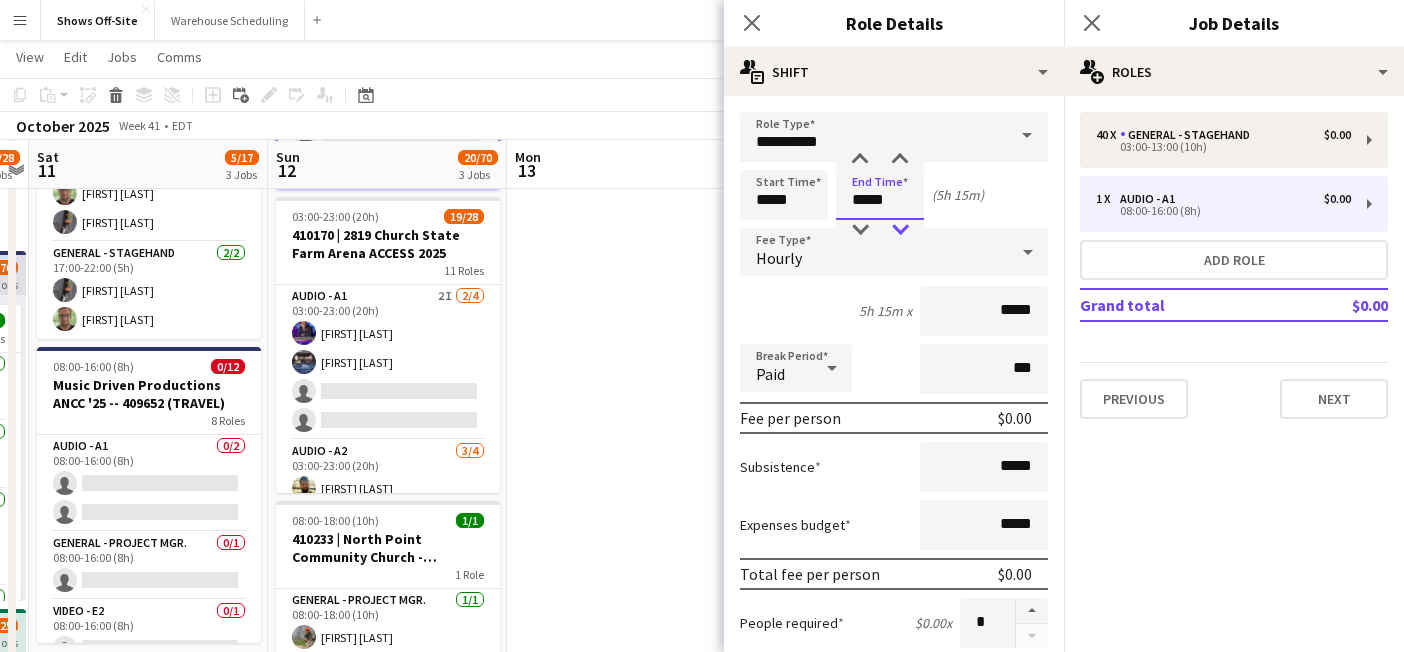 click at bounding box center (900, 230) 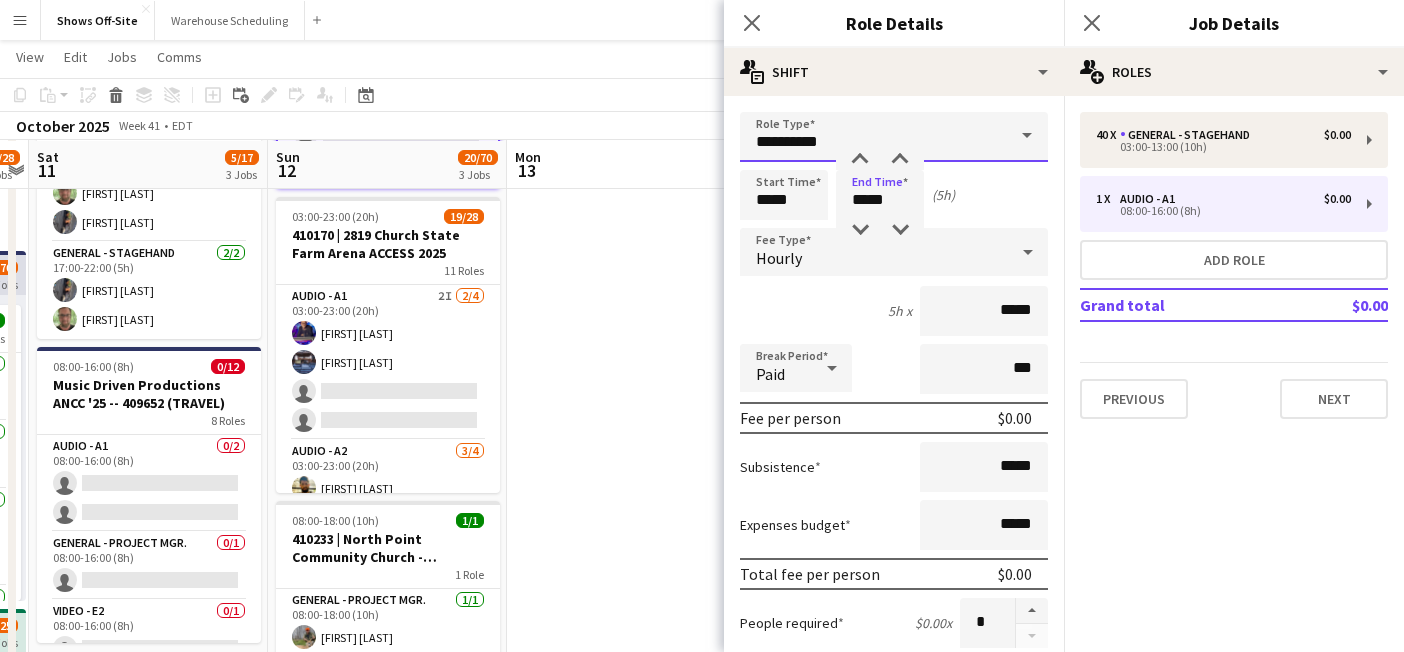 click on "**********" at bounding box center (894, 137) 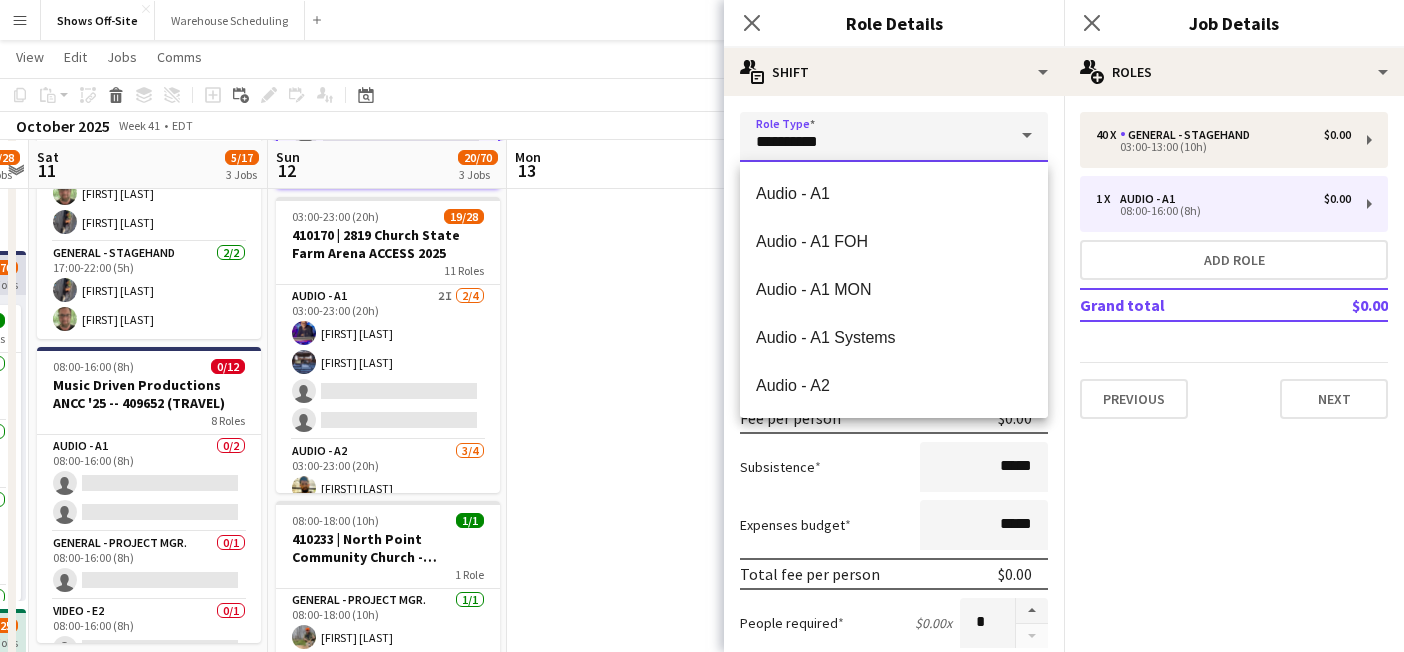 drag, startPoint x: 901, startPoint y: 145, endPoint x: 648, endPoint y: 137, distance: 253.12645 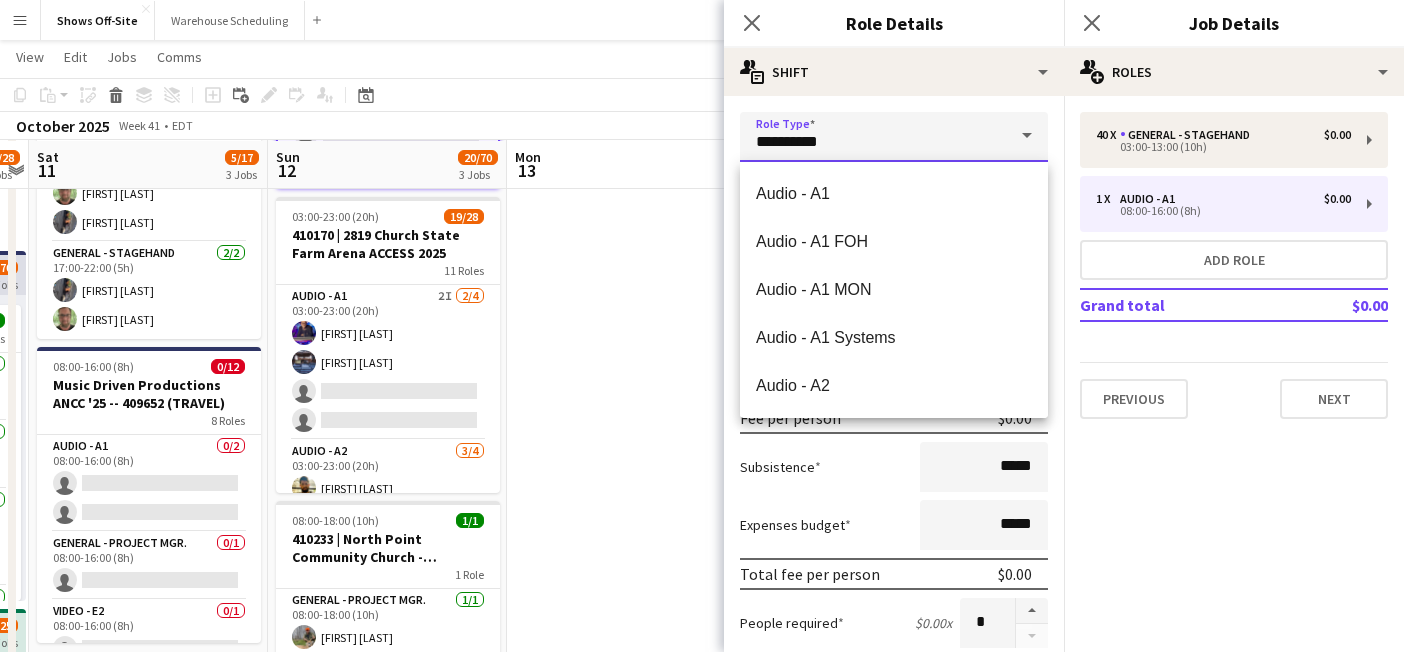 click on "Menu
Boards
Boards   Boards   All jobs   Status
Workforce
Workforce   My Workforce   Recruiting
Comms
Comms
Pay
Pay   Approvals   Payments   Reports
Platform Settings
Platform Settings   App settings   Your settings   Profiles
Training Academy
Training Academy
Knowledge Base
Knowledge Base
Product Updates
Product Updates   Log Out   Privacy   Shows Off-Site
Close
Warehouse Scheduling
Close
Add
Help
Notifications
Shows Off-Site
user
View  Day view expanded Day view collapsed Month view" at bounding box center [702, 620] 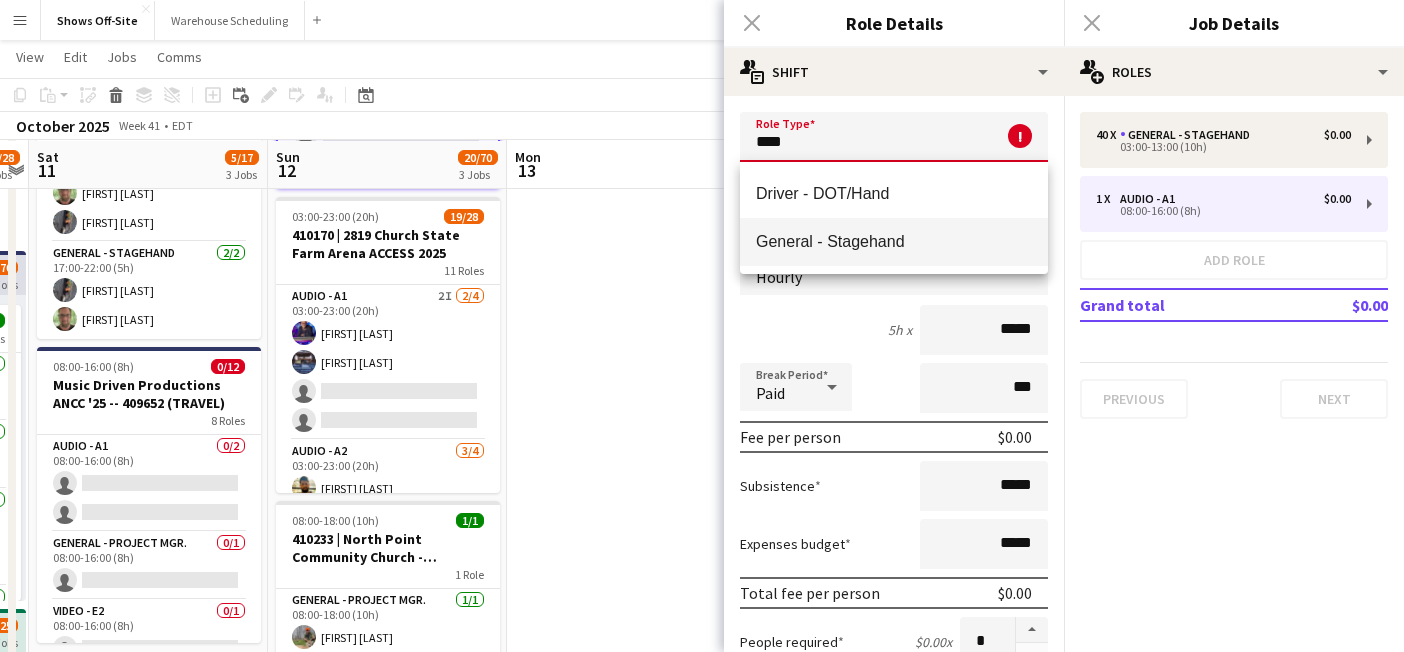 click on "General - Stagehand" at bounding box center [894, 242] 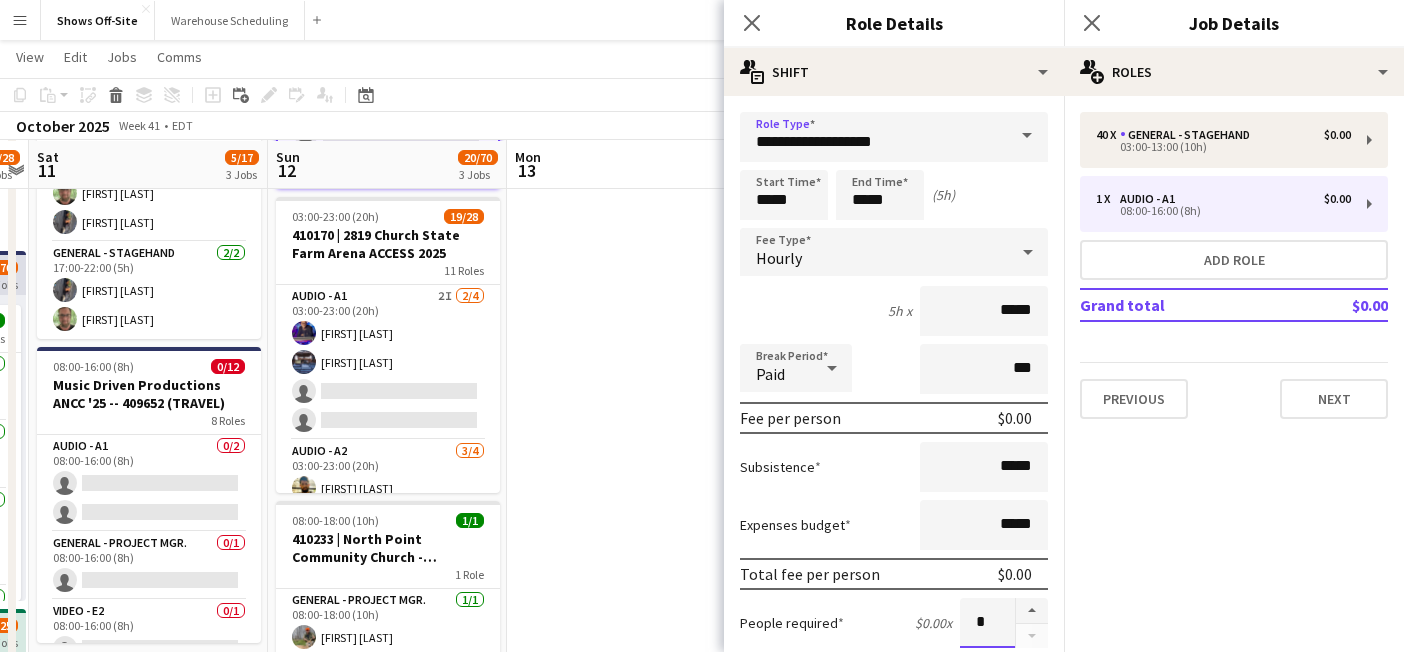 click on "*" at bounding box center [987, 623] 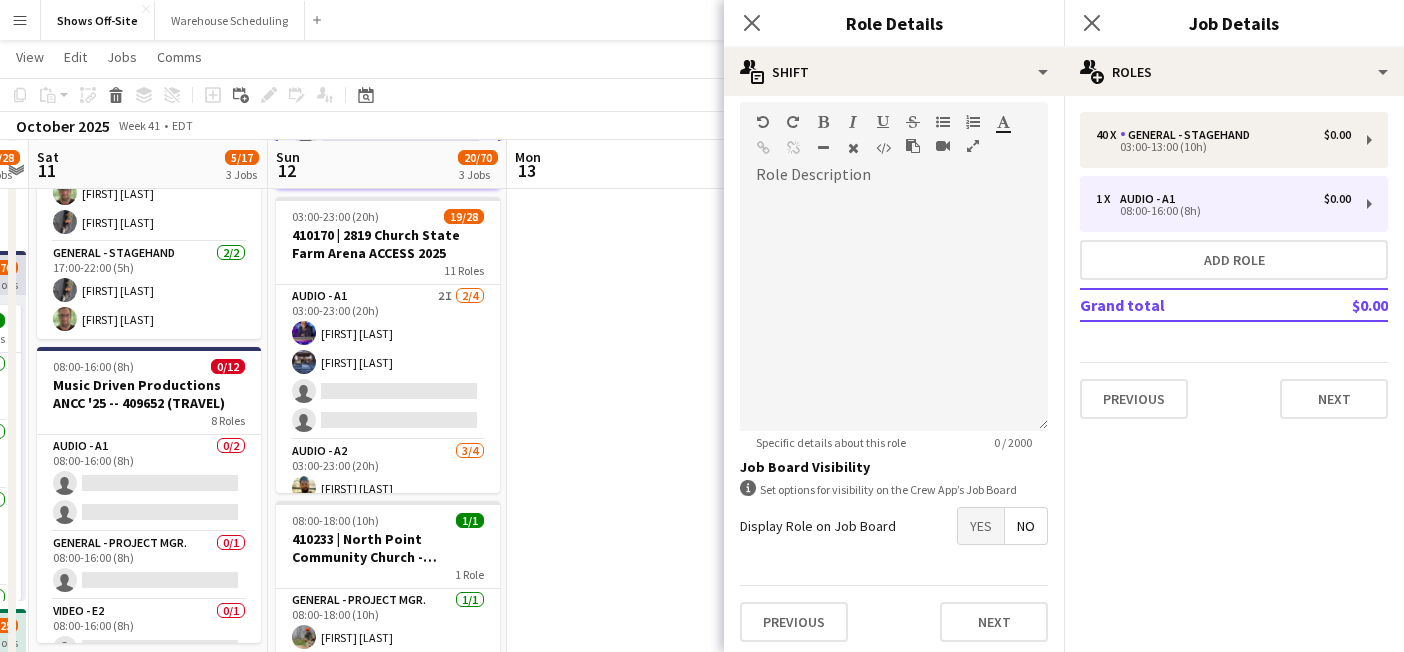 scroll, scrollTop: 600, scrollLeft: 0, axis: vertical 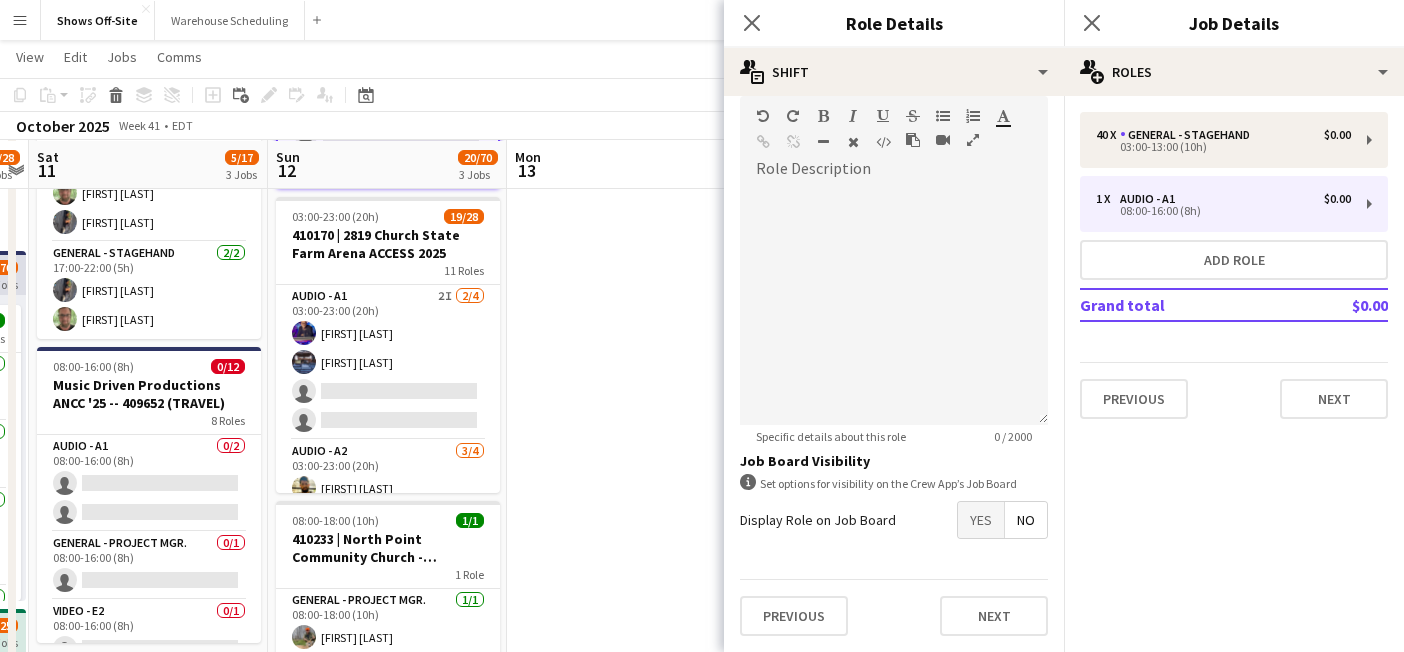 type on "**" 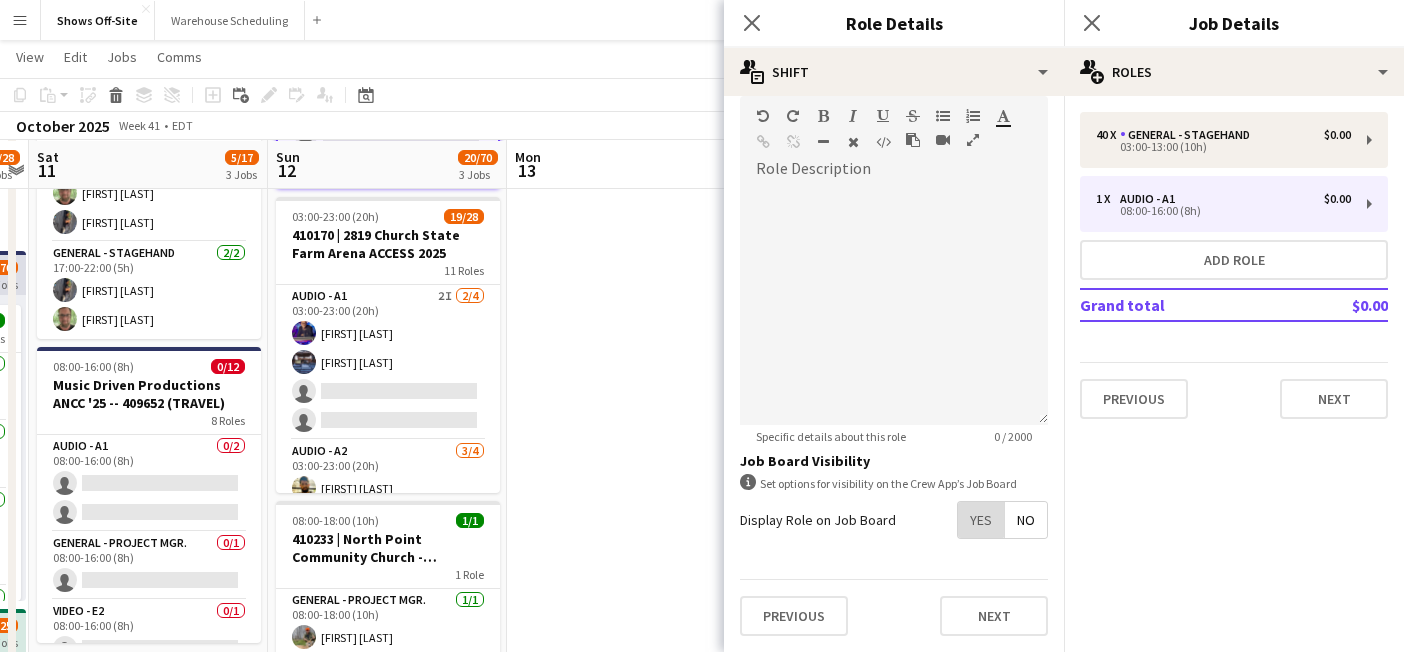 click on "Yes" at bounding box center (981, 520) 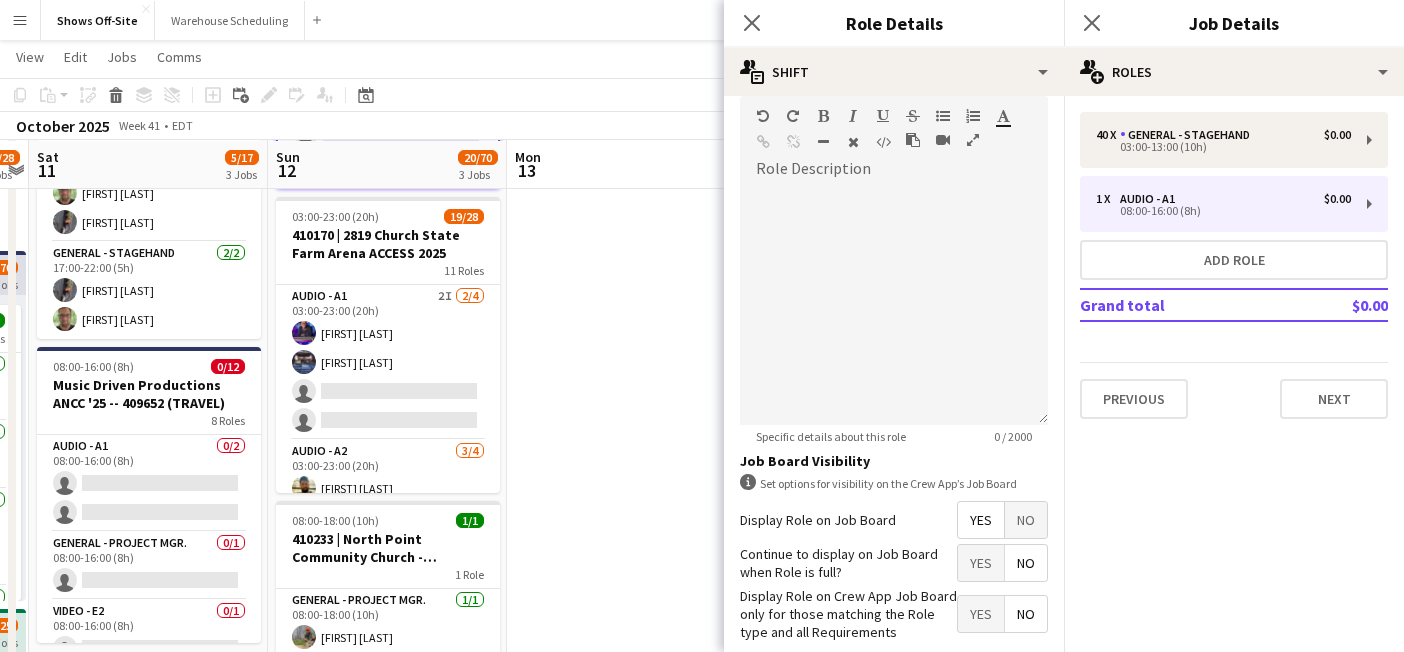 scroll, scrollTop: 702, scrollLeft: 0, axis: vertical 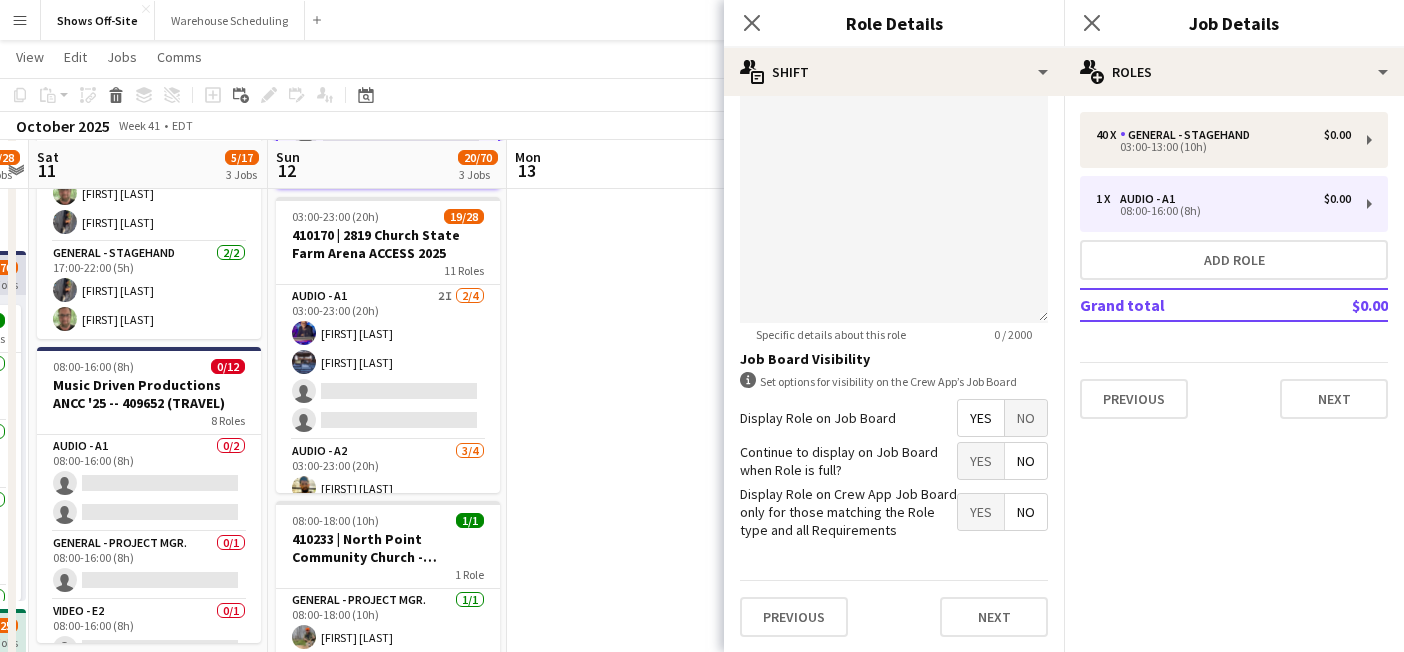 click on "No" at bounding box center (1026, 461) 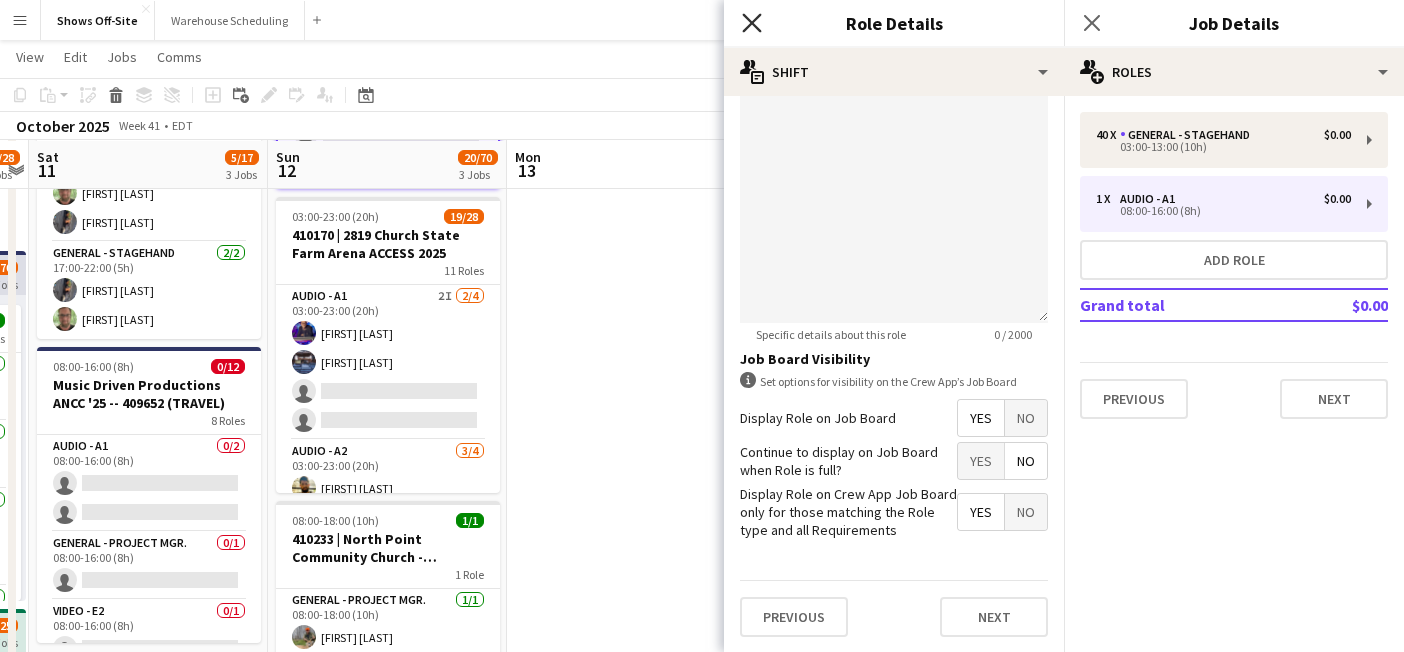 click on "Close pop-in" 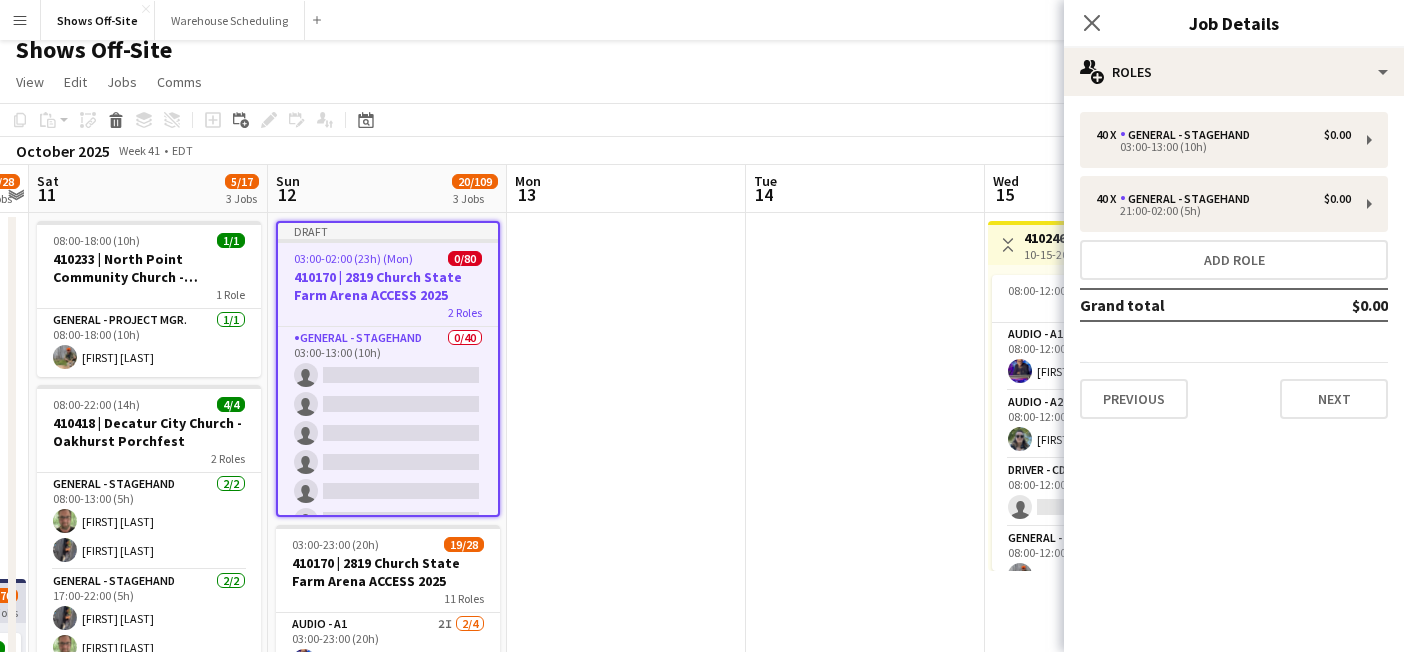 scroll, scrollTop: 0, scrollLeft: 0, axis: both 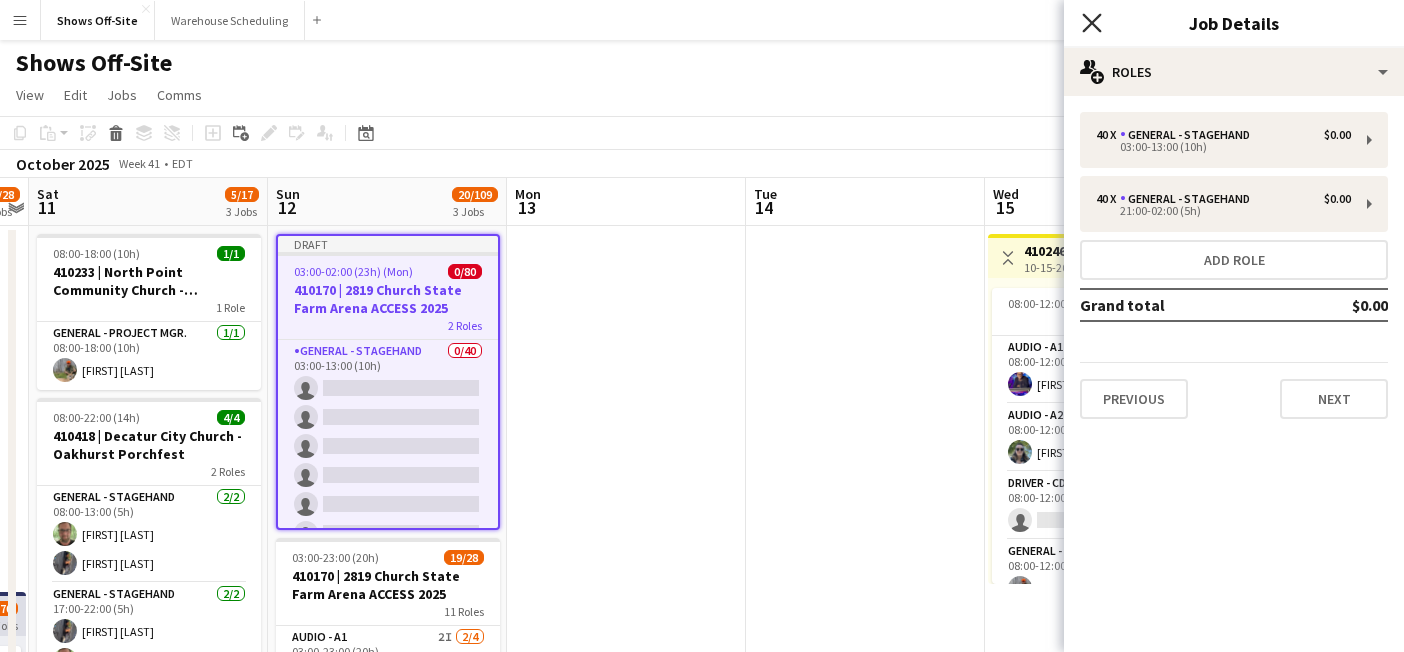 click on "Close pop-in" 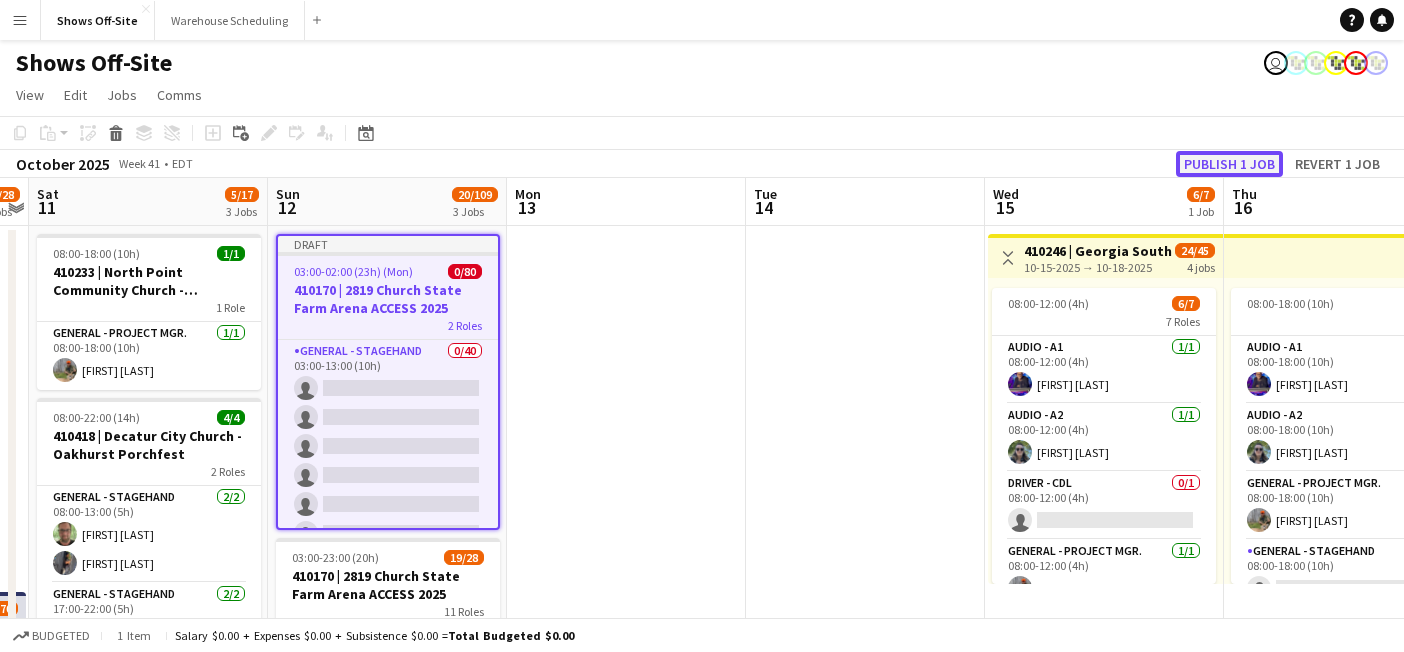 click on "Publish 1 job" 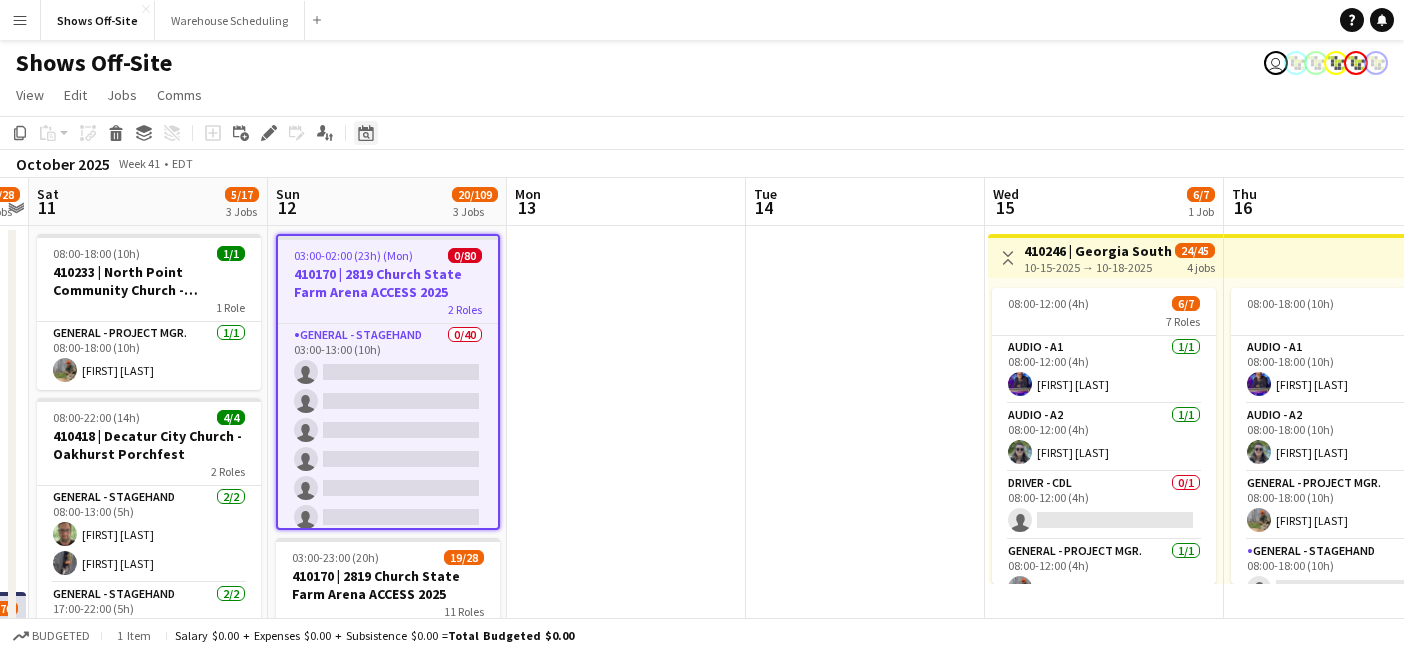 click on "Date picker" 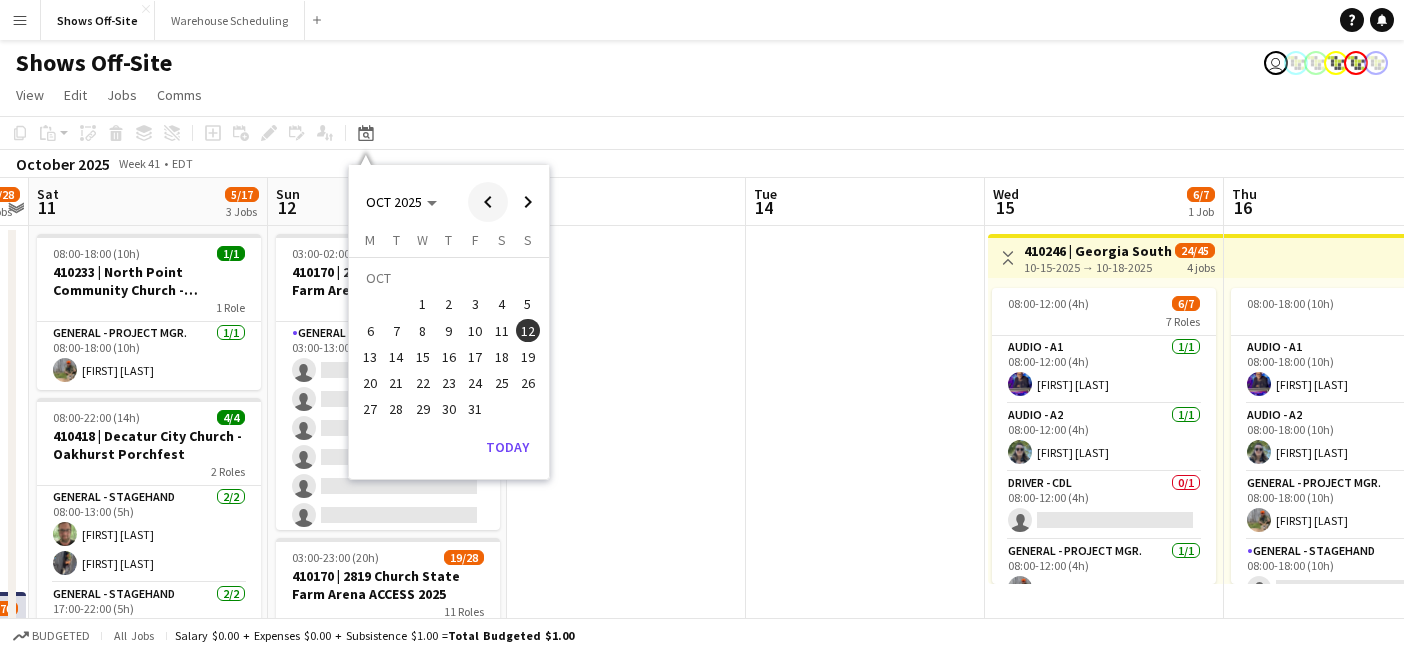 click at bounding box center (488, 202) 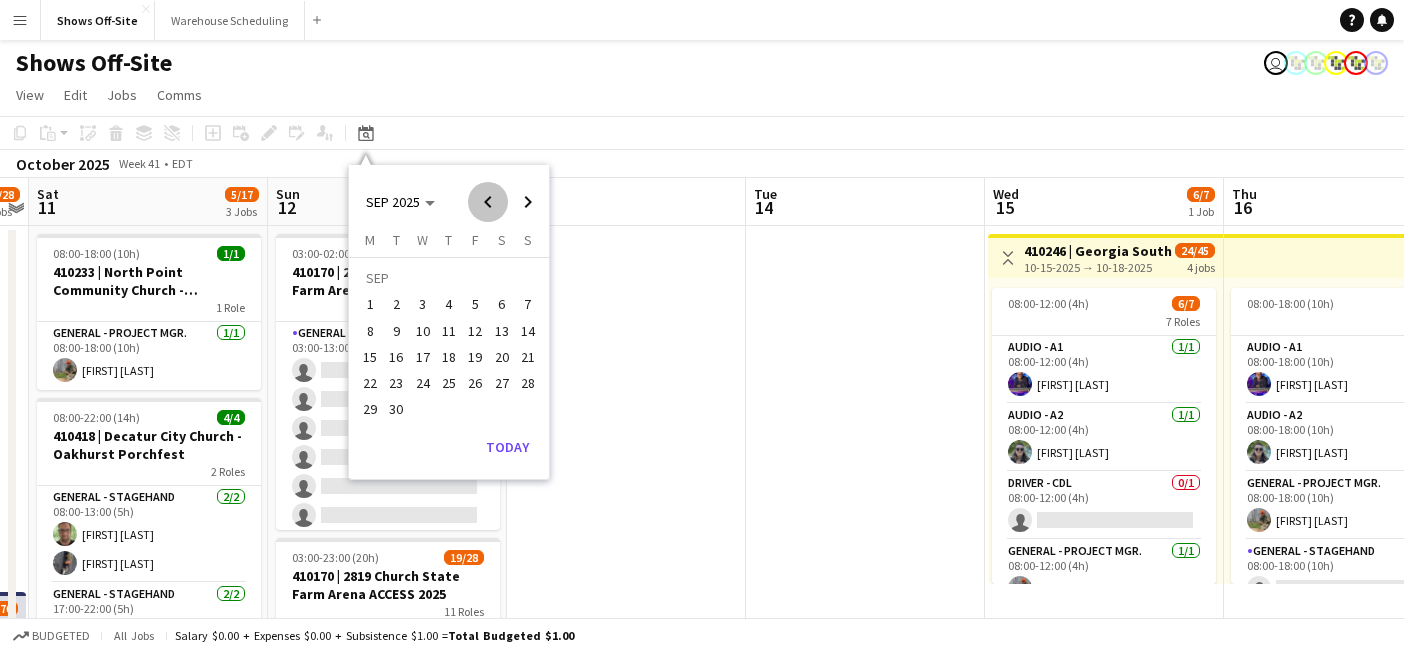 click at bounding box center (488, 202) 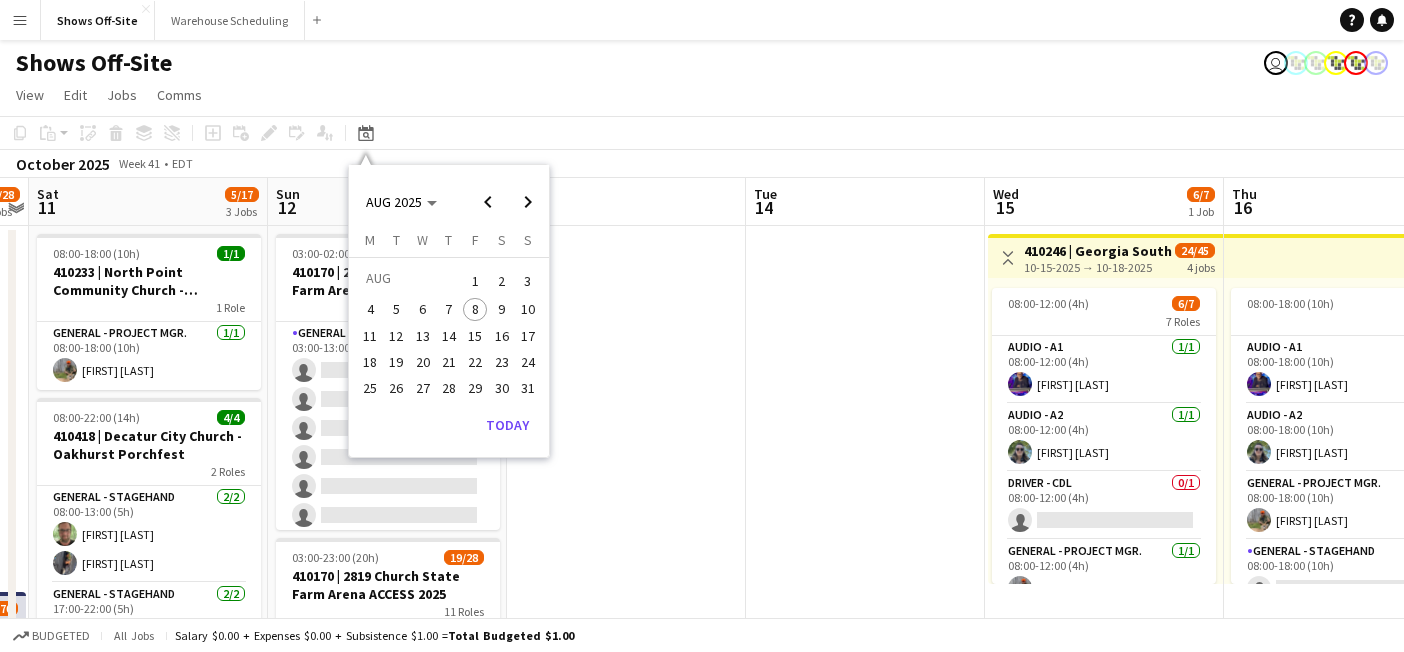 click on "30" at bounding box center (502, 388) 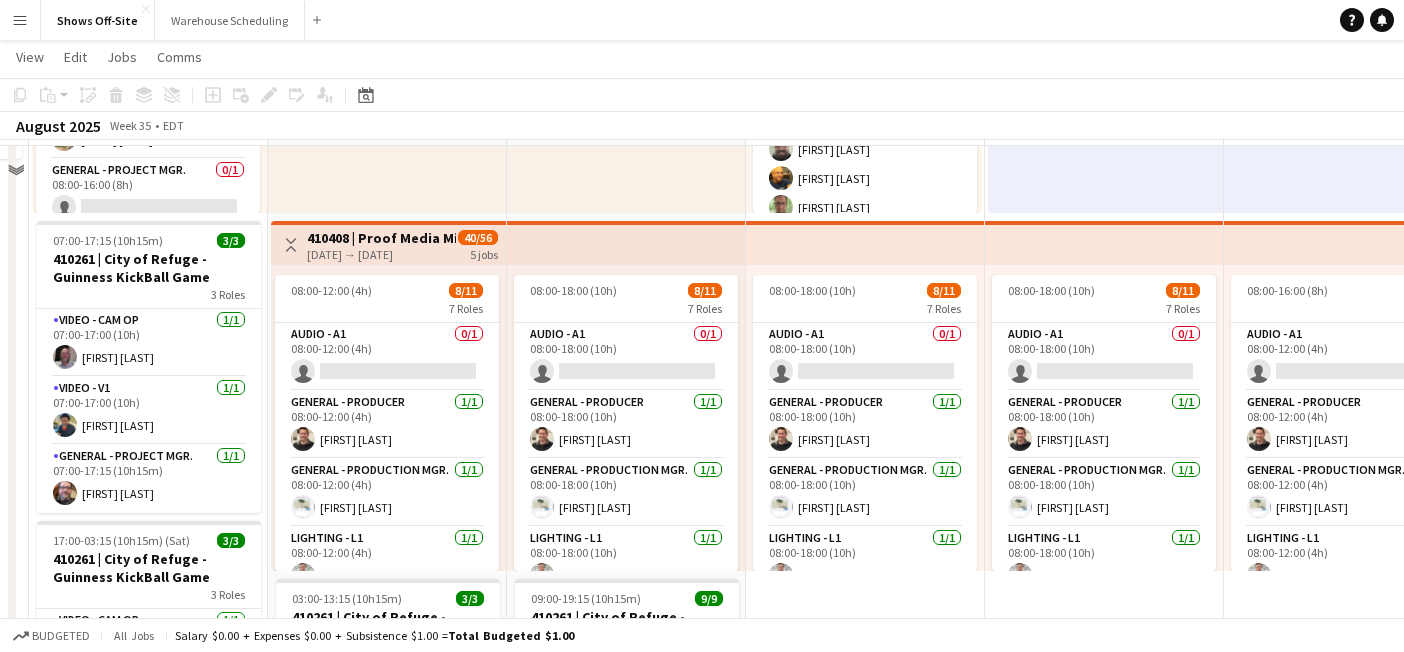 scroll, scrollTop: 397, scrollLeft: 0, axis: vertical 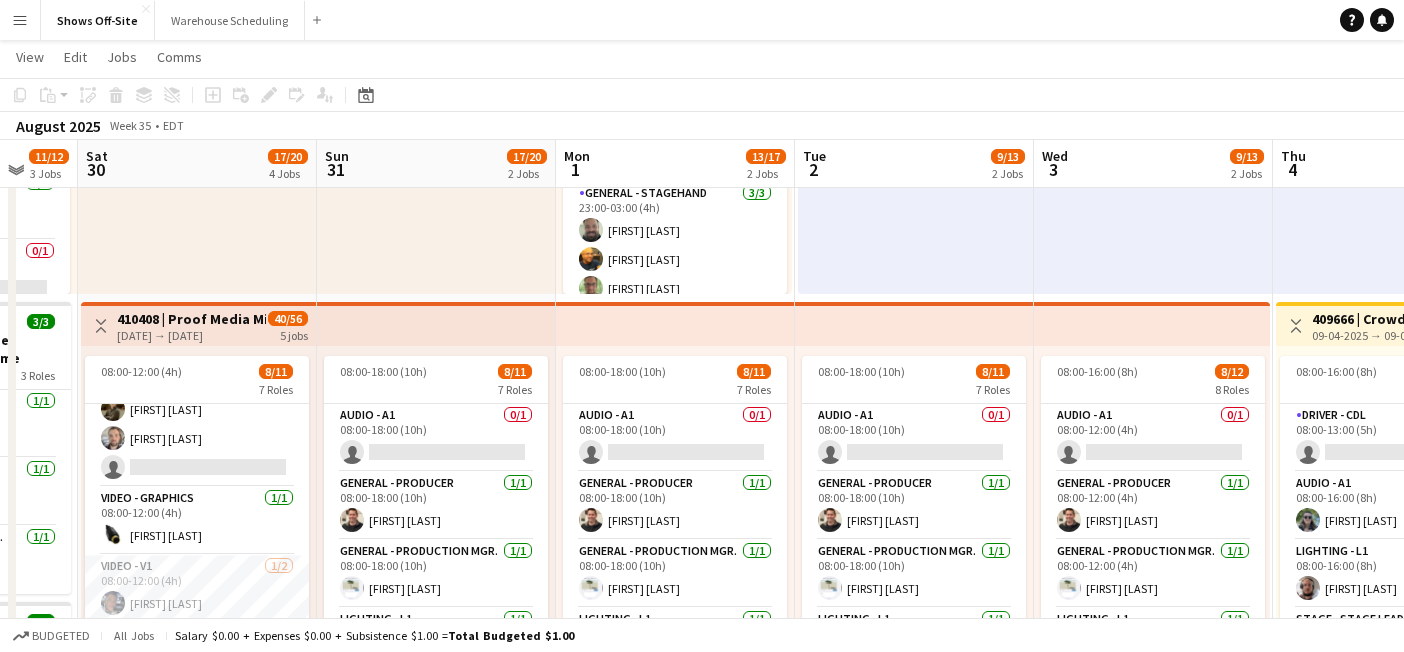 click on "410408 | Proof Media Mix - Virgin Cruise 2025" at bounding box center [191, 319] 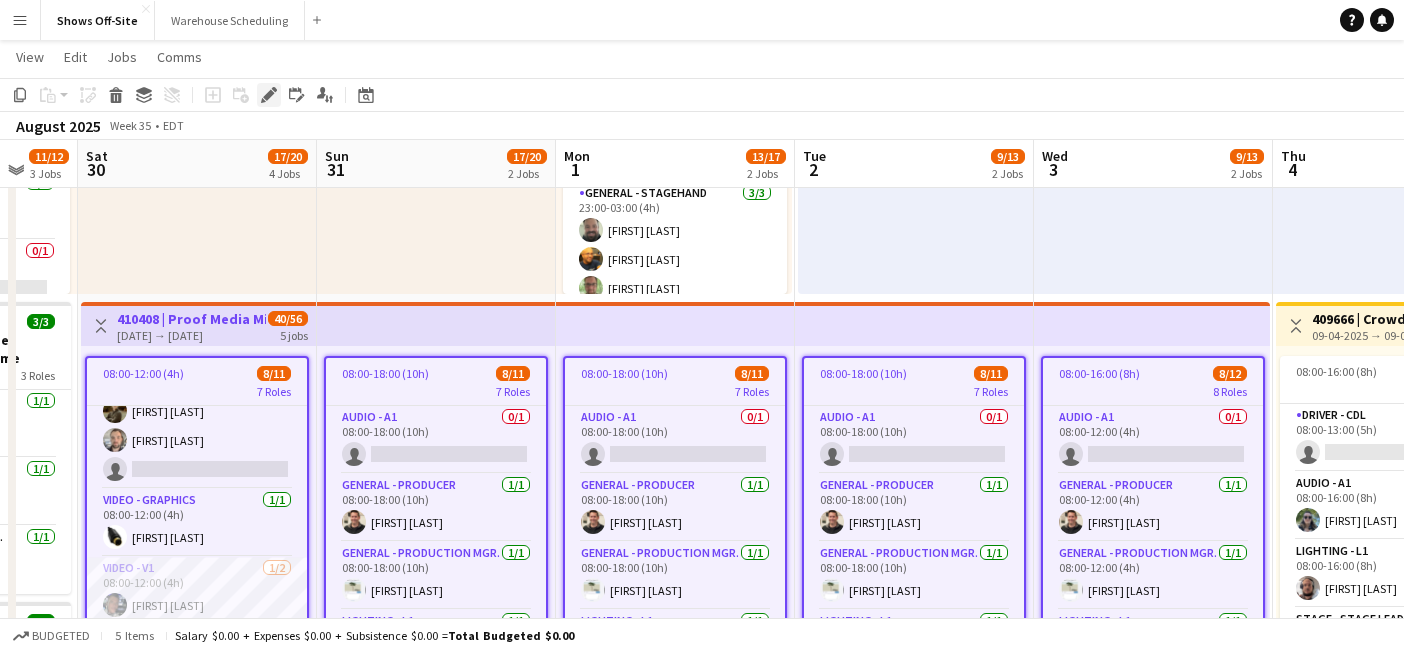 click 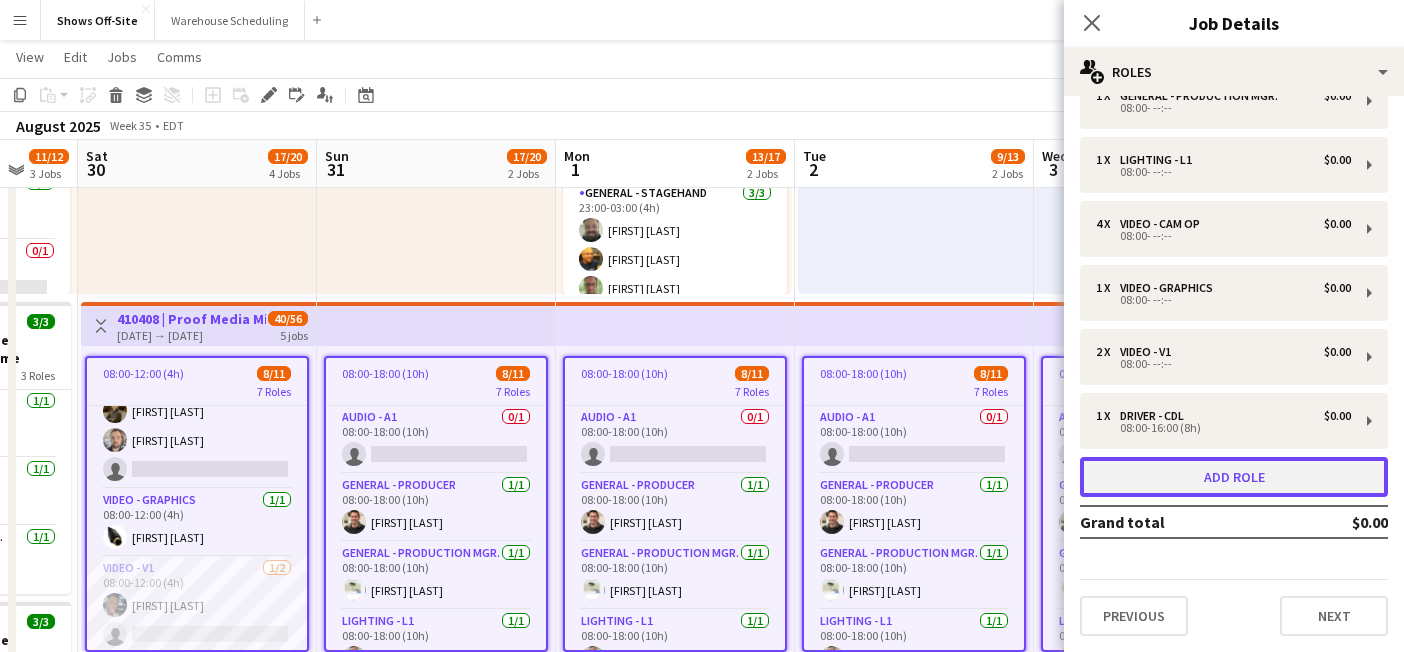 click on "Add role" at bounding box center [1234, 477] 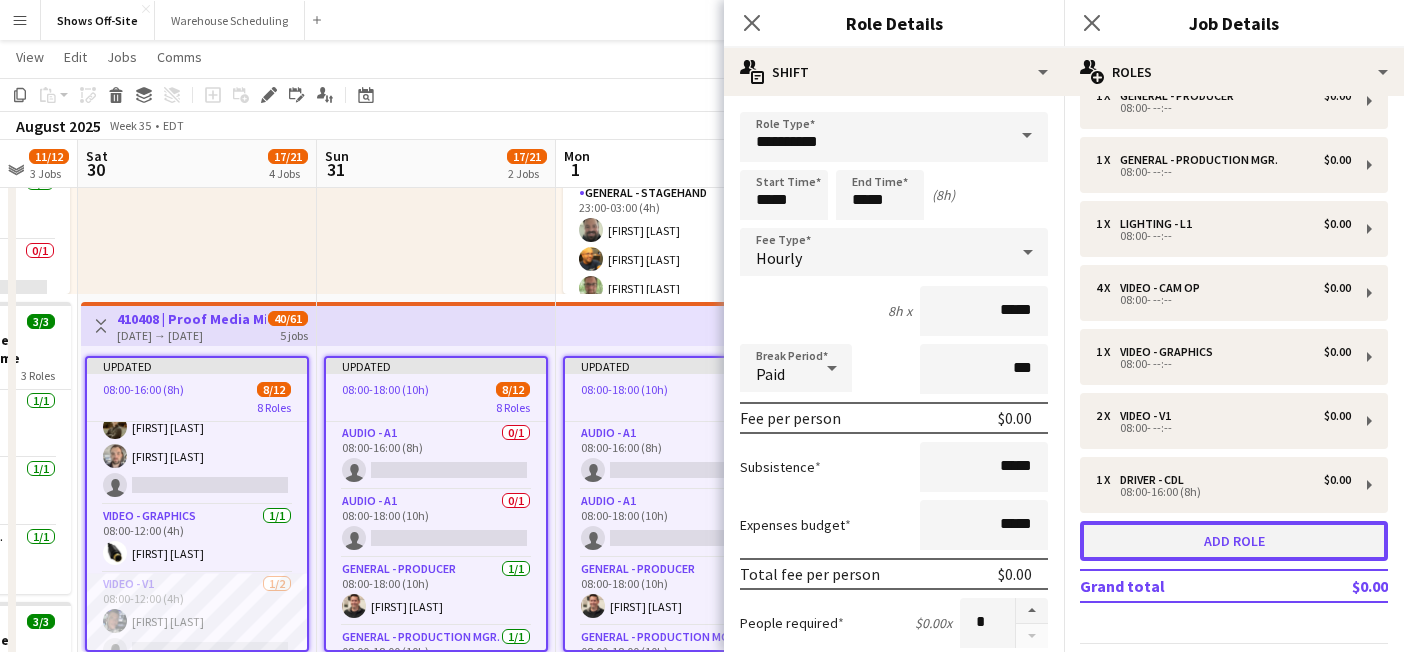 scroll, scrollTop: 231, scrollLeft: 0, axis: vertical 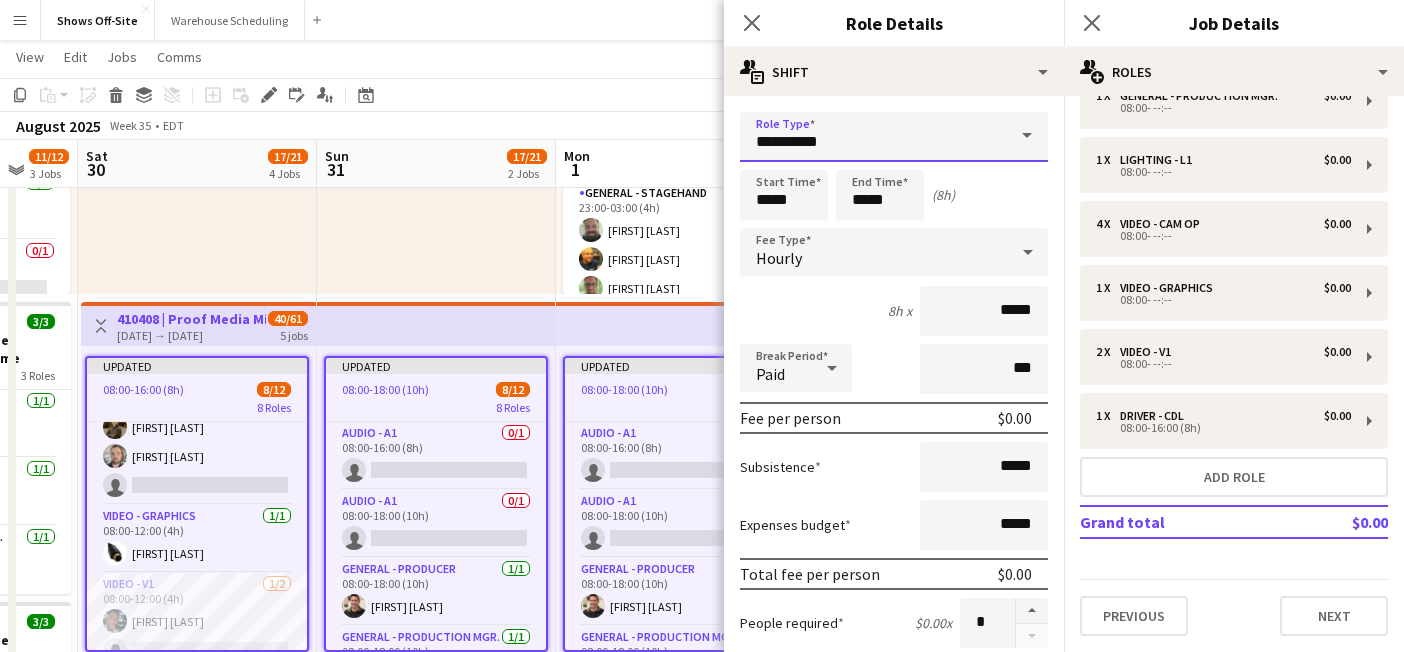 drag, startPoint x: 847, startPoint y: 147, endPoint x: 648, endPoint y: 141, distance: 199.09044 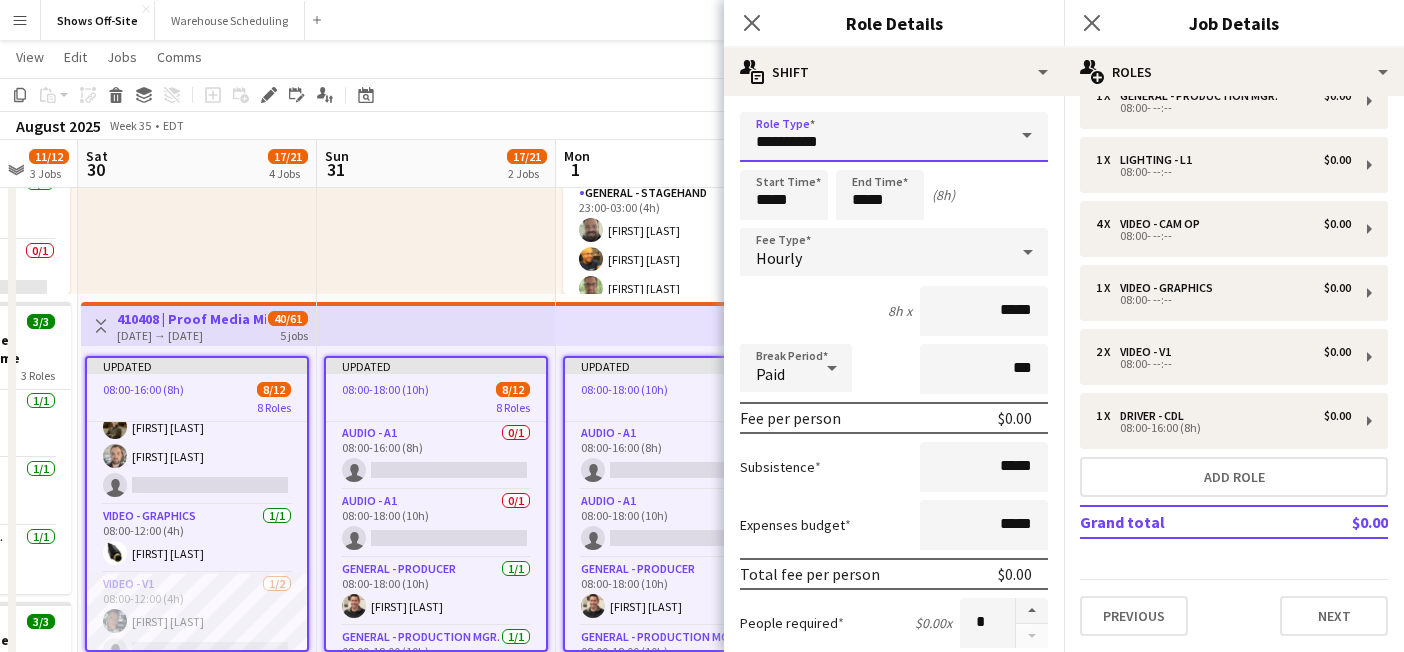 click on "Menu
Boards
Boards   Boards   All jobs   Status
Workforce
Workforce   My Workforce   Recruiting
Comms
Comms
Pay
Pay   Approvals   Payments   Reports
Platform Settings
Platform Settings   App settings   Your settings   Profiles
Training Academy
Training Academy
Knowledge Base
Knowledge Base
Product Updates
Product Updates   Log Out   Privacy   Shows Off-Site
Close
Warehouse Scheduling
Close
Add
Help
Notifications
Shows Off-Site
user
View  Day view expanded Day view collapsed Month view" at bounding box center (702, 671) 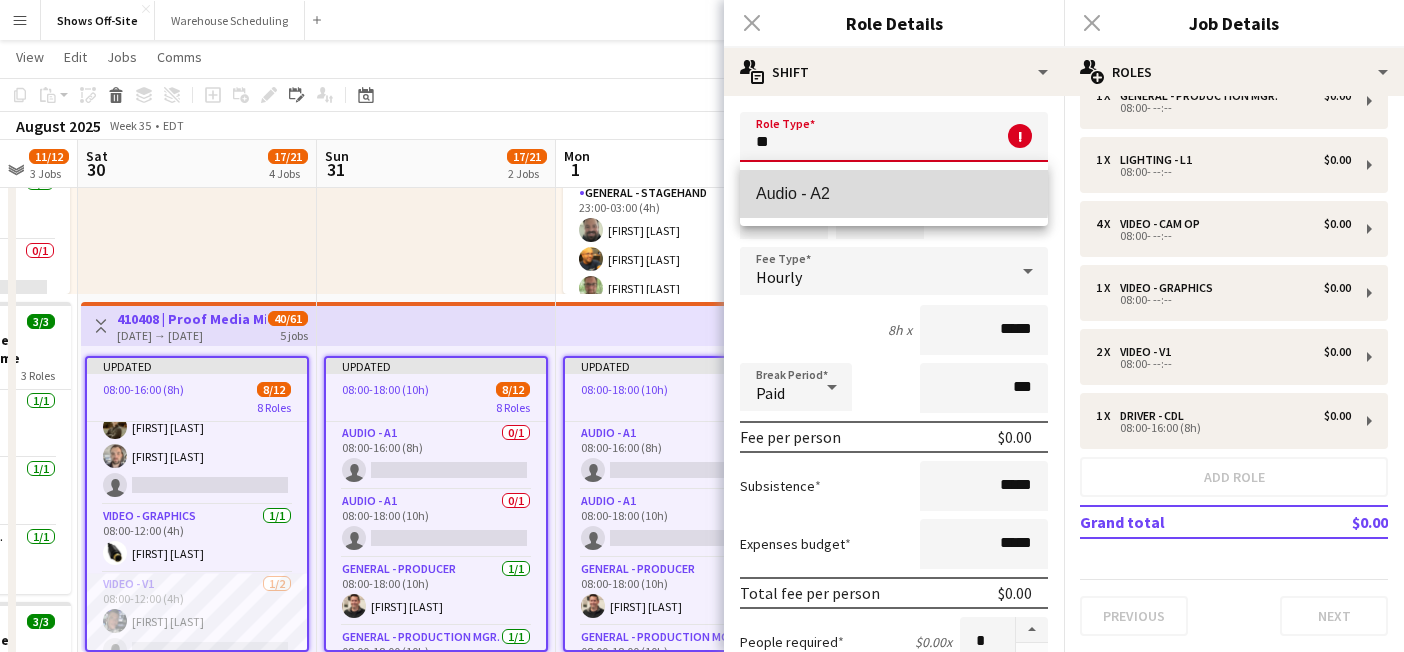 click on "Audio - A2" at bounding box center [894, 194] 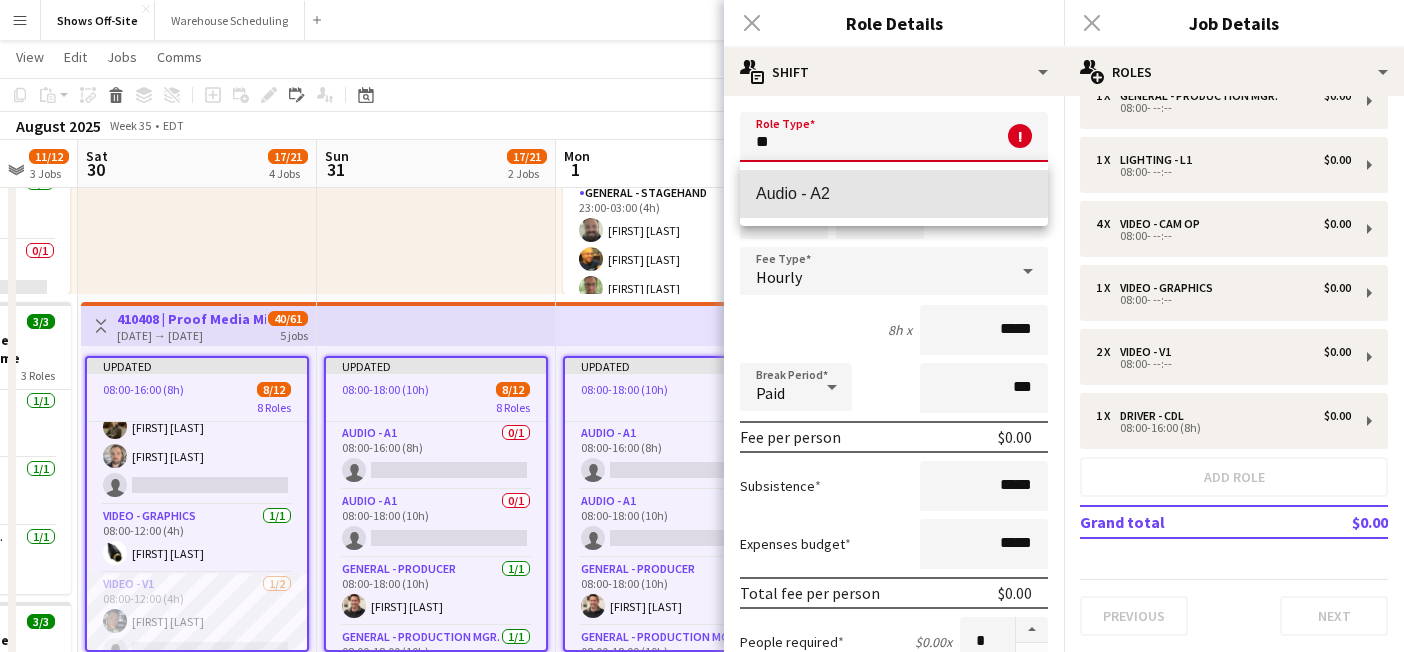 type on "**********" 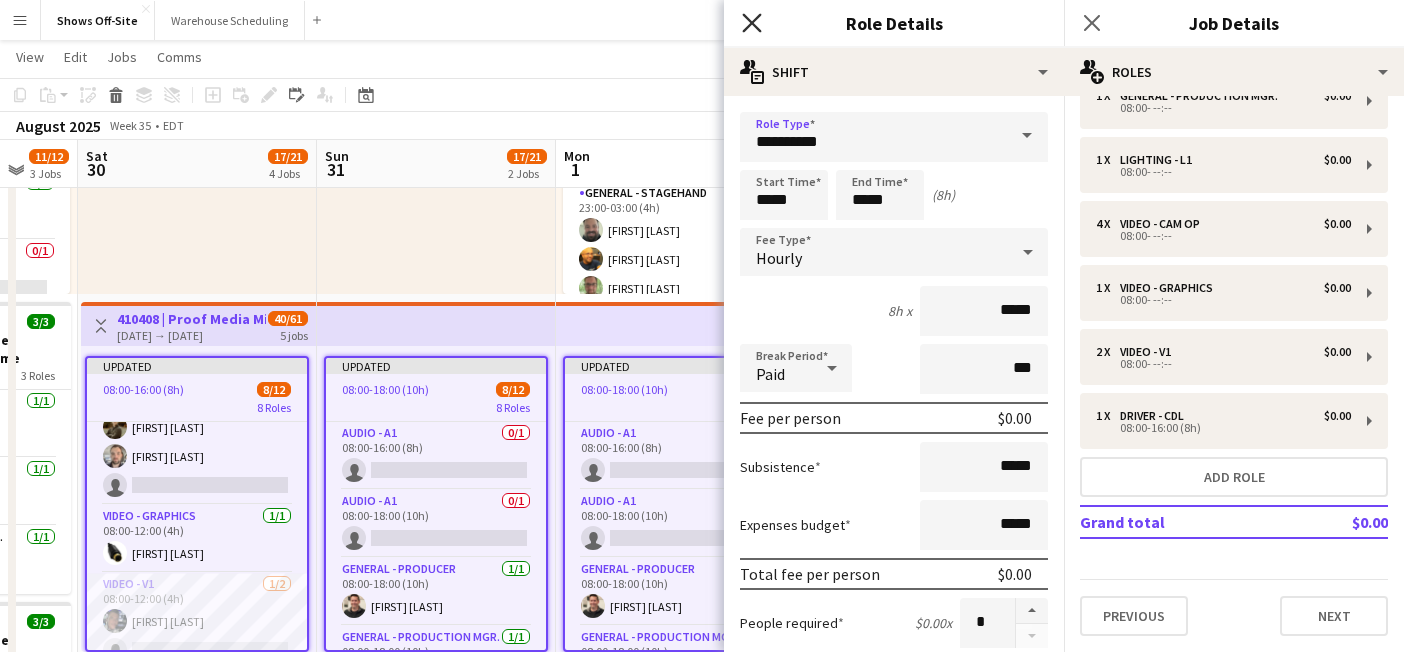 click on "Close pop-in" 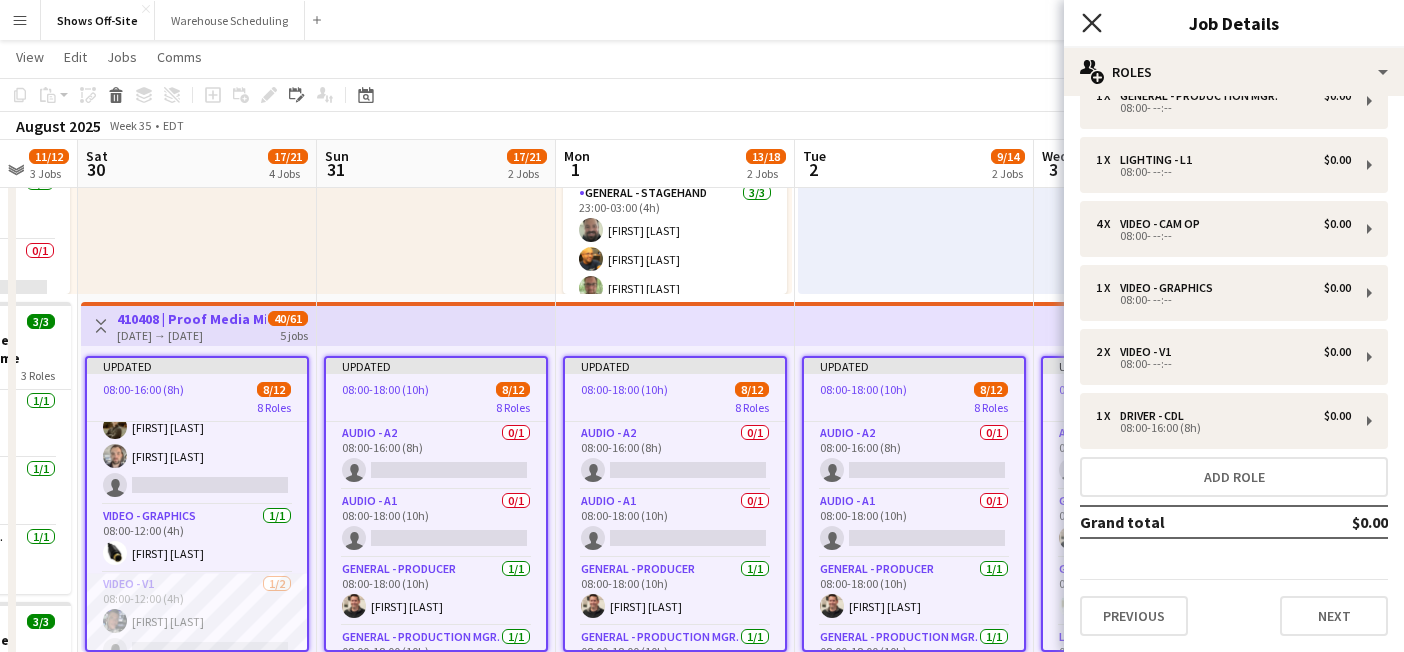 click on "Close pop-in" 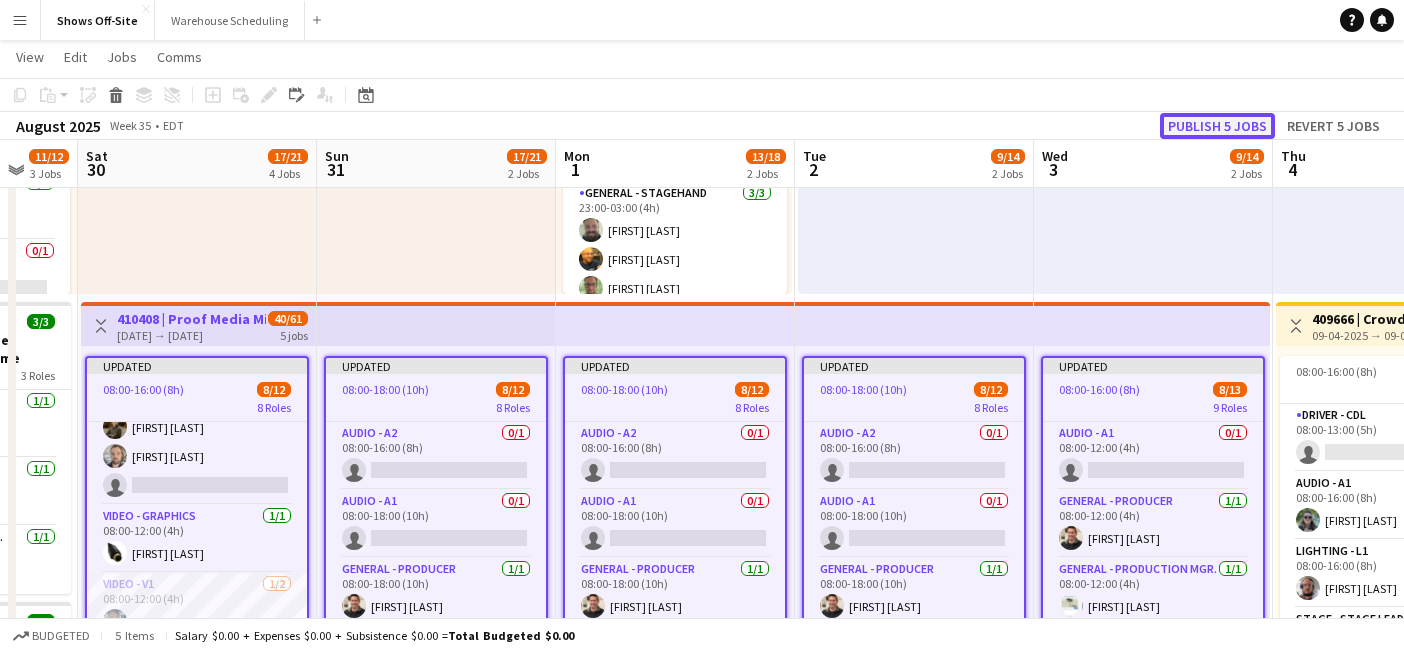 click on "Publish 5 jobs" 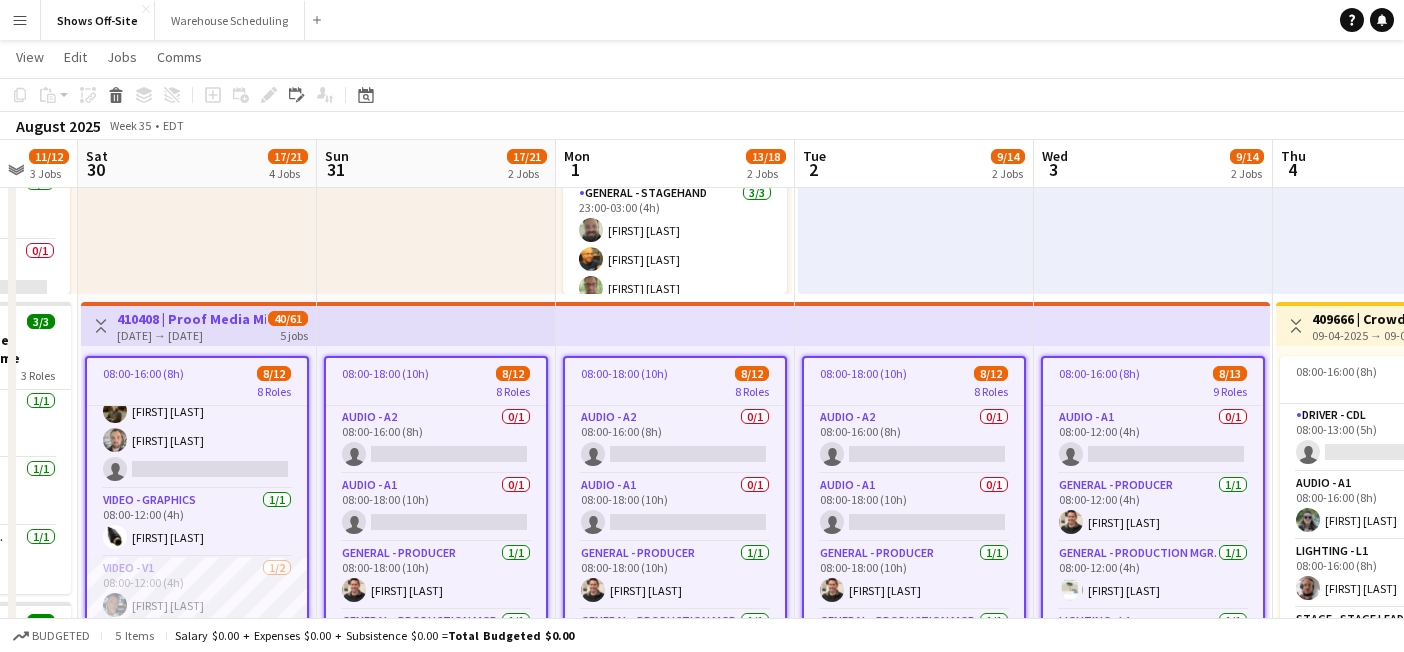 click on "410408 | Proof Media Mix - Virgin Cruise 2025" at bounding box center (191, 319) 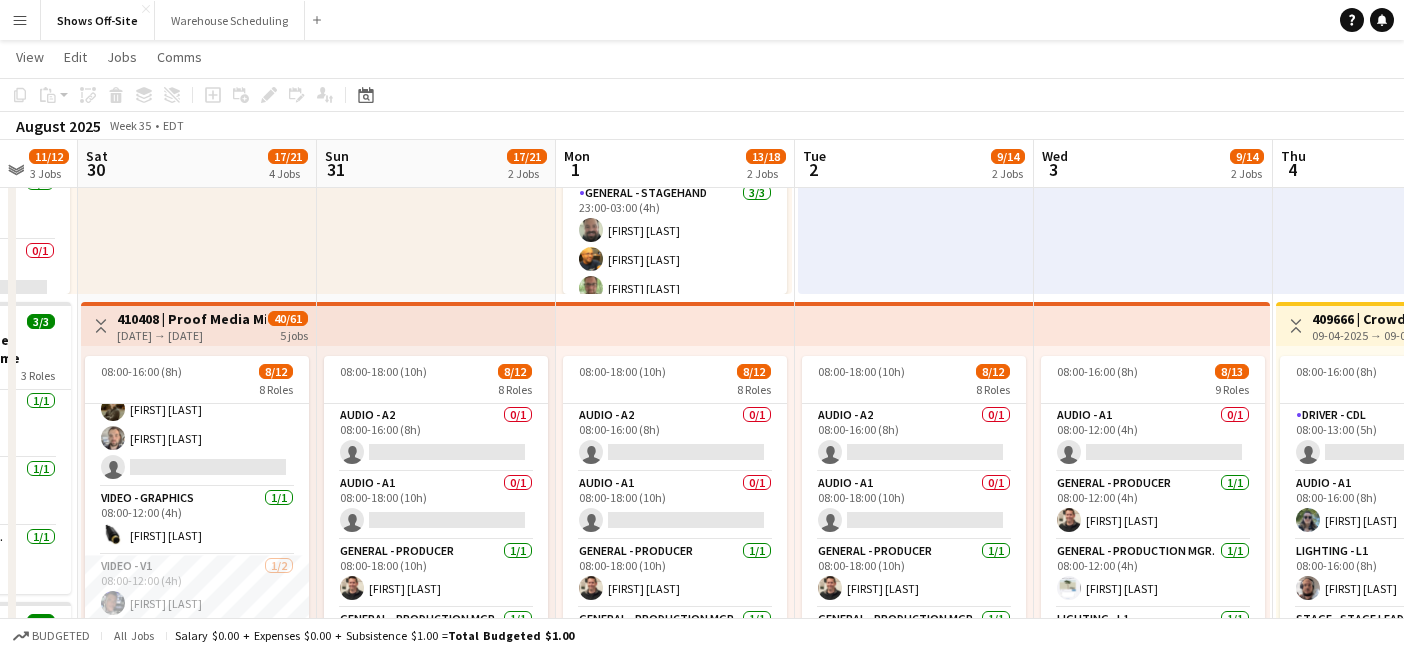 click on "410408 | Proof Media Mix - Virgin Cruise 2025" at bounding box center [191, 319] 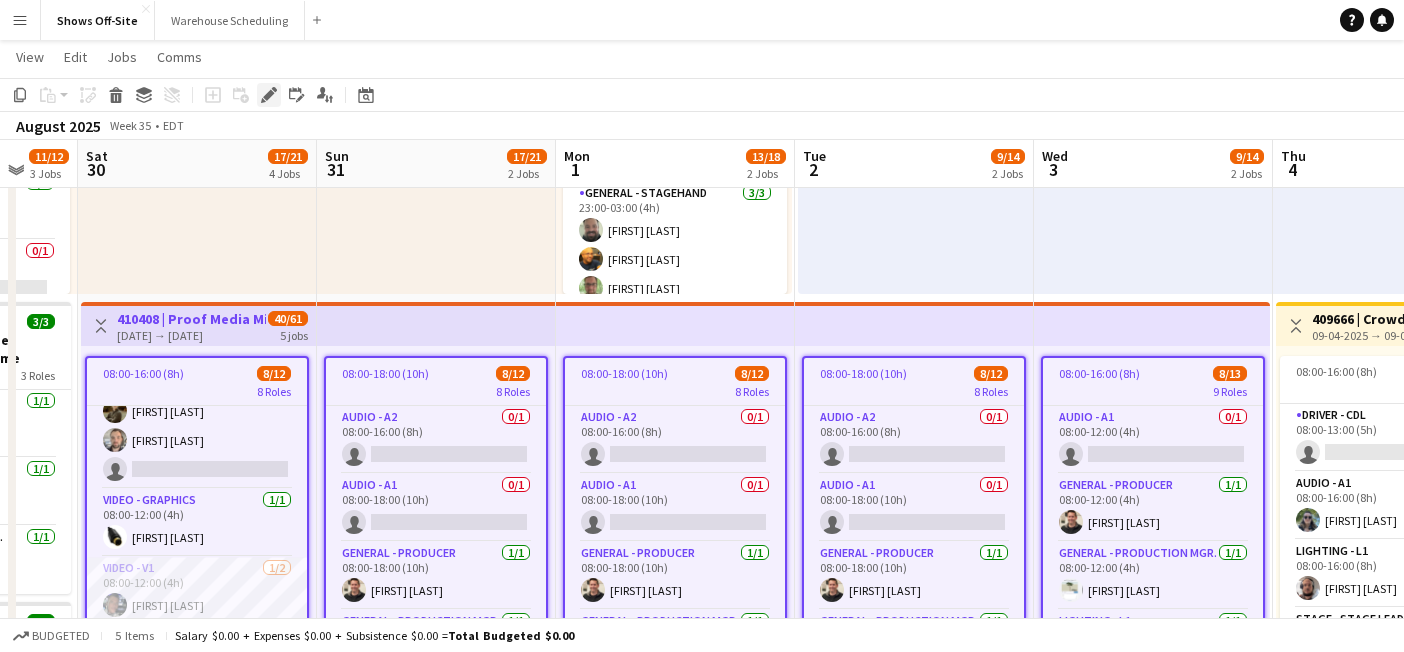 click on "Edit" 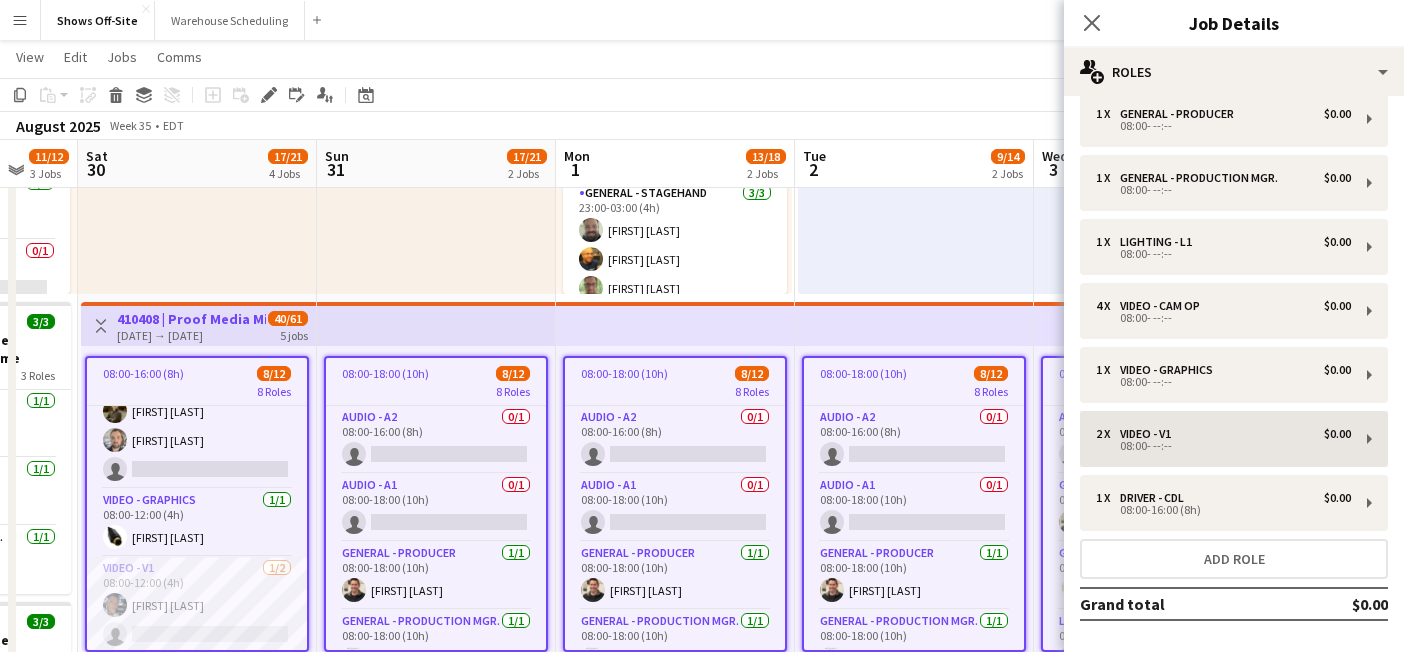scroll, scrollTop: 184, scrollLeft: 0, axis: vertical 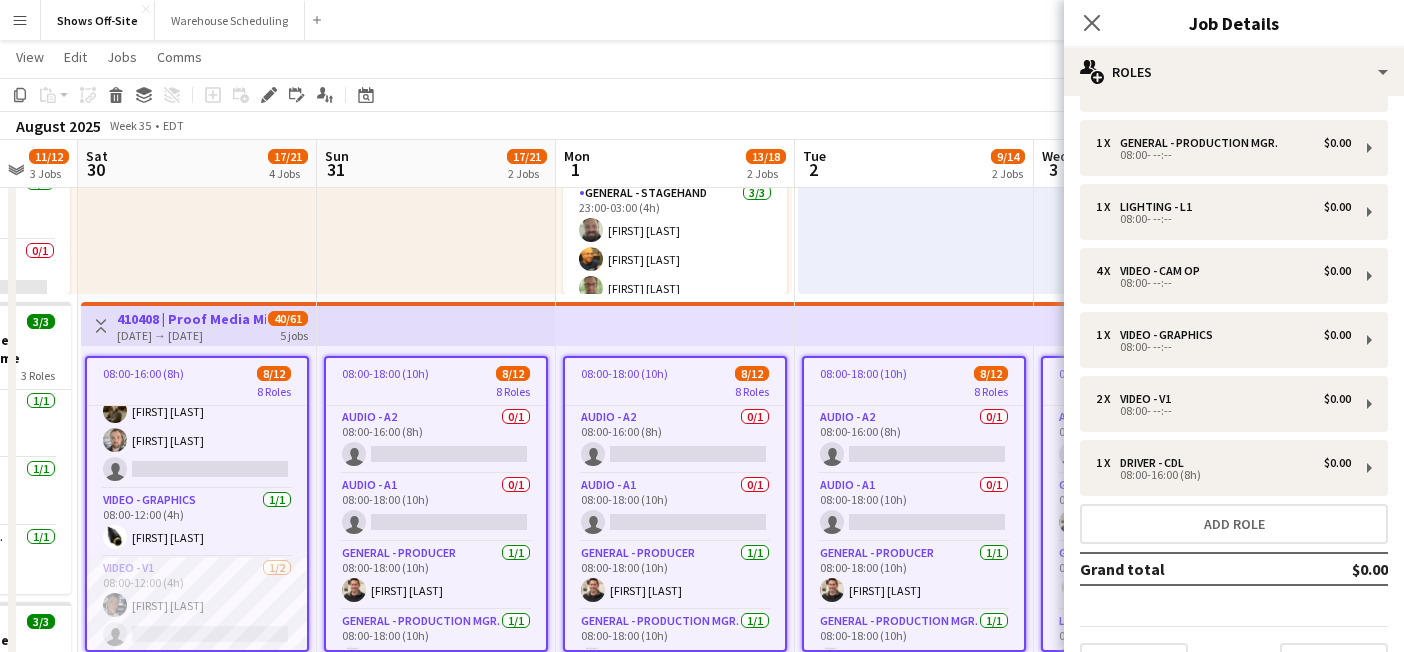 click on "1 x Audio - A1 $0.00 [TIME]-[TIME] ([DURATION]) 1 x Audio - A2 $0.00 [TIME]-[TIME] ([DURATION]) 1 x General - Producer $0.00 [TIME]-[TIME] 1 x General - Production Mgr. $0.00 [TIME]-[TIME] 1 x Lighting - L1 $0.00 [TIME]-[TIME] 4 x Video - Cam Op $0.00 [TIME]-[TIME] 1 x Video - Graphics $0.00 [TIME]-[TIME] 2 x Video - V1 $0.00 [TIME]-[TIME] 1 x Driver - CDL $0.00 [TIME]-[TIME] ([DURATION]) Add role Grand total $0.00 Previous Next" at bounding box center (1234, 305) 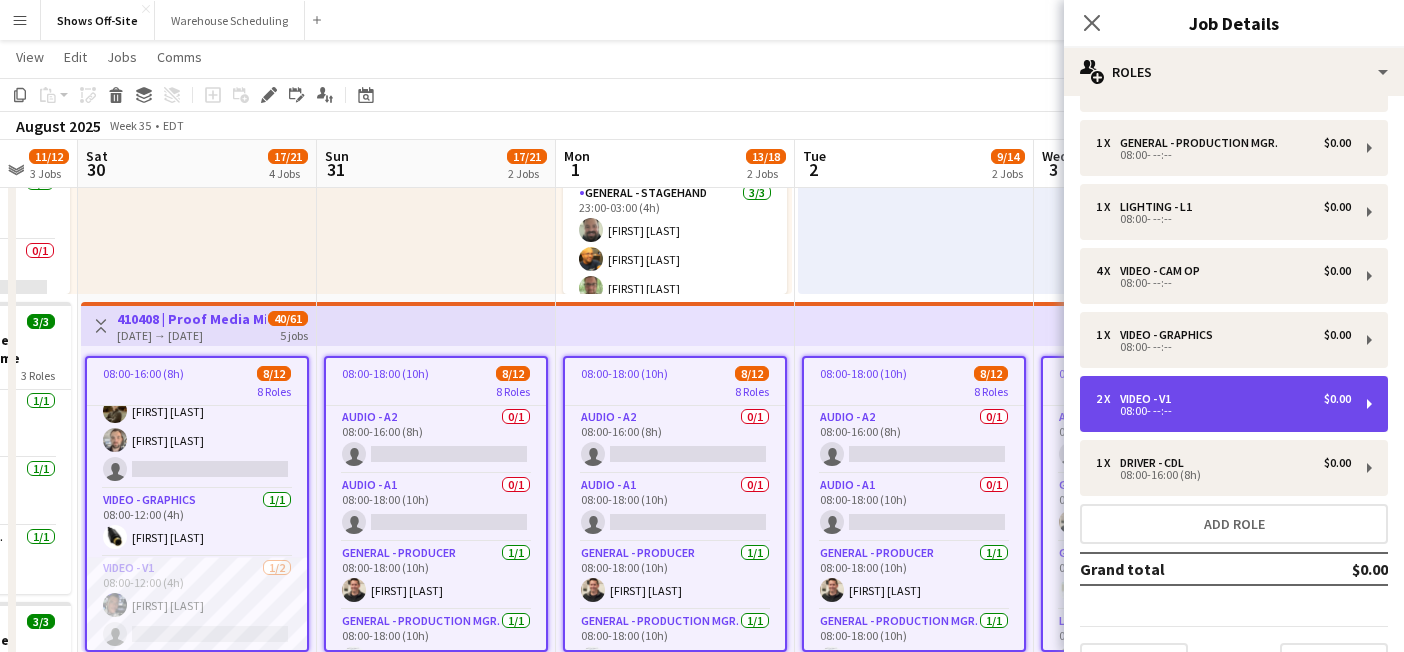 click on "2 x Video - V1 $0.00 [TIME]- --:--" at bounding box center [1234, 404] 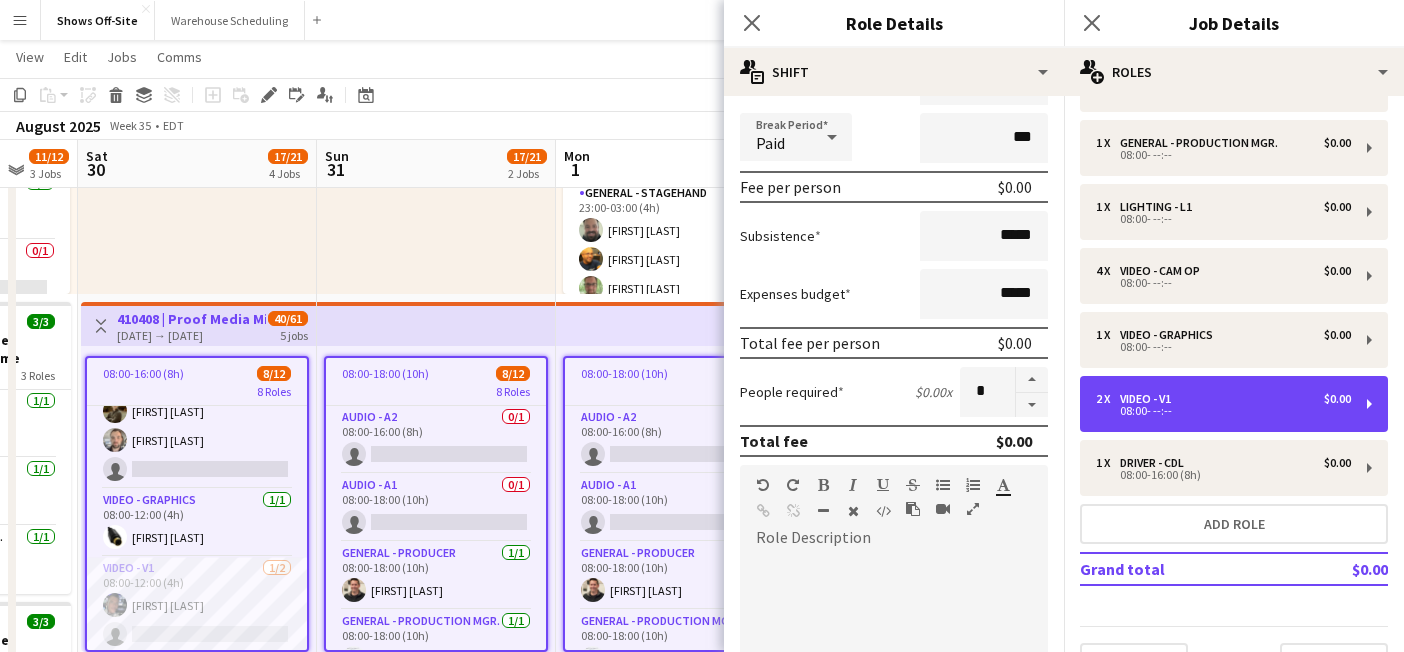 scroll, scrollTop: 358, scrollLeft: 0, axis: vertical 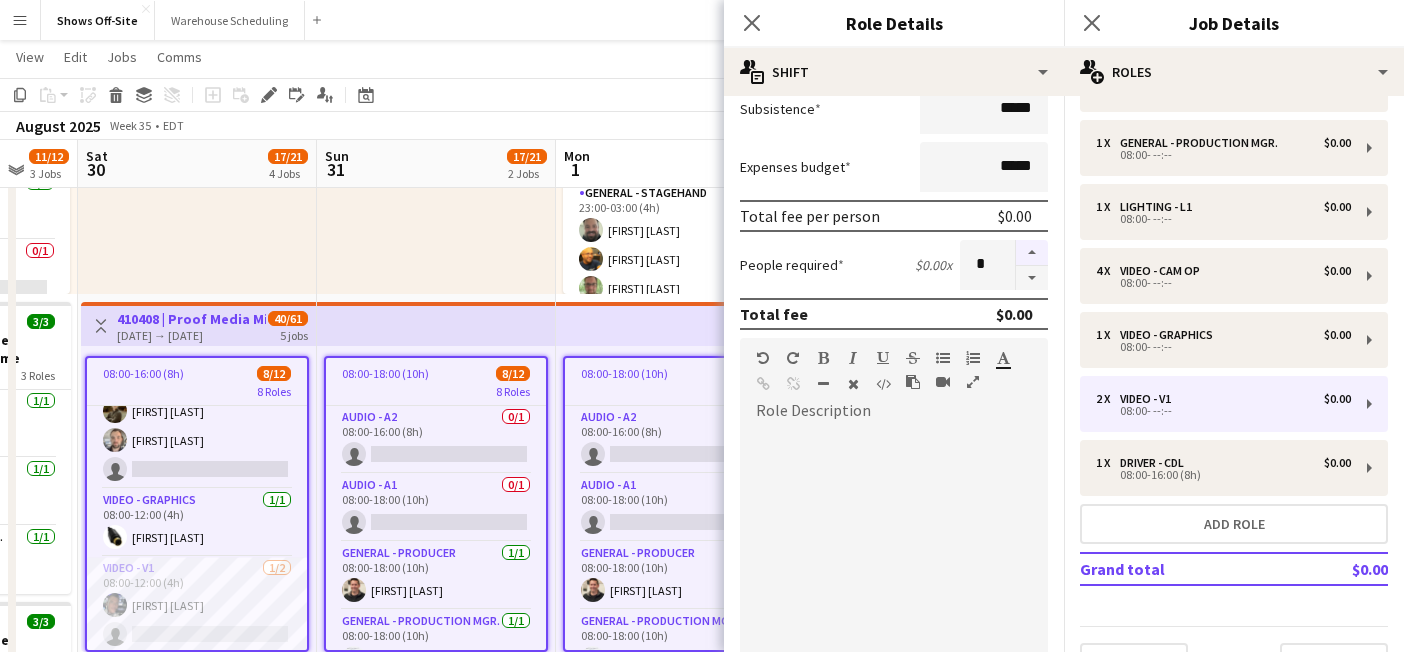 click at bounding box center [1032, 253] 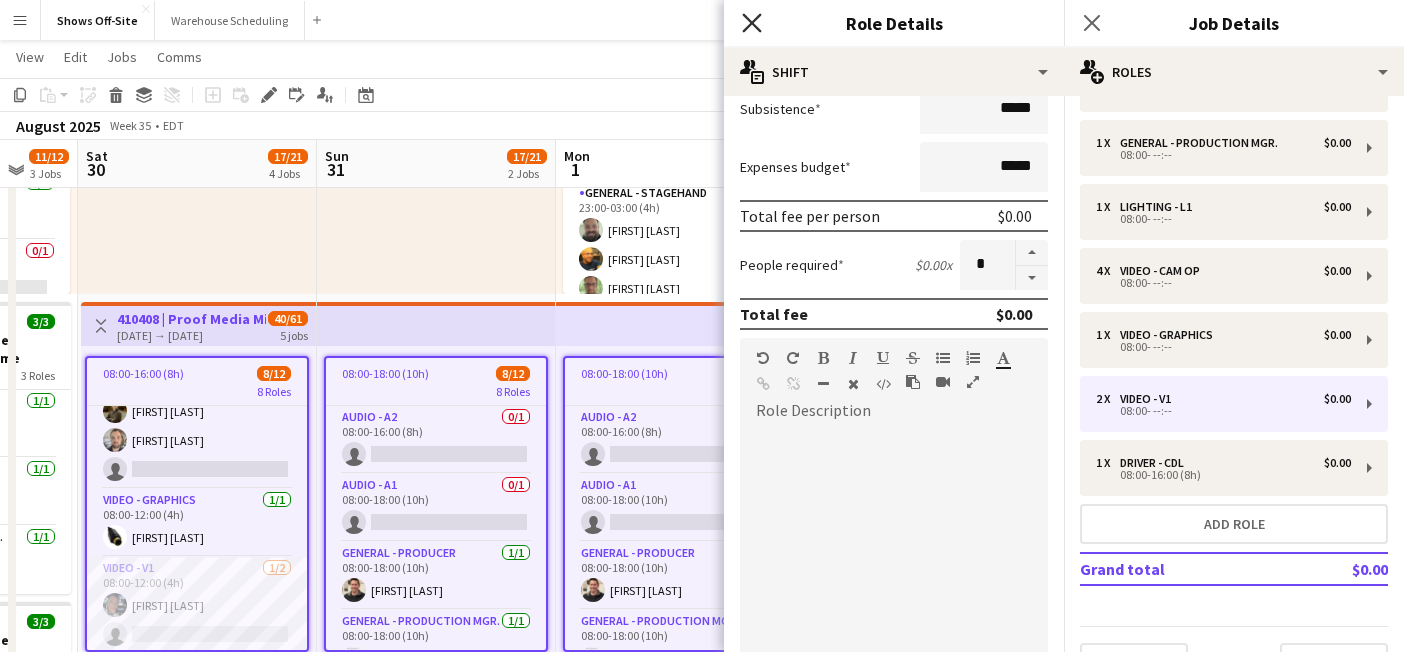 click 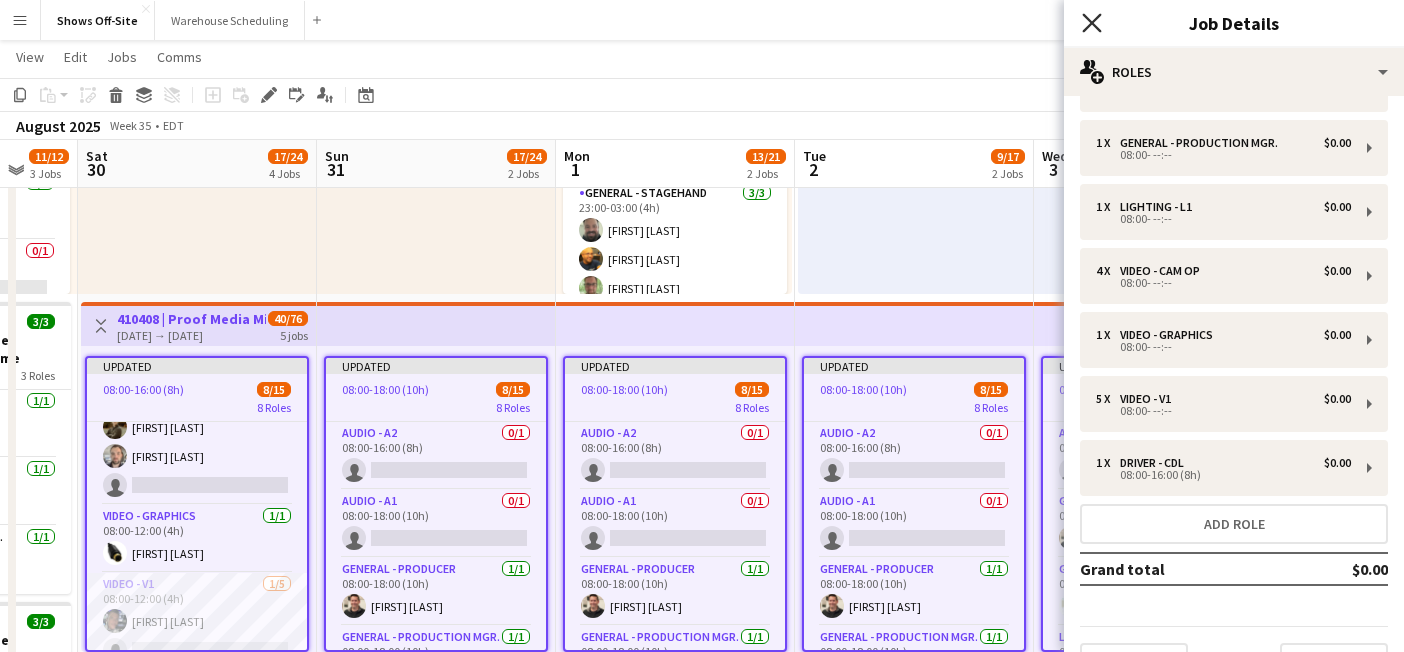 click 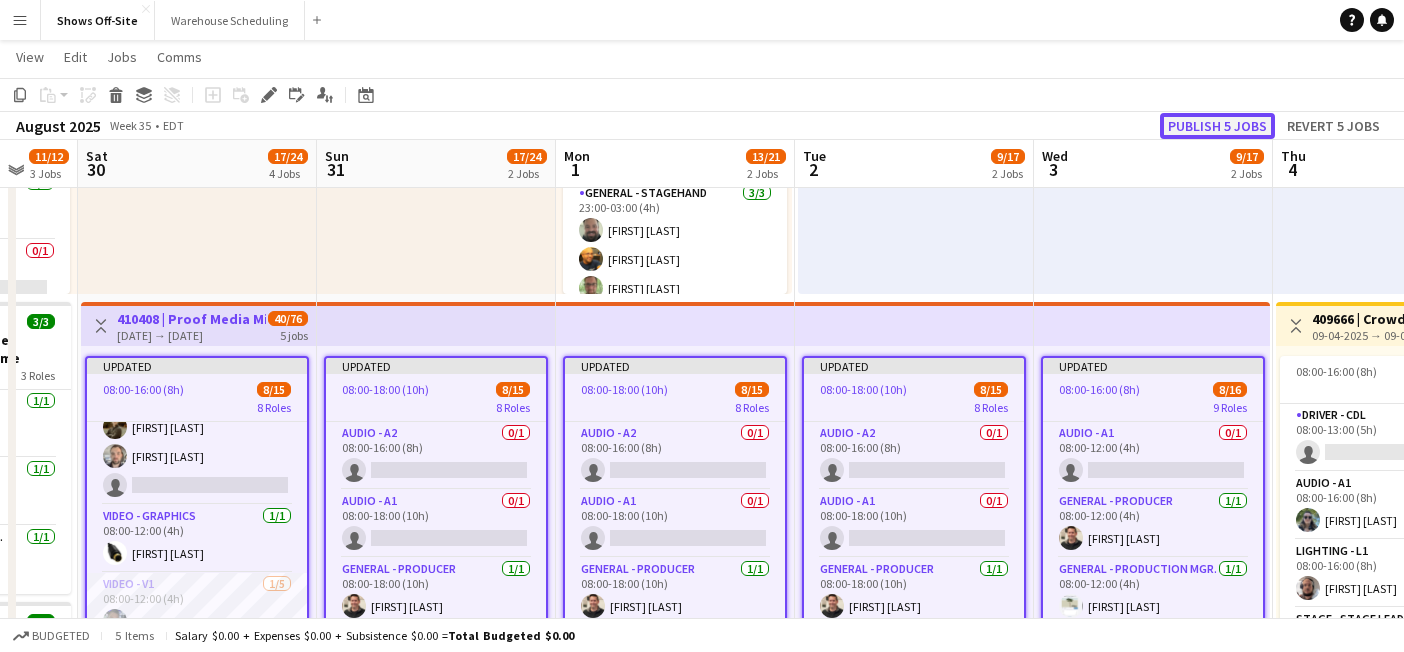 click on "Publish 5 jobs" 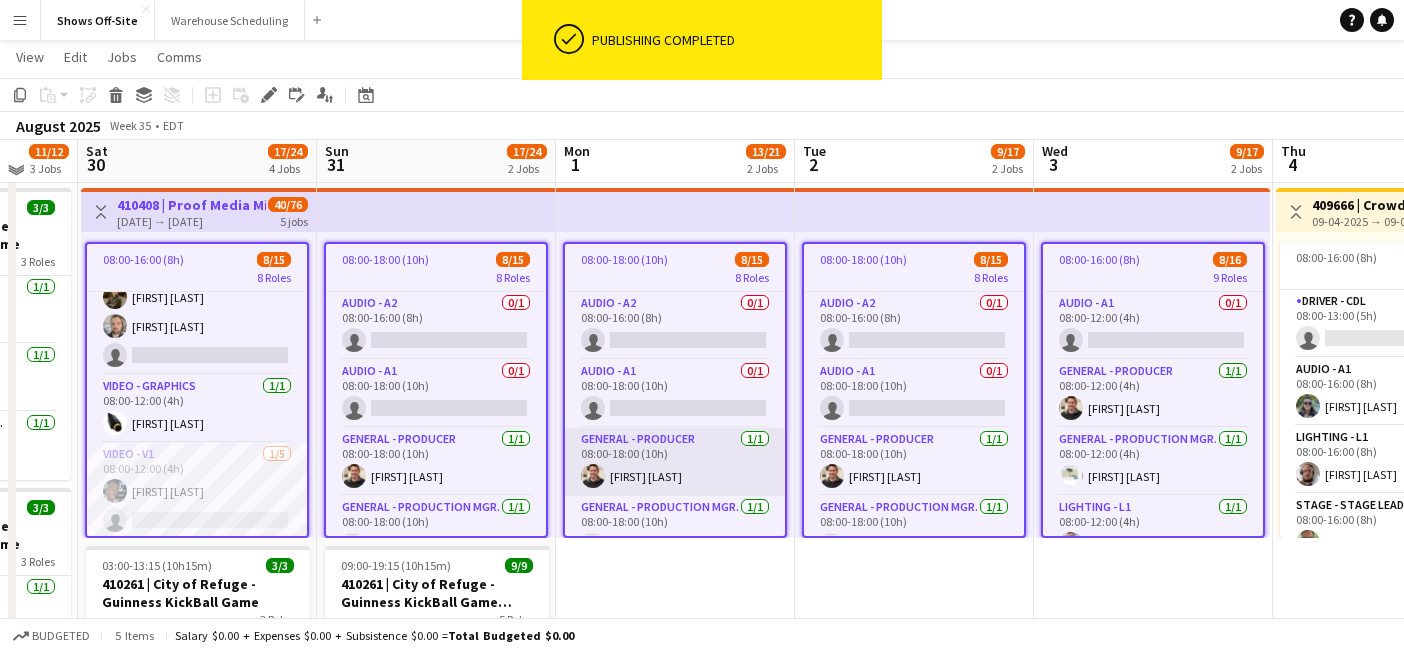scroll, scrollTop: 397, scrollLeft: 0, axis: vertical 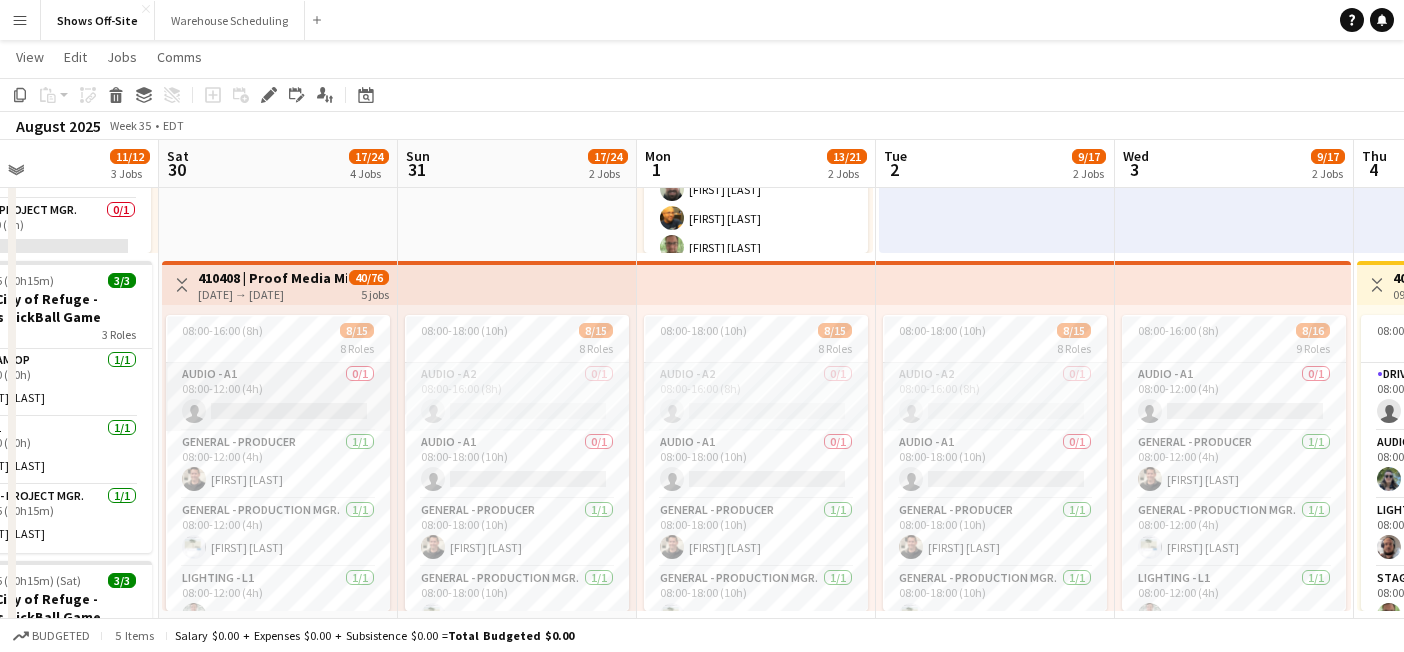 click on "Audio - A1   0/1   08:00-12:00 (4h)
single-neutral-actions" at bounding box center [278, 397] 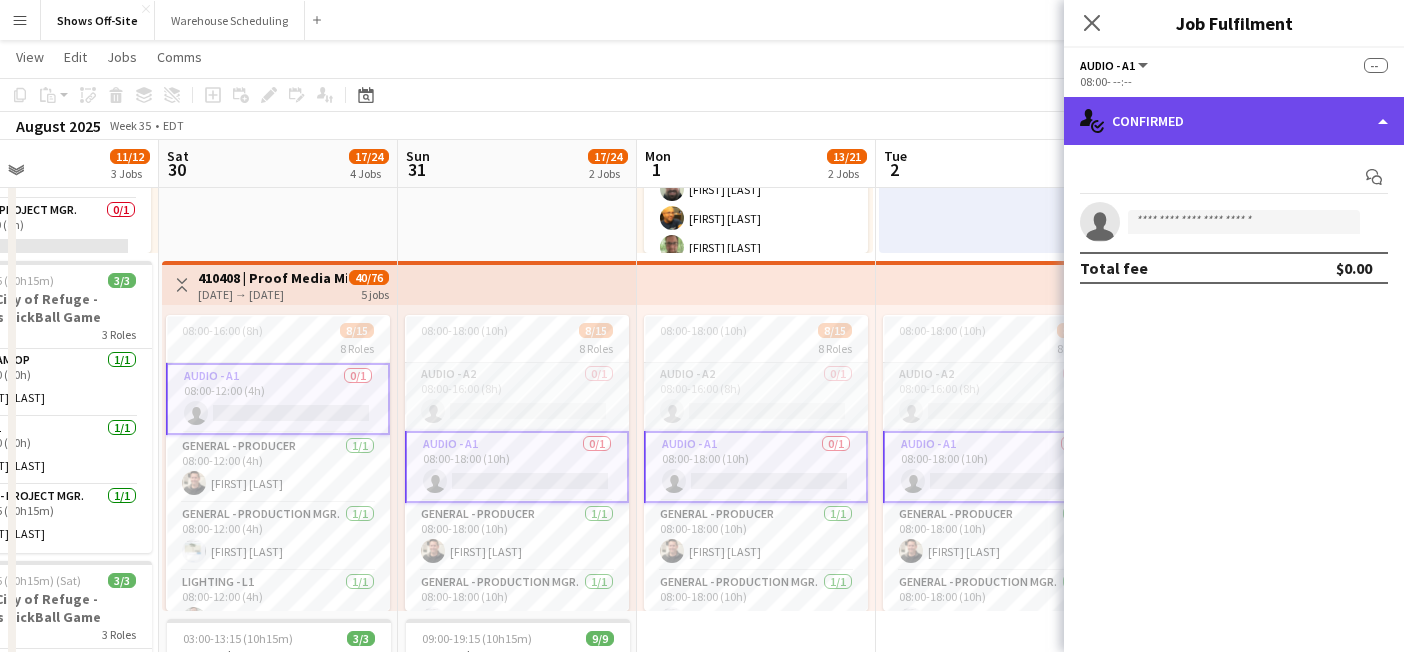 click on "single-neutral-actions-check-2
Confirmed" 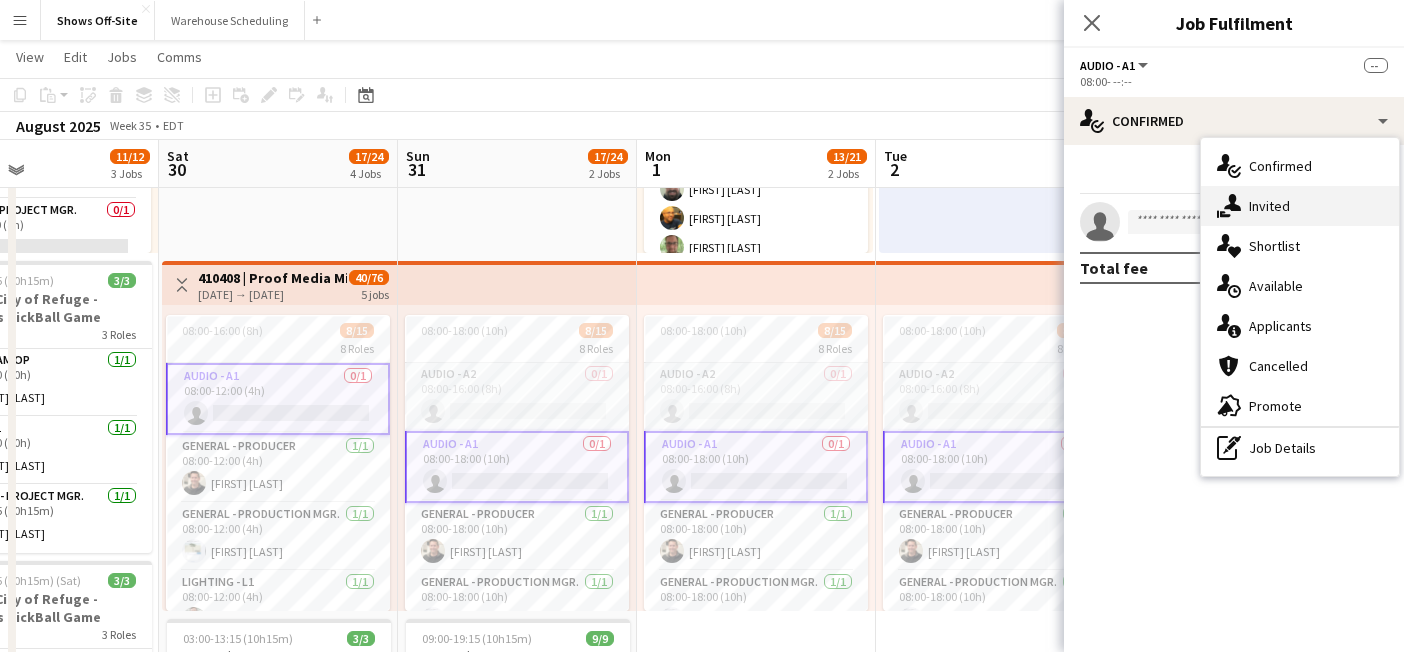 click on "single-neutral-actions-share-1
Invited" at bounding box center [1300, 206] 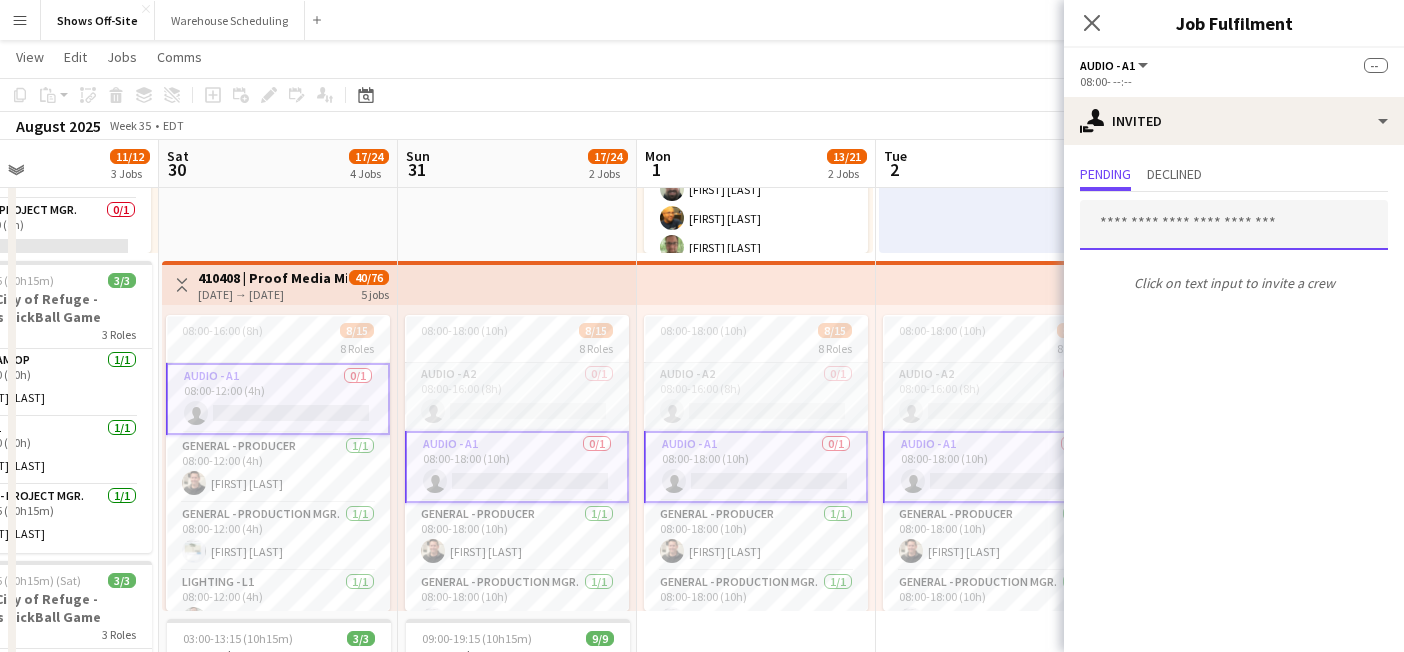 click at bounding box center (1234, 225) 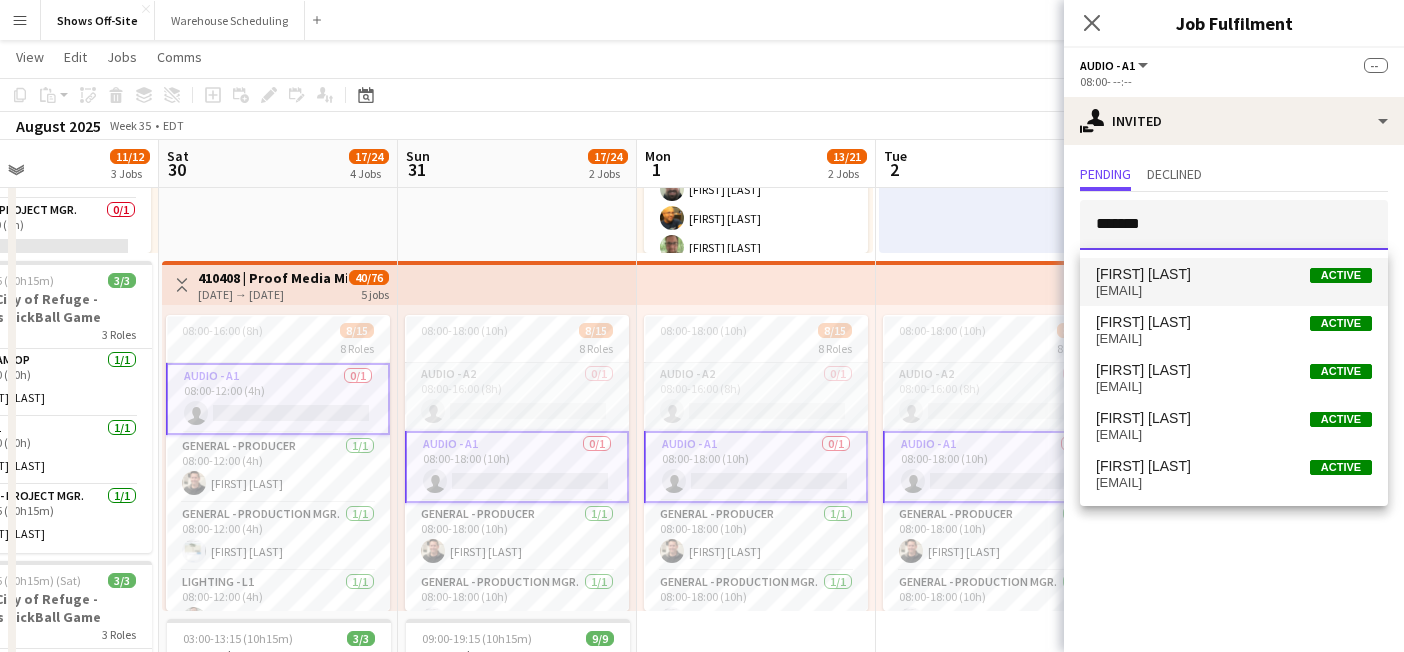 type on "*******" 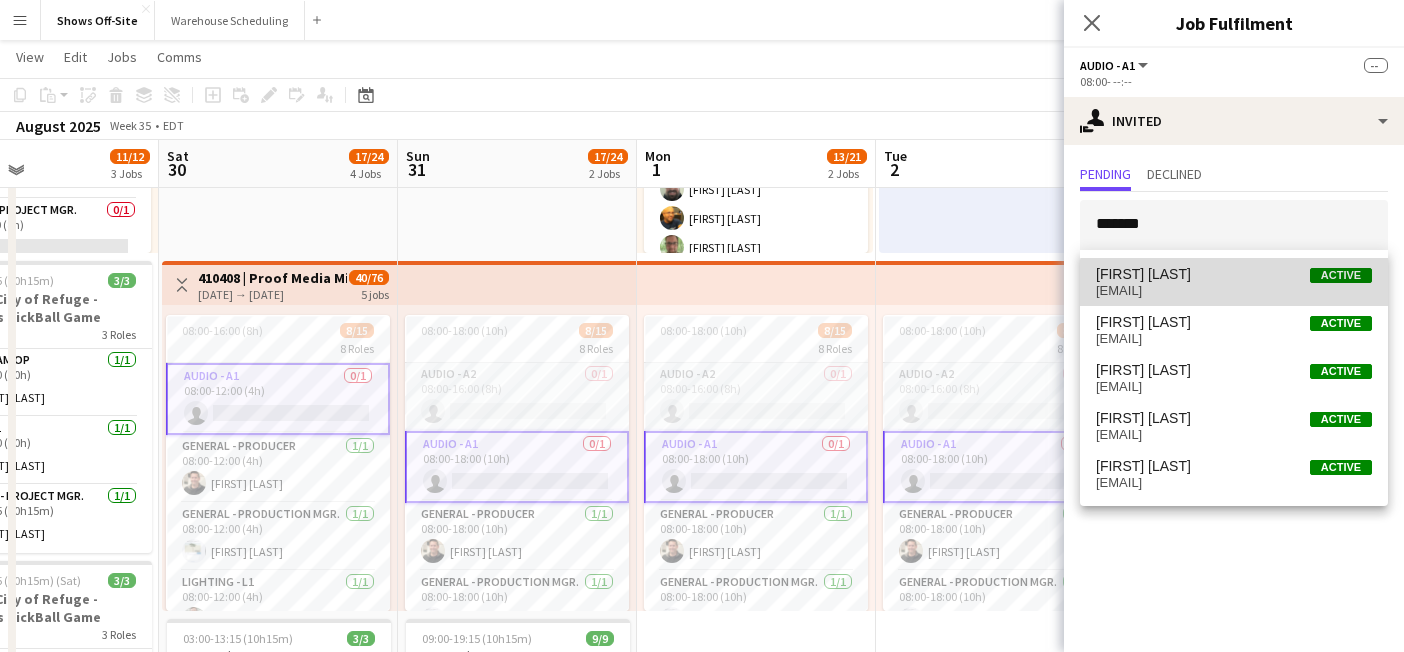 click on "[FIRST] [LAST] Active [EMAIL]" at bounding box center (1234, 282) 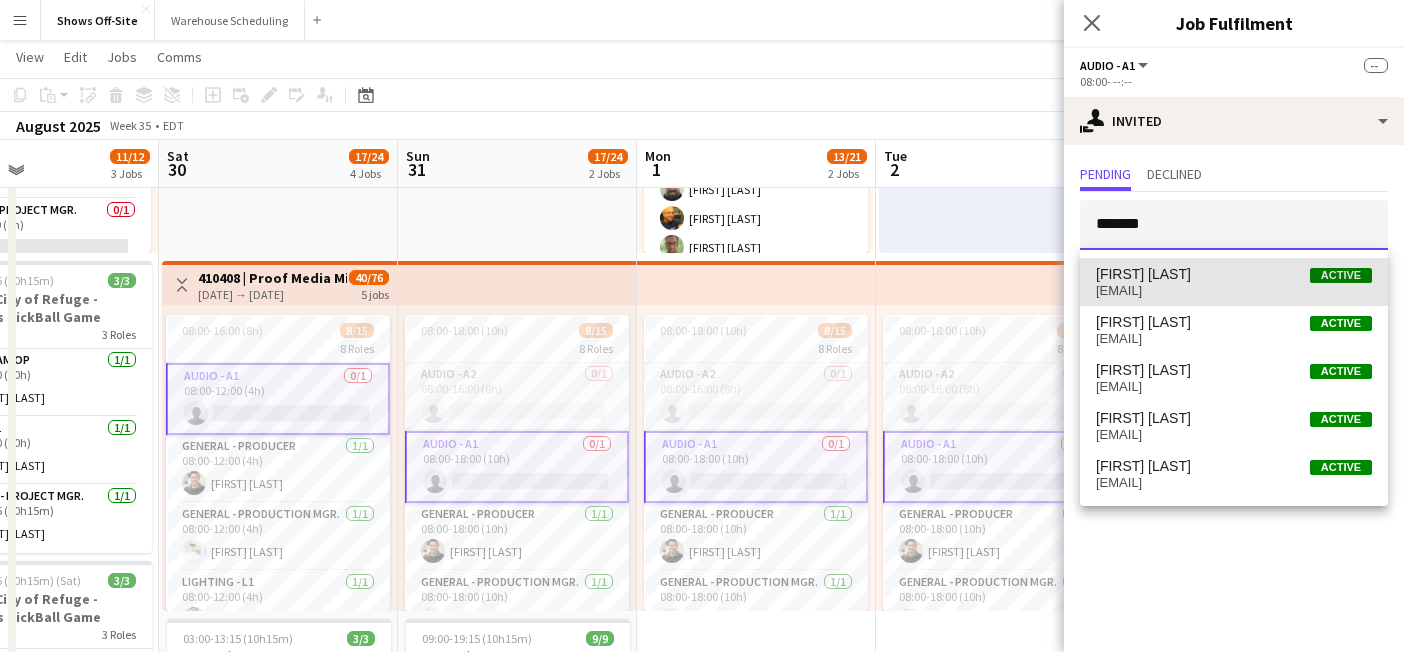 type 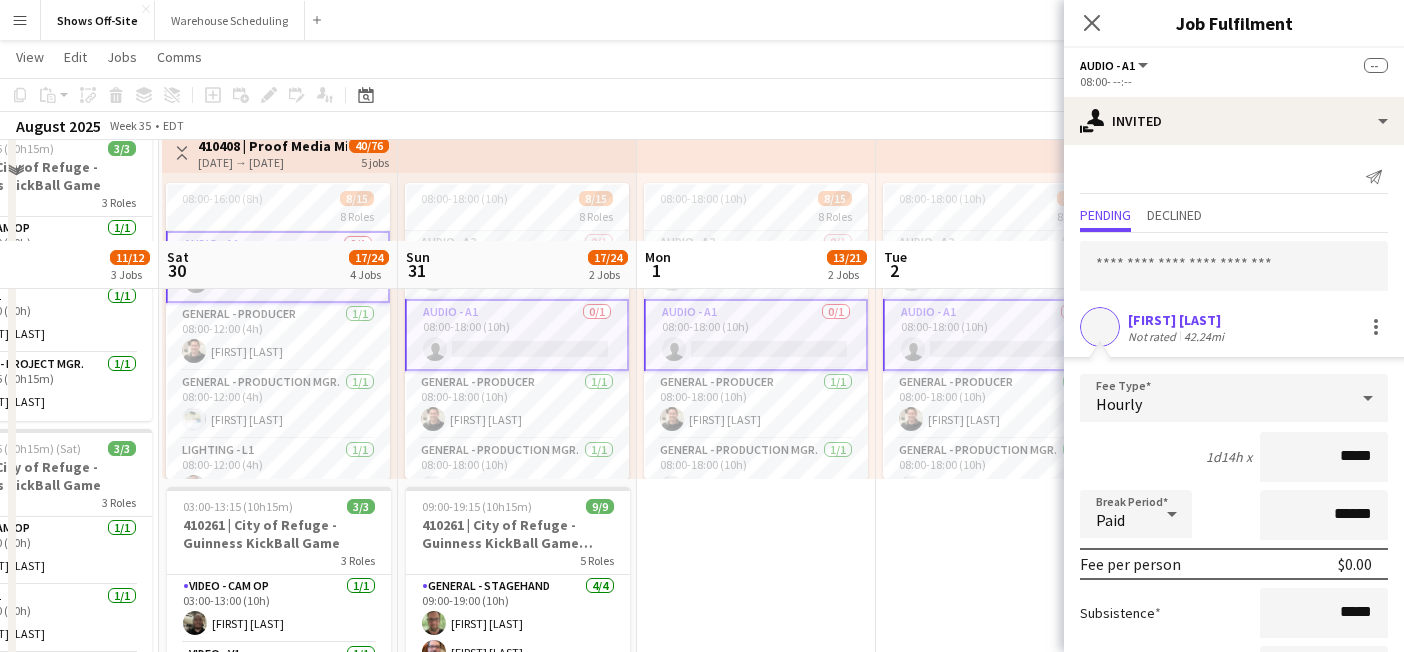 scroll, scrollTop: 630, scrollLeft: 0, axis: vertical 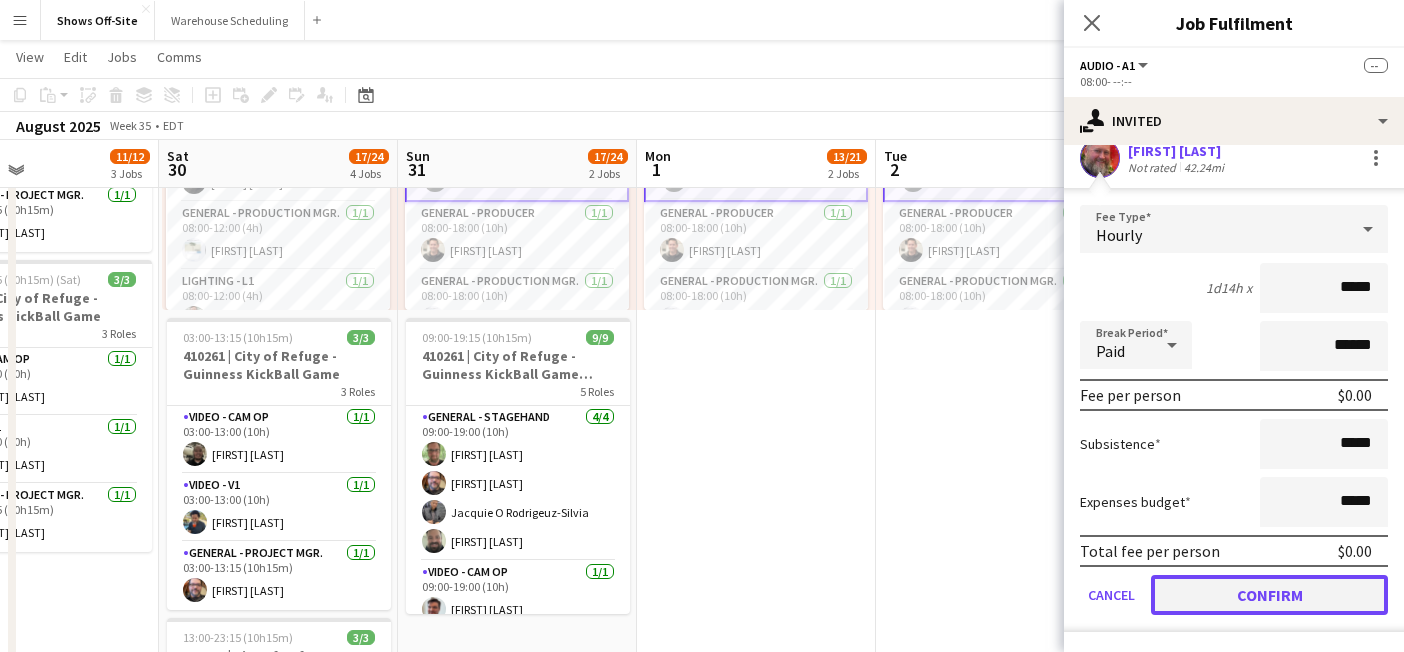 click on "Confirm" 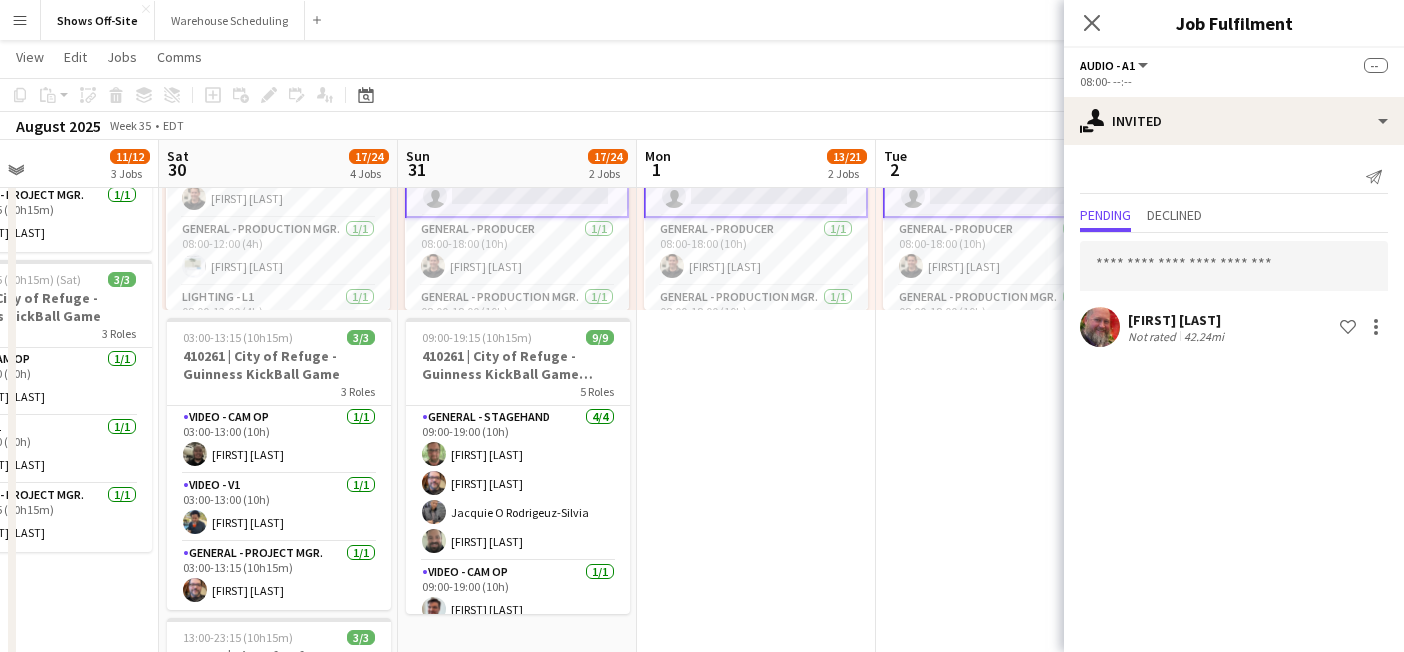 scroll, scrollTop: 0, scrollLeft: 0, axis: both 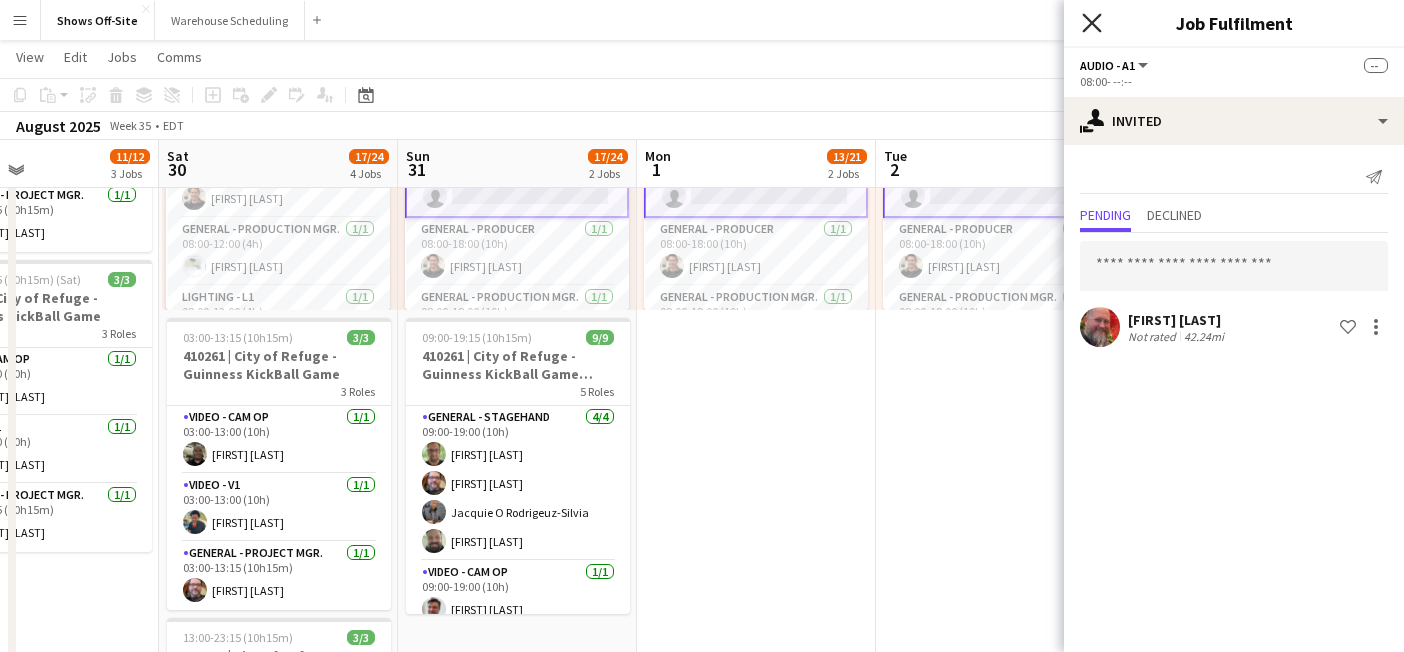 click on "Close pop-in" 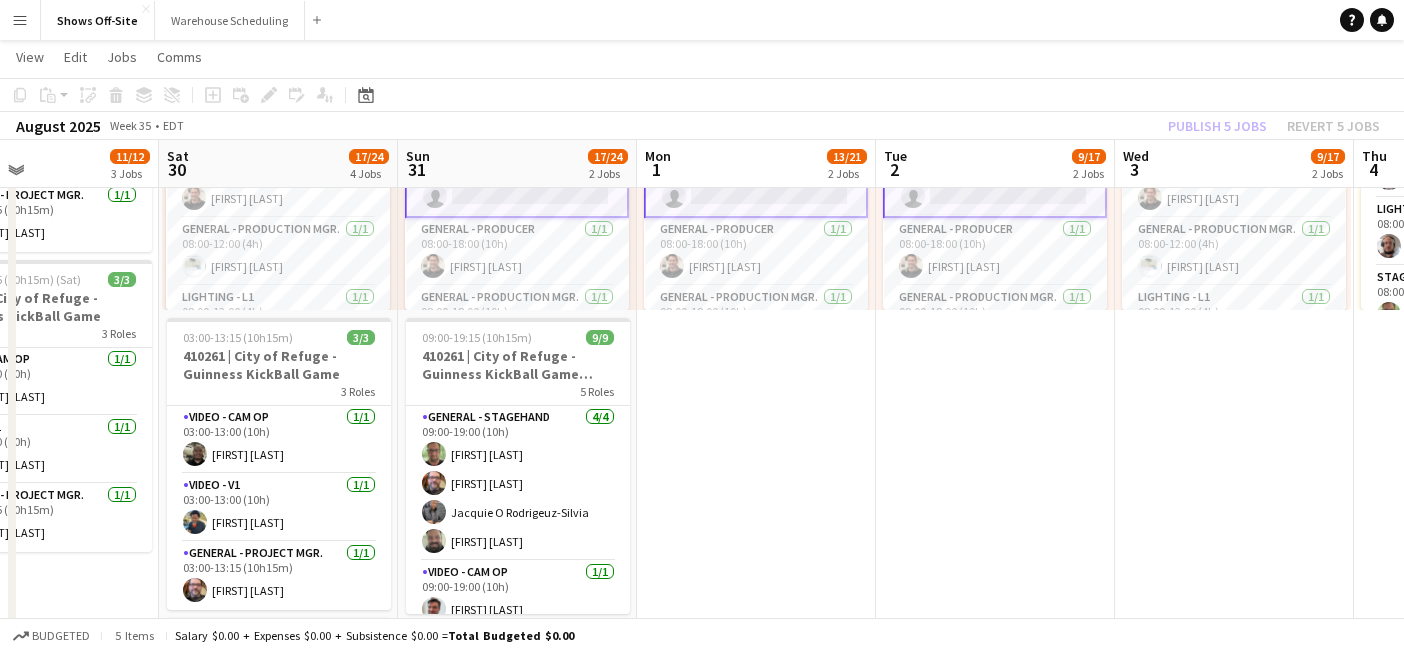 click on "Publish 5 jobs   Revert 5 jobs" 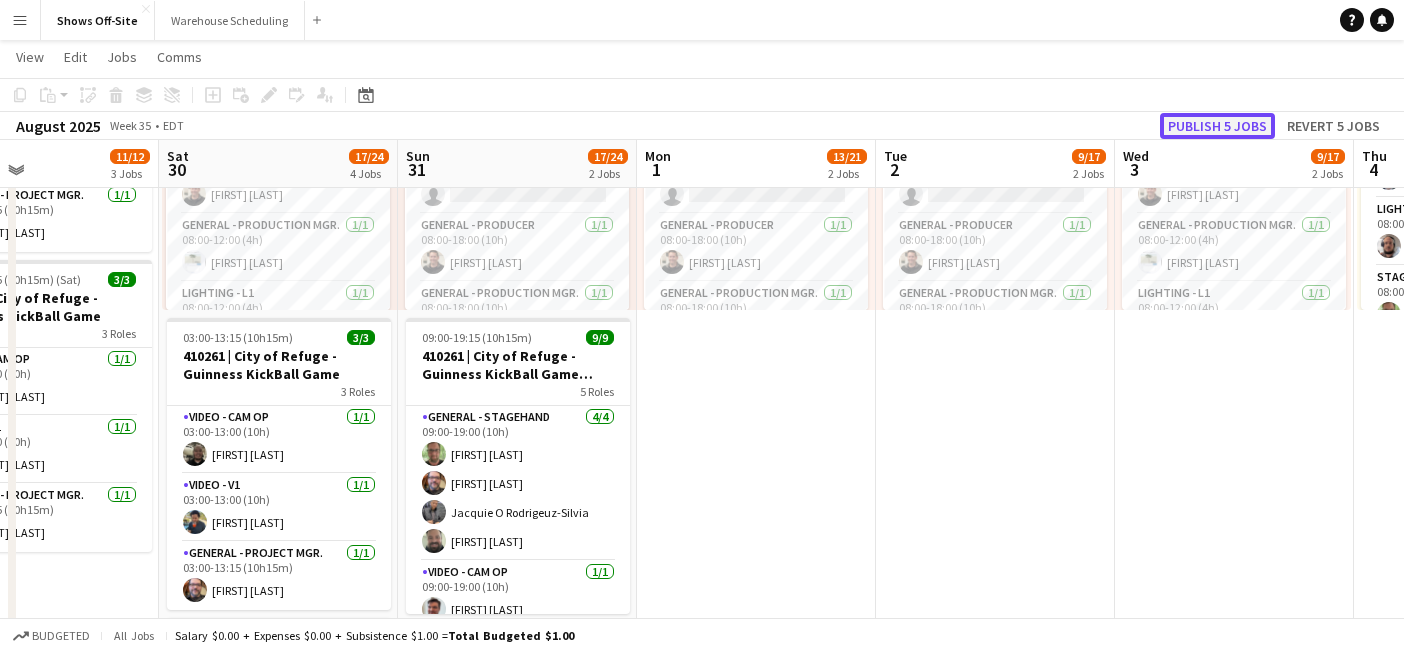 click on "Publish 5 jobs" 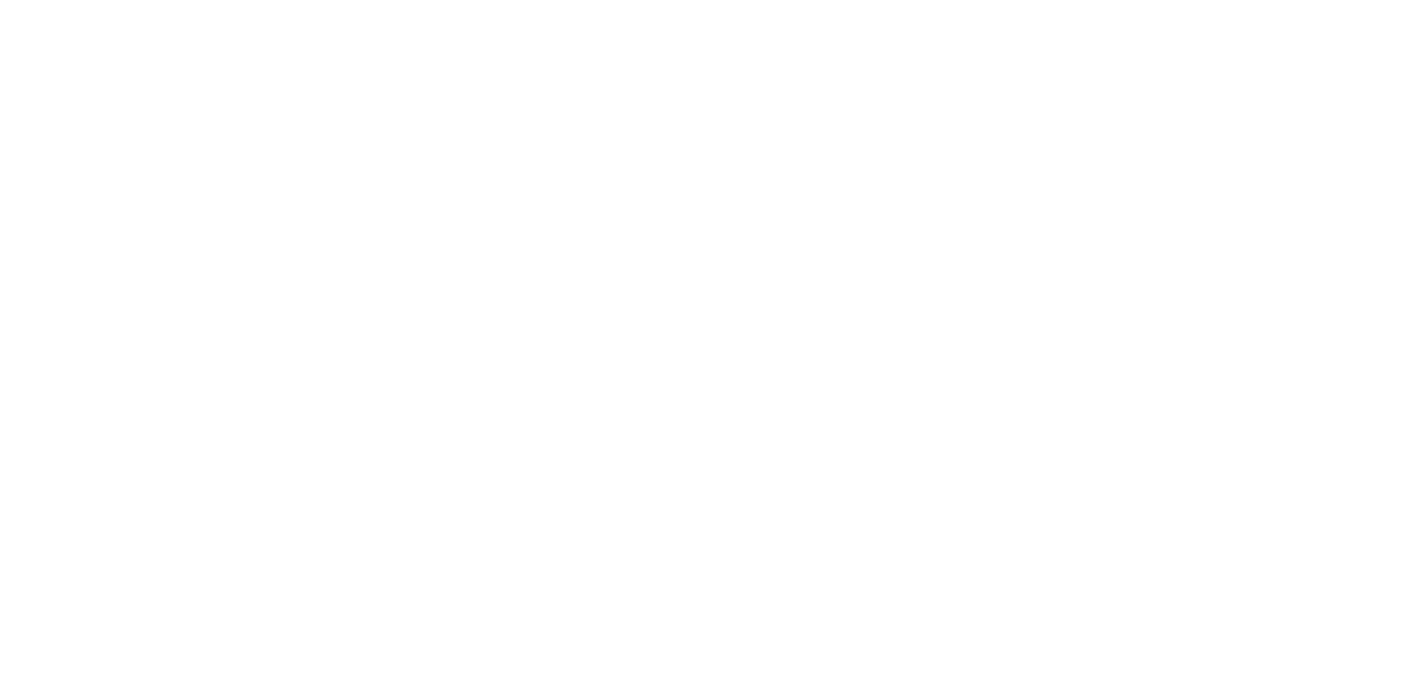 scroll, scrollTop: 0, scrollLeft: 0, axis: both 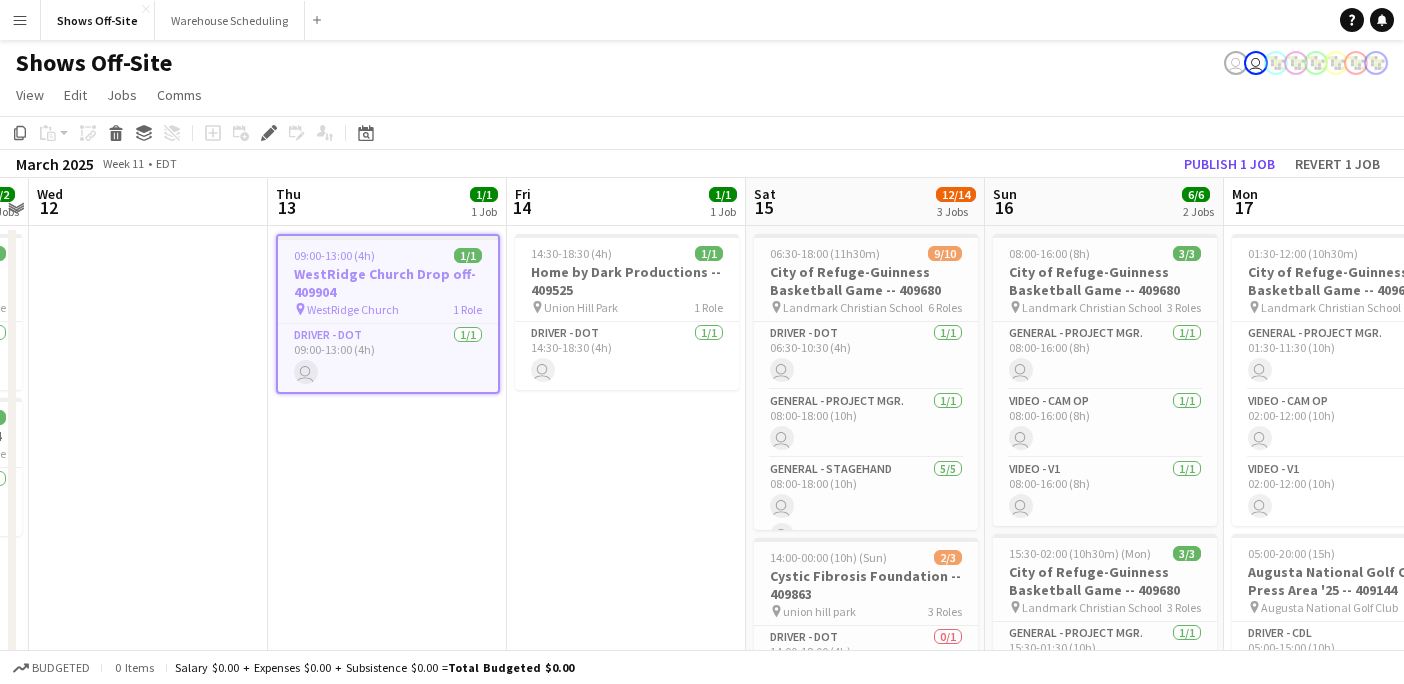 click on "Menu" at bounding box center [20, 20] 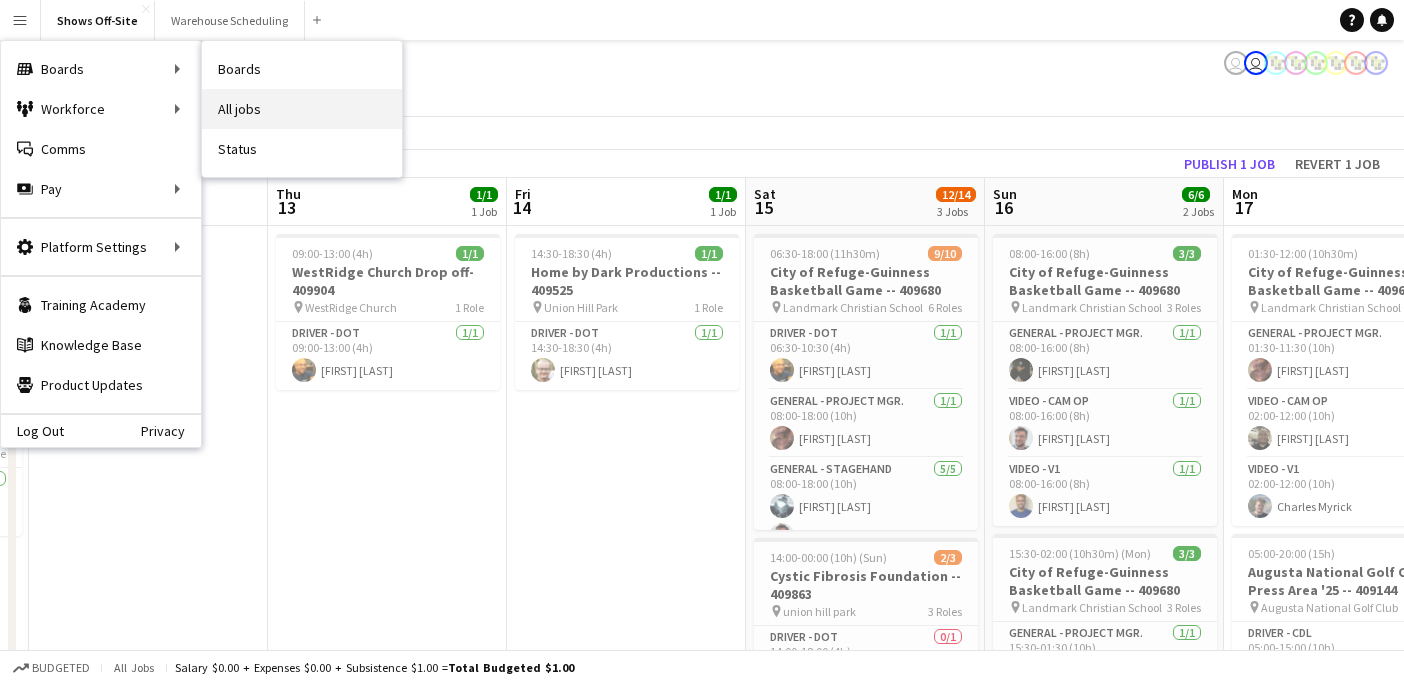 click on "All jobs" at bounding box center (302, 109) 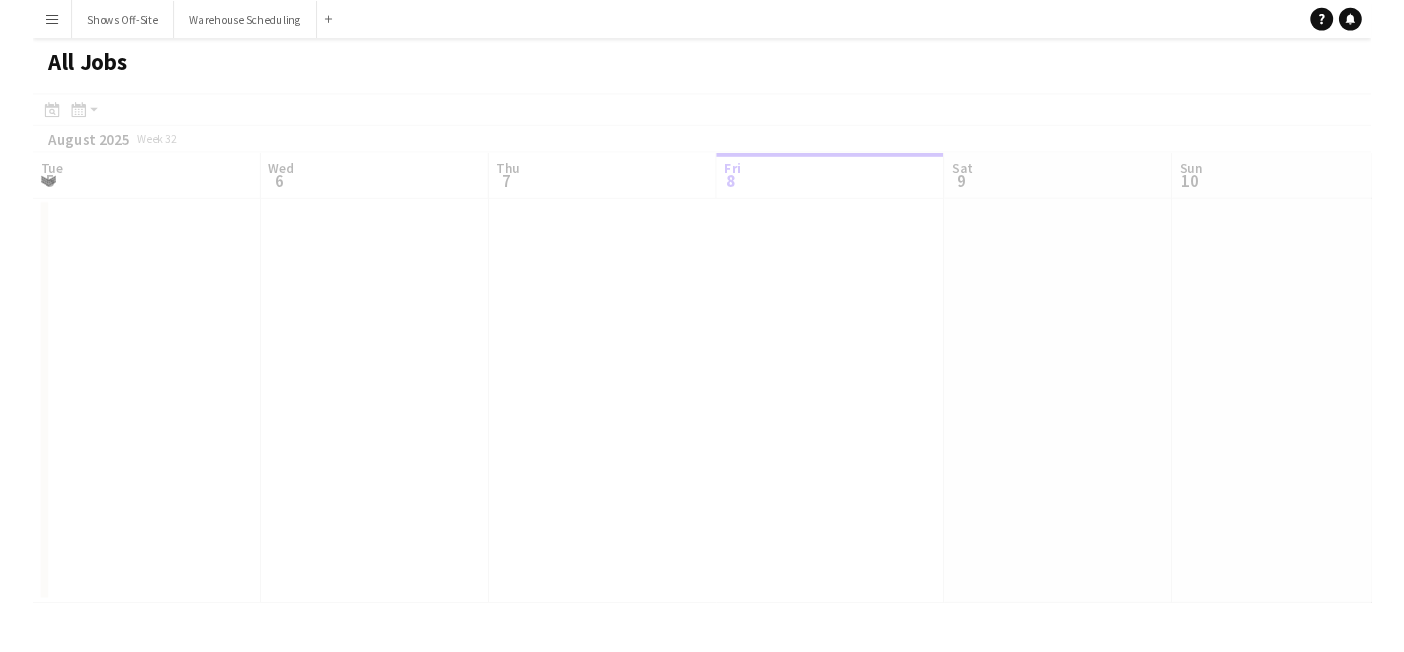 scroll, scrollTop: 0, scrollLeft: 478, axis: horizontal 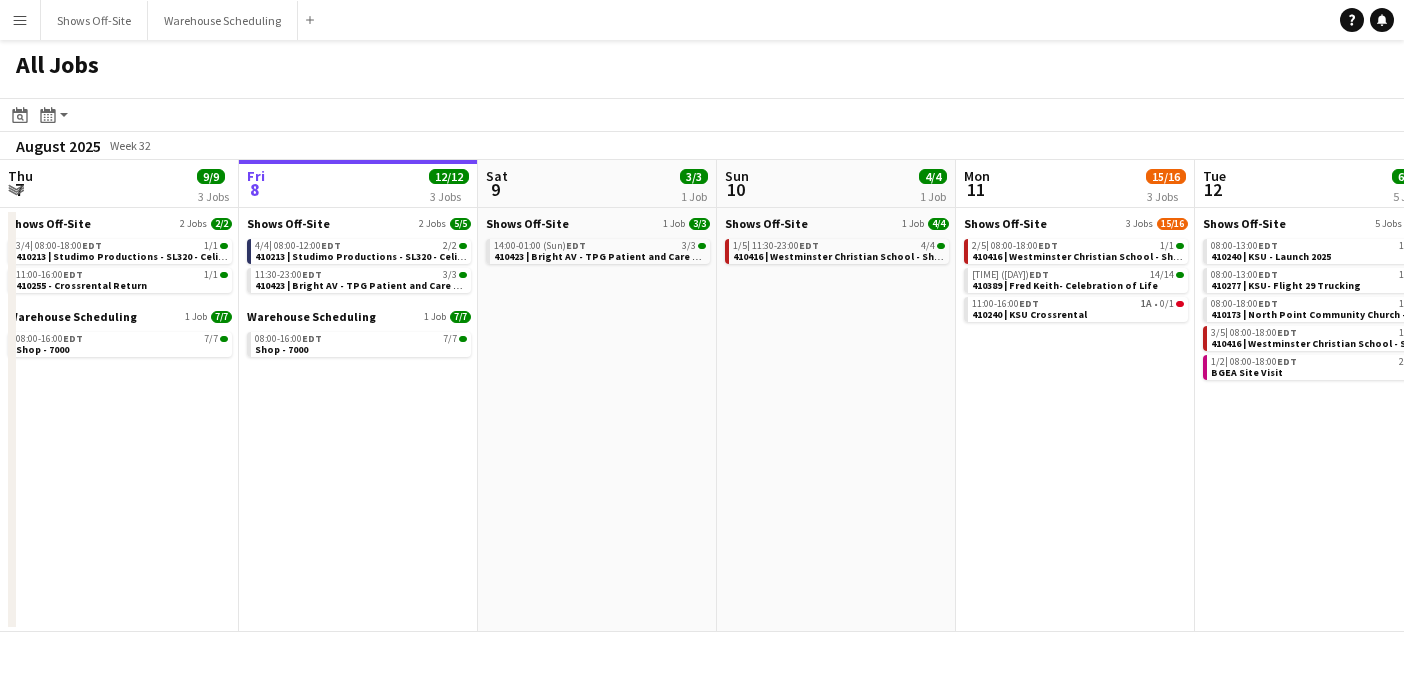 click on "Menu" at bounding box center [20, 20] 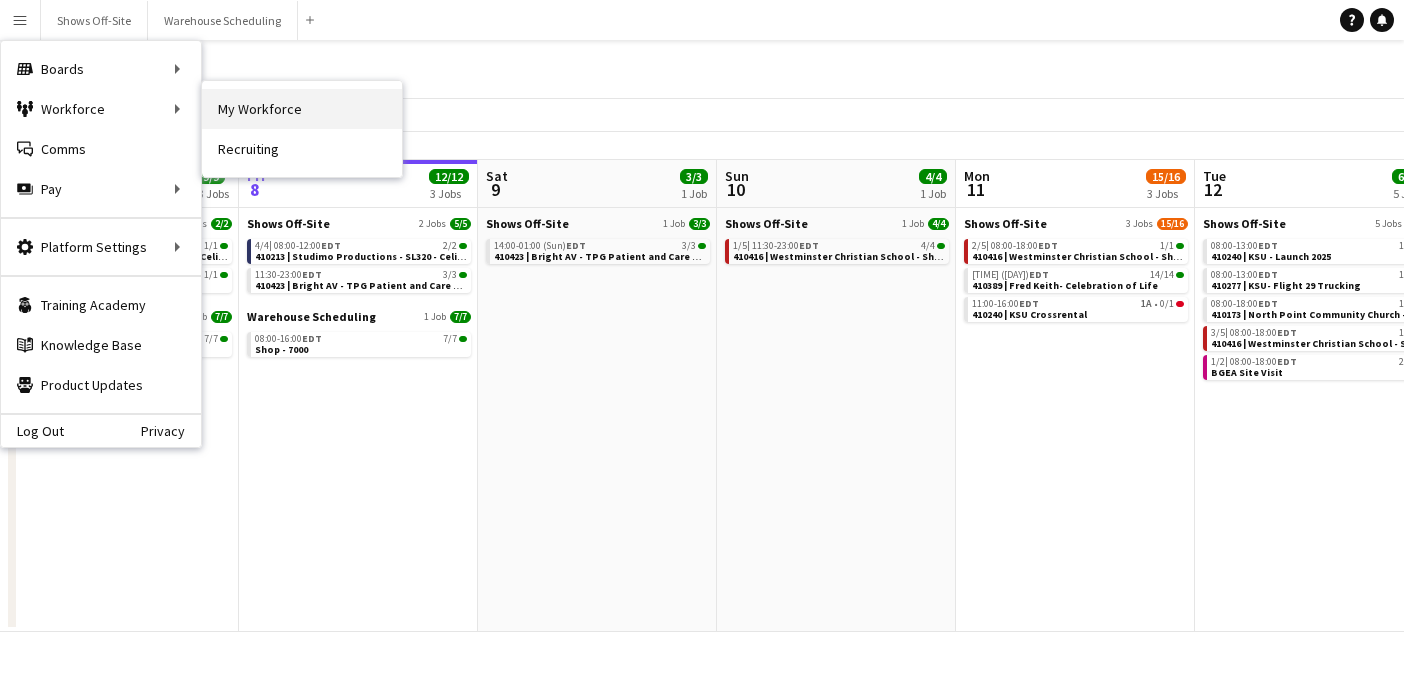 click on "My Workforce" at bounding box center [302, 109] 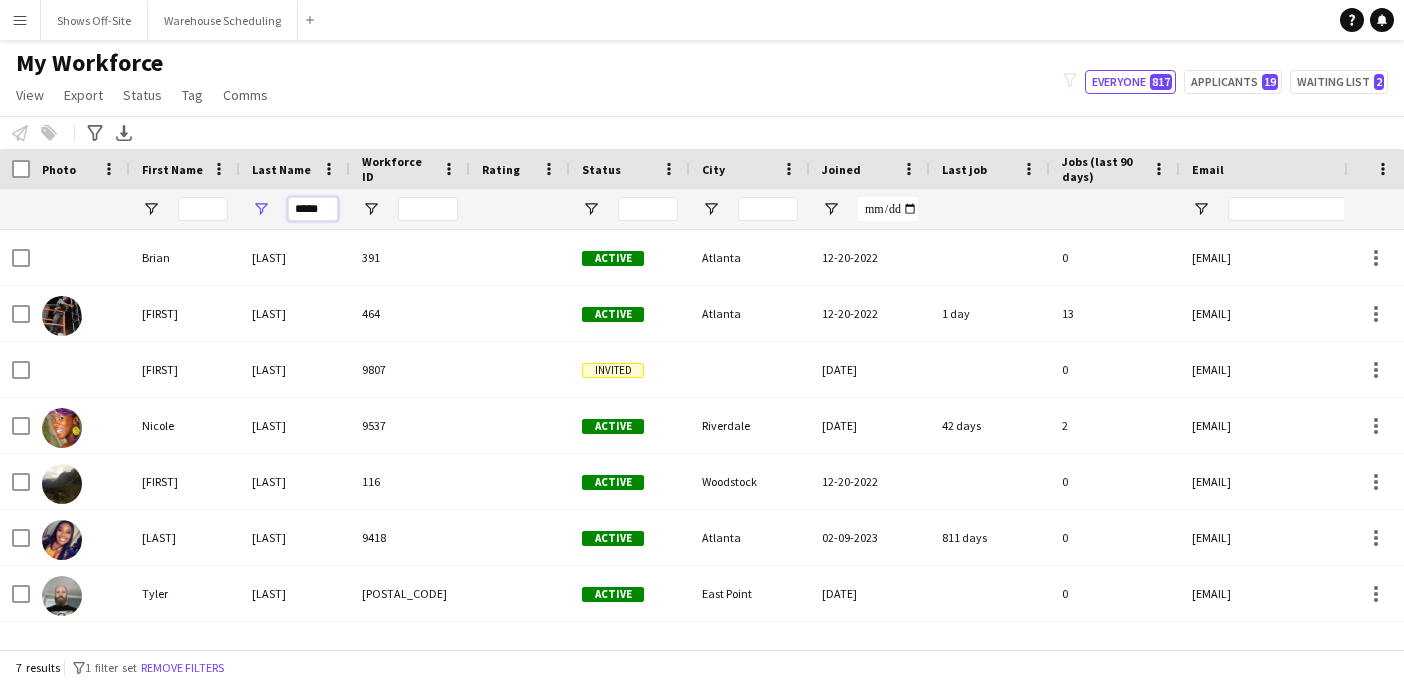 drag, startPoint x: 322, startPoint y: 211, endPoint x: 221, endPoint y: 210, distance: 101.00495 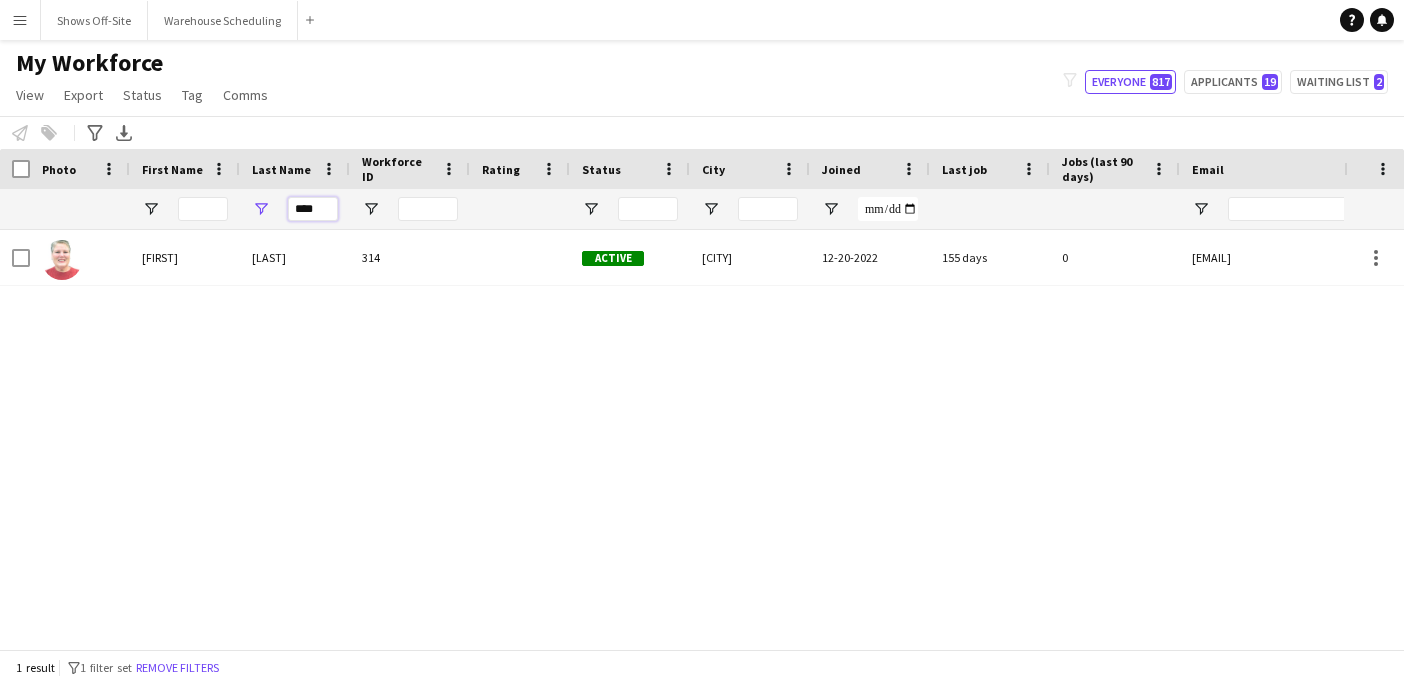 type on "****" 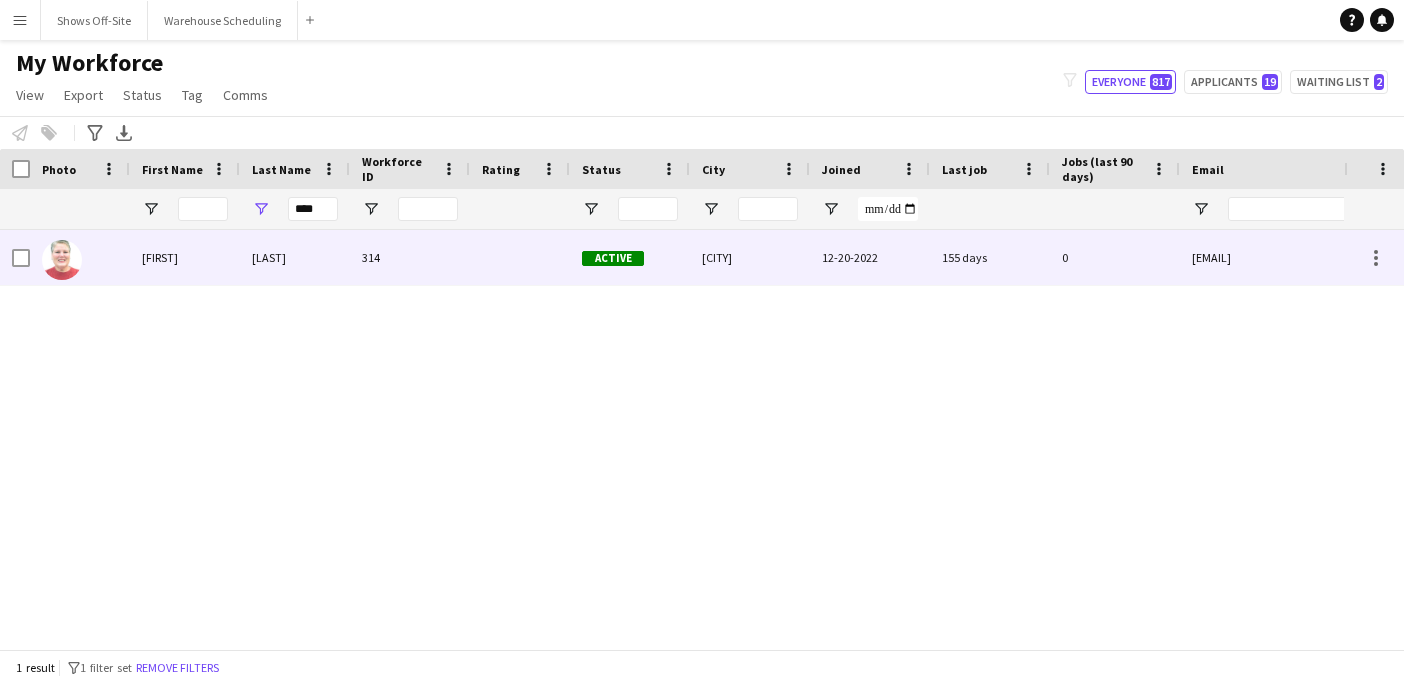 click on "Lapp" at bounding box center [295, 257] 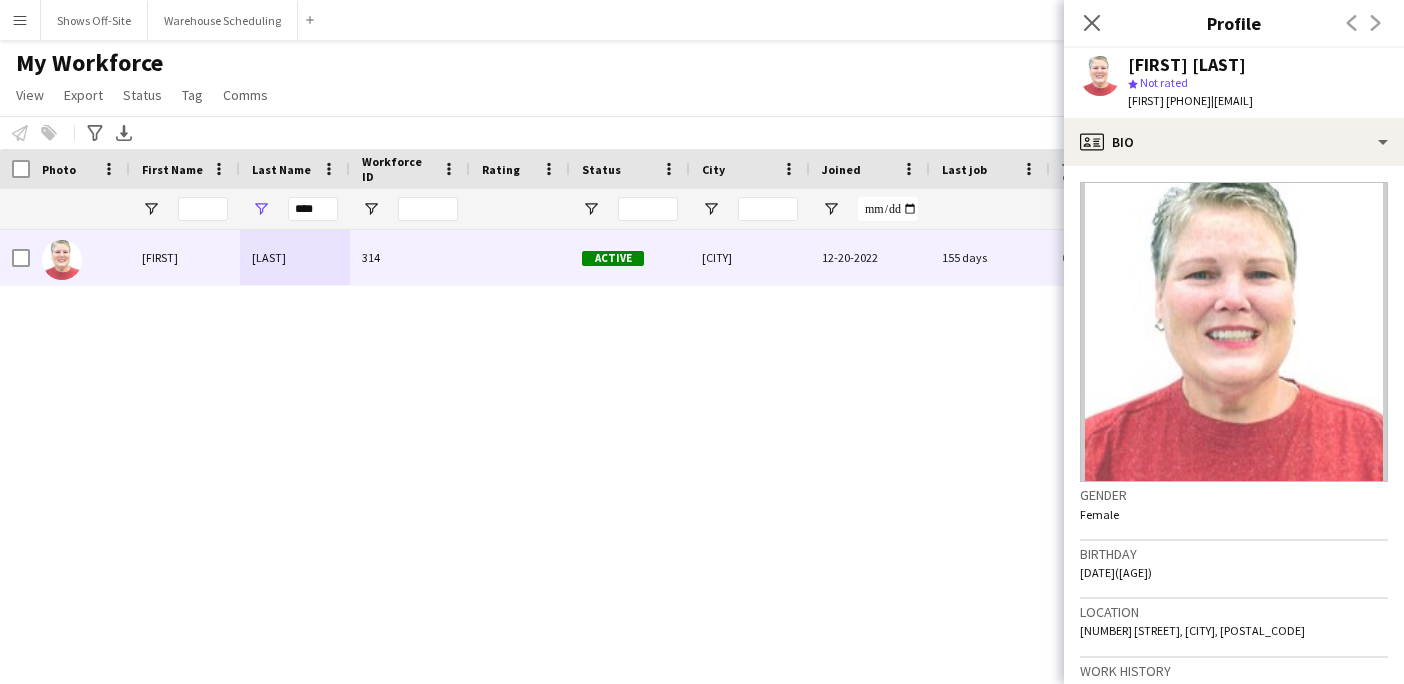 drag, startPoint x: 1140, startPoint y: 105, endPoint x: 1191, endPoint y: 101, distance: 51.156624 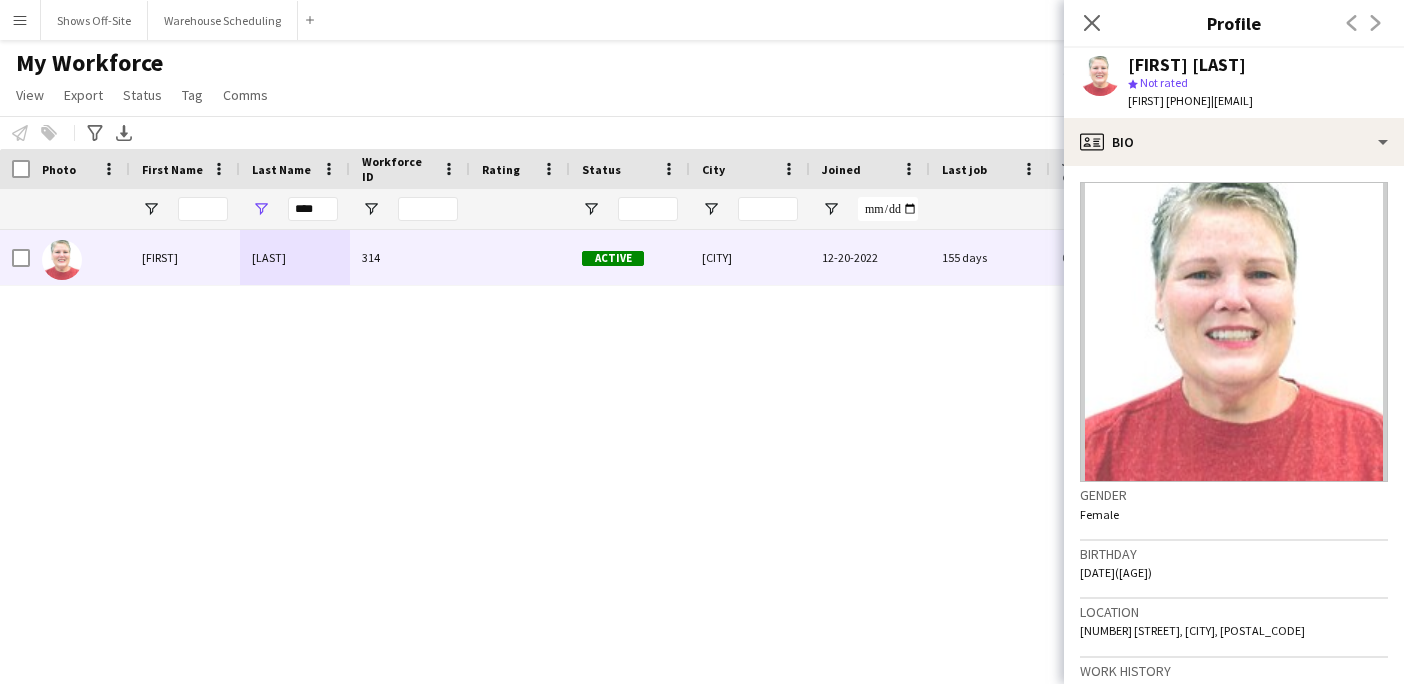 drag, startPoint x: 1209, startPoint y: 101, endPoint x: 1145, endPoint y: 100, distance: 64.00781 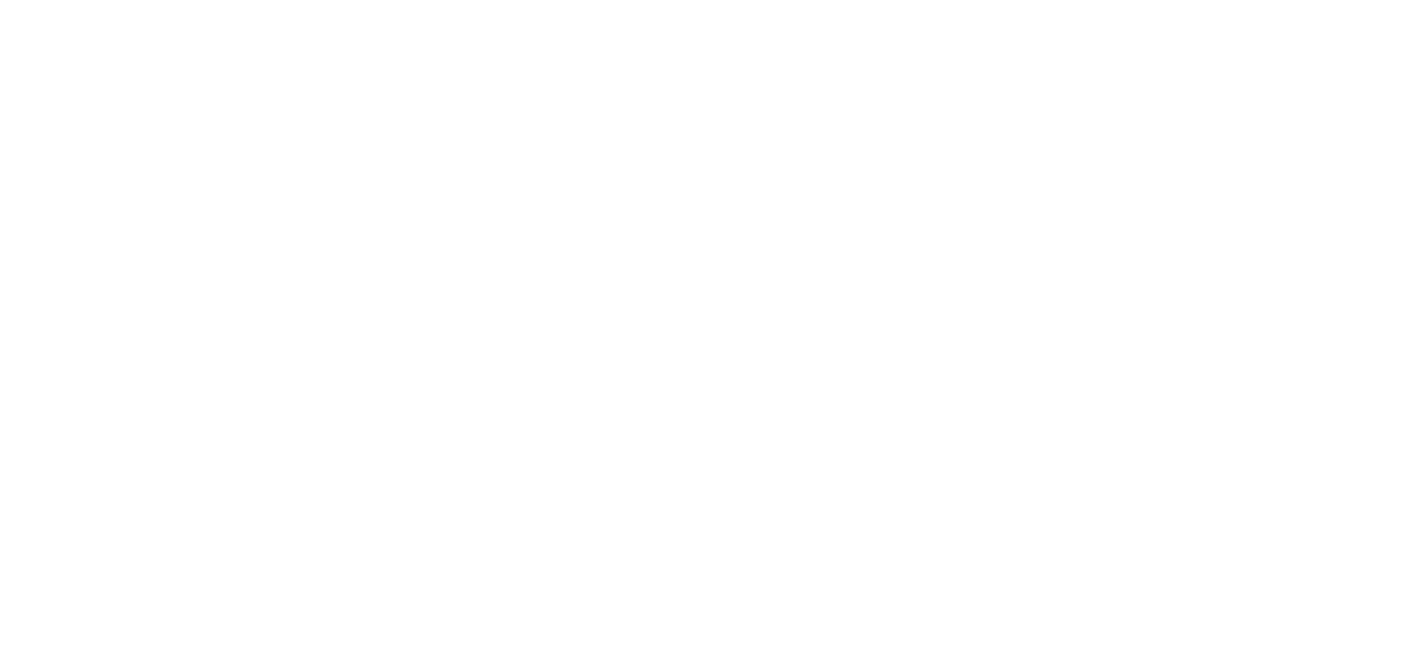 scroll, scrollTop: 0, scrollLeft: 0, axis: both 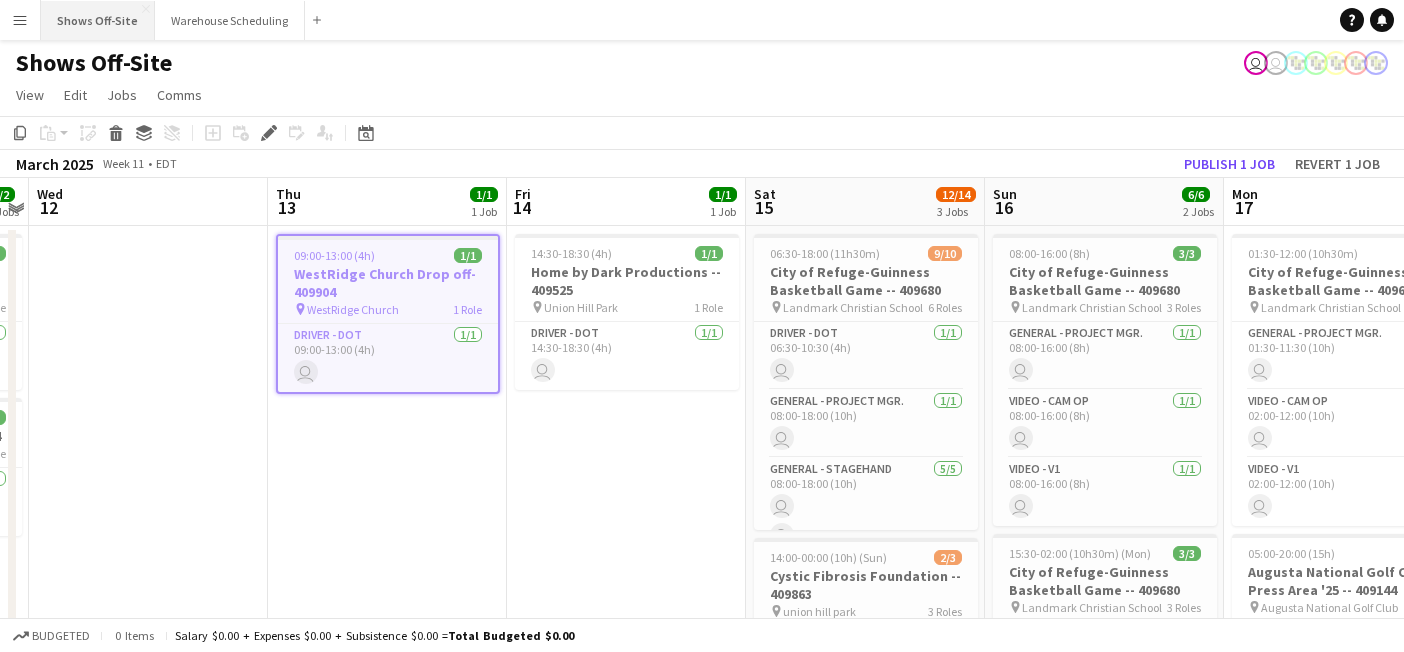 click on "Shows Off-Site
Close" at bounding box center [98, 20] 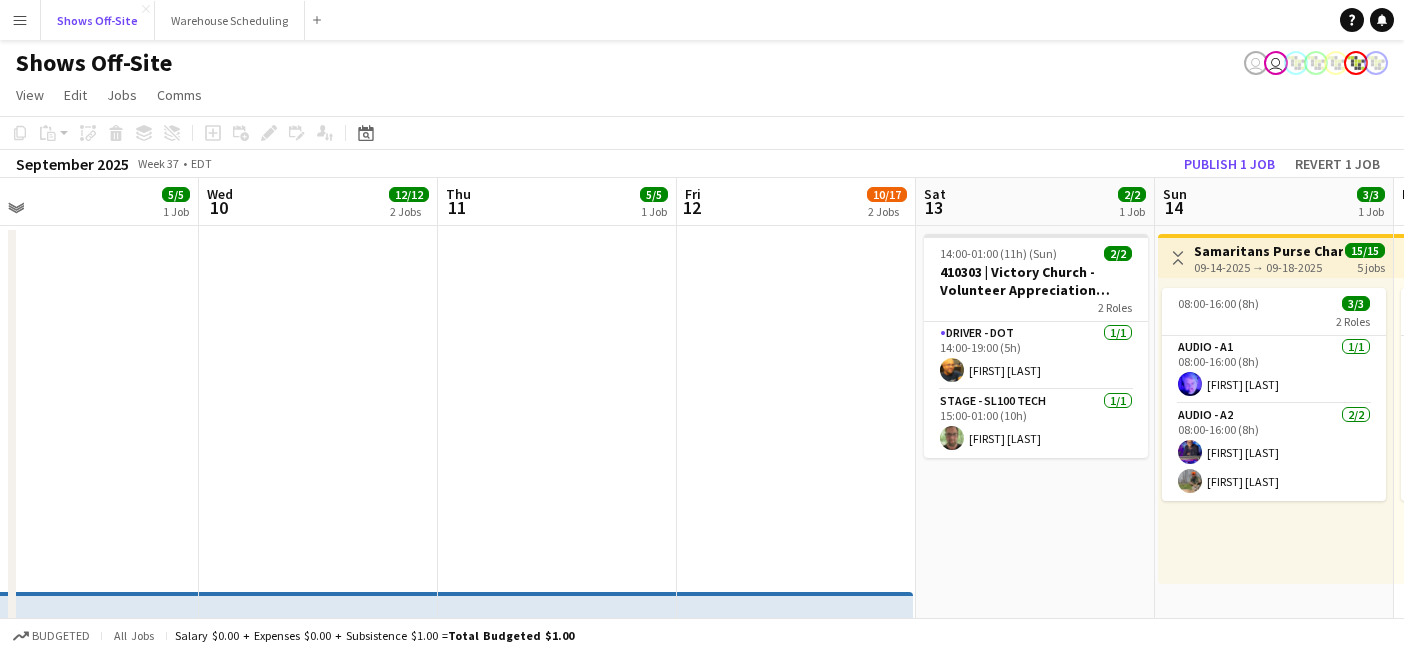 scroll, scrollTop: 0, scrollLeft: 702, axis: horizontal 